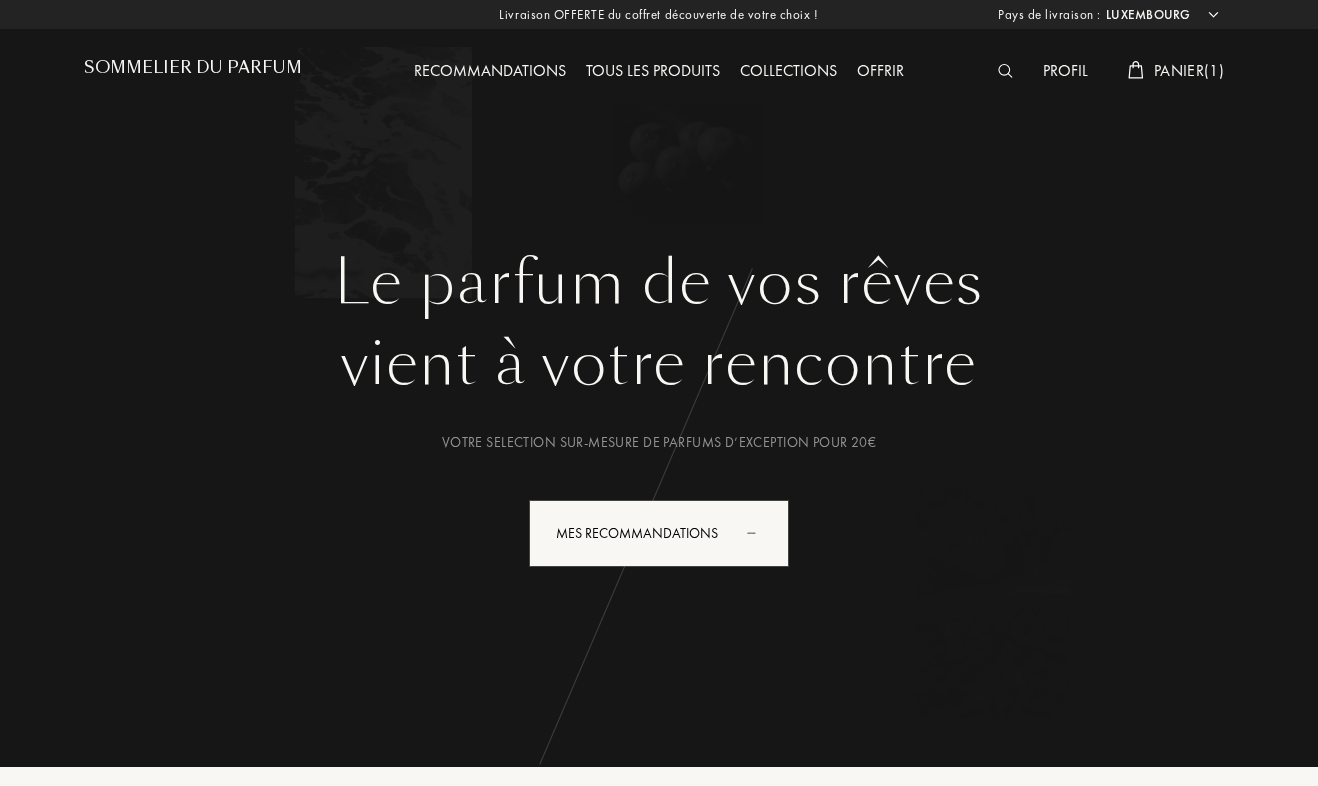 select on "LU" 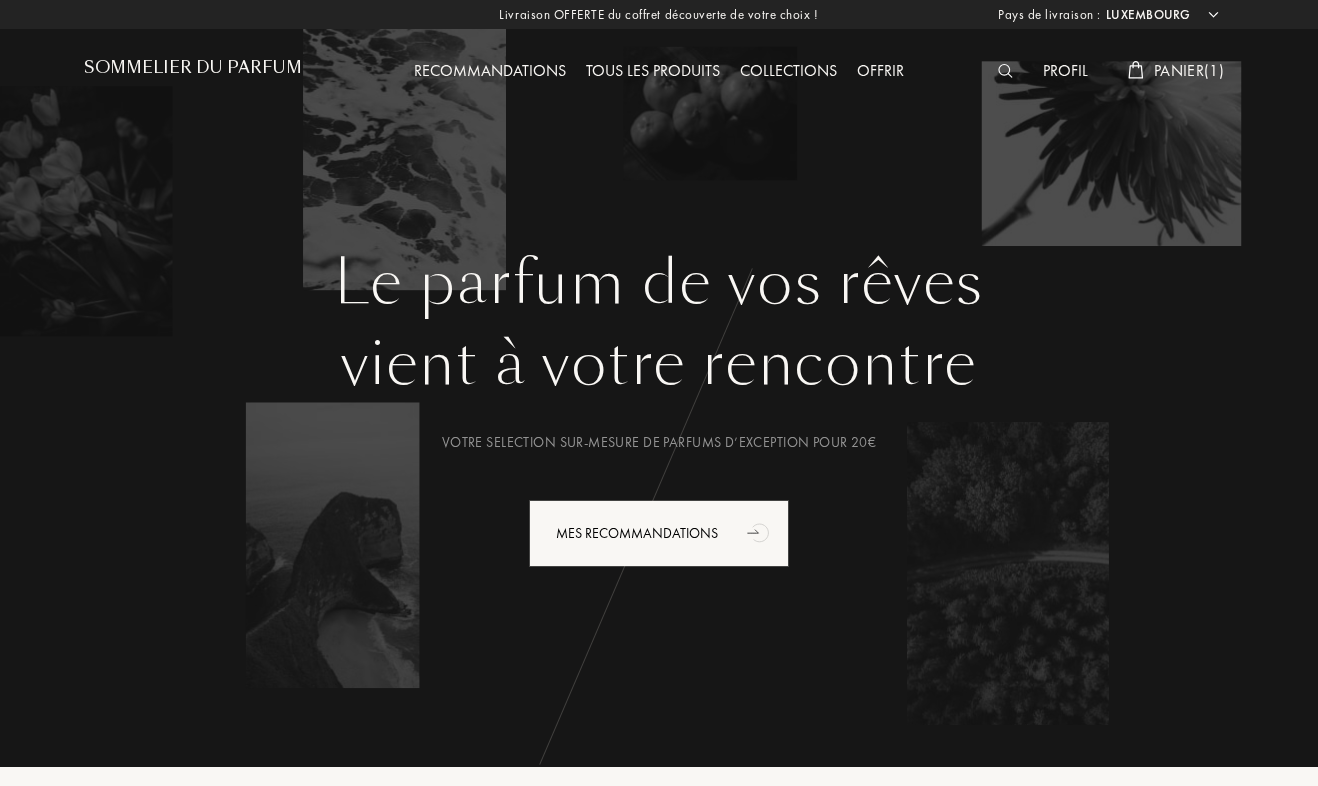 click on "Profil" at bounding box center [1065, 72] 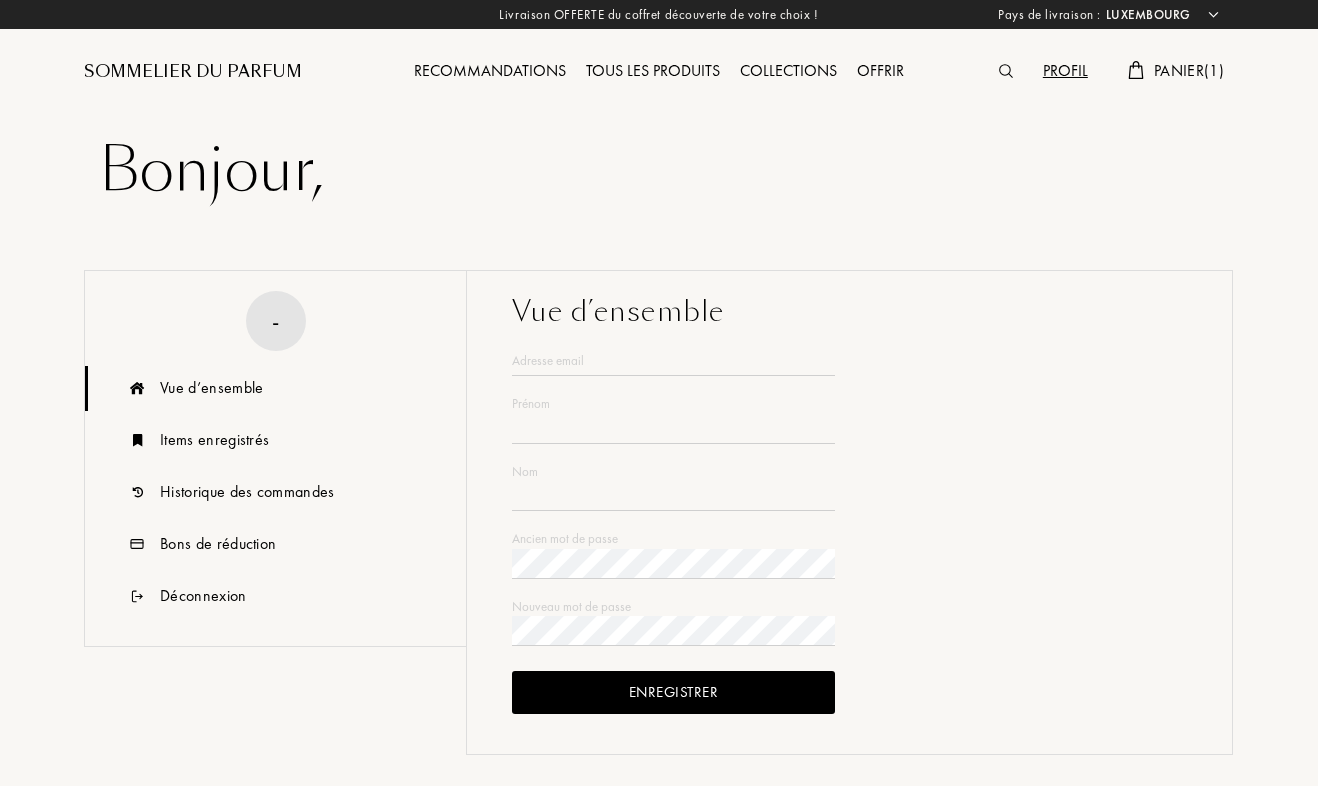 select on "LU" 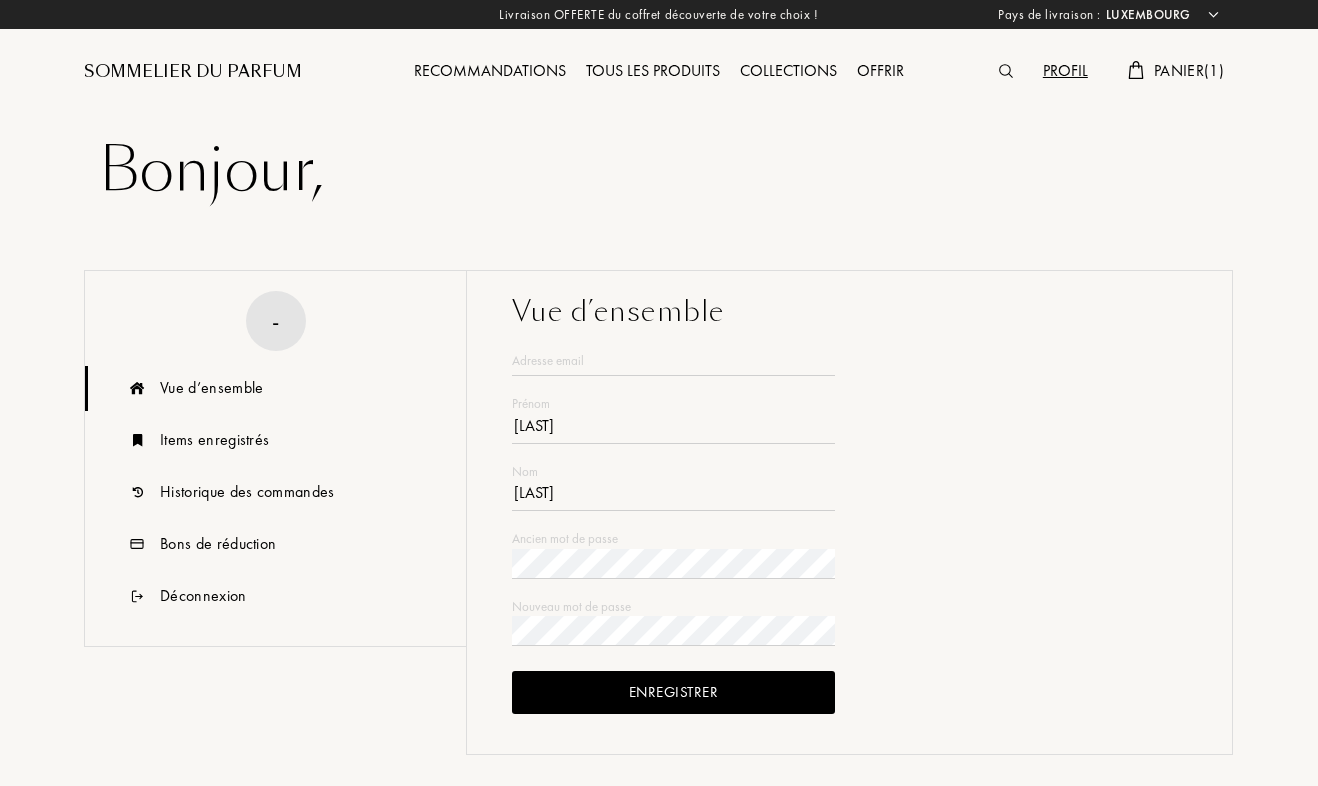 scroll, scrollTop: 0, scrollLeft: 0, axis: both 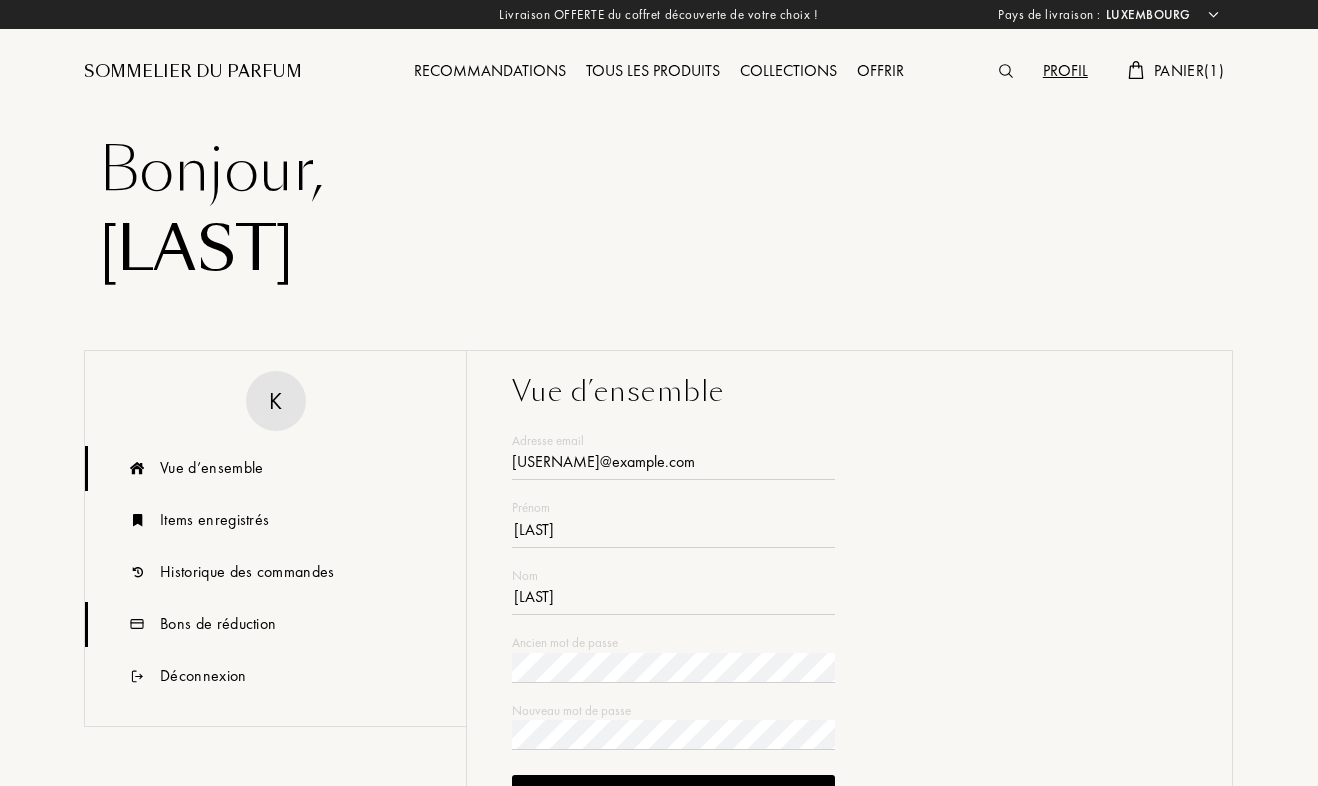 click on "Bons de réduction" at bounding box center (218, 624) 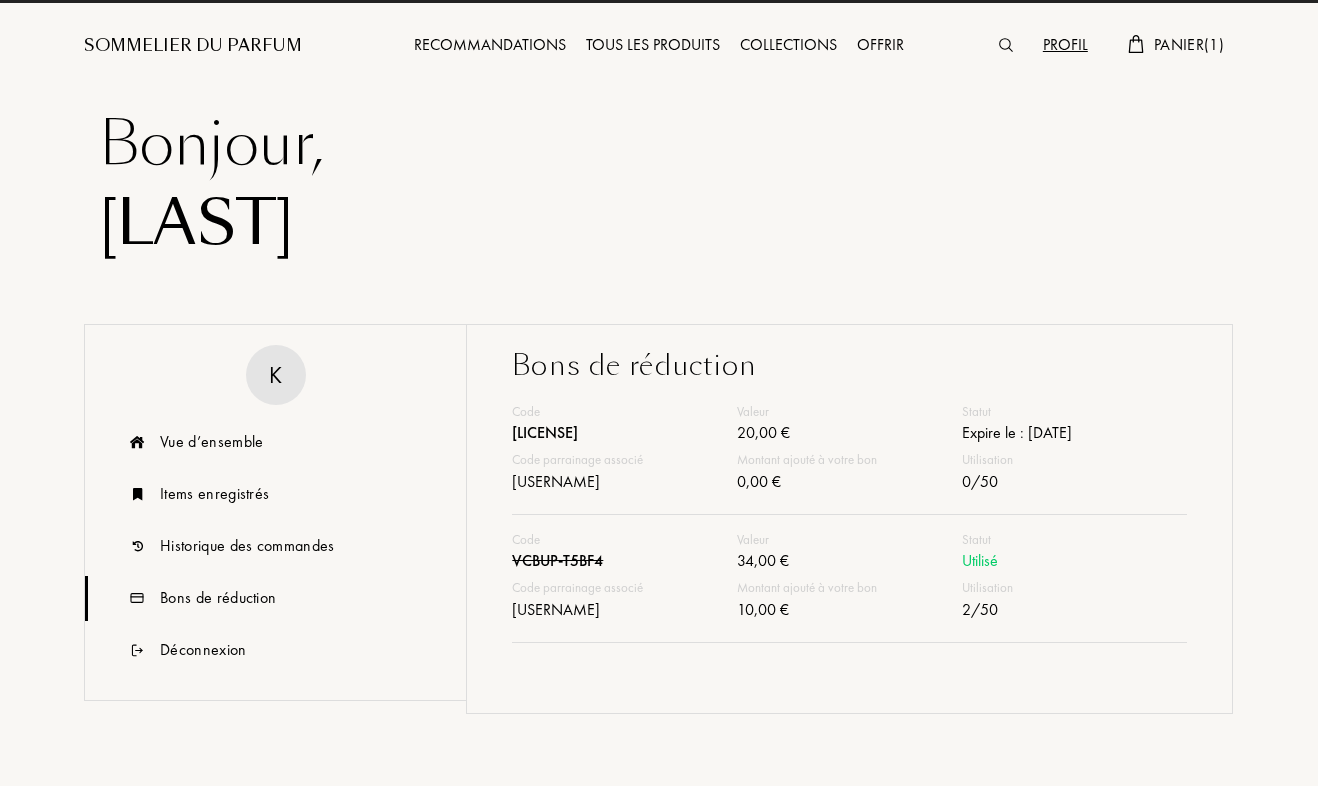 scroll, scrollTop: 38, scrollLeft: 0, axis: vertical 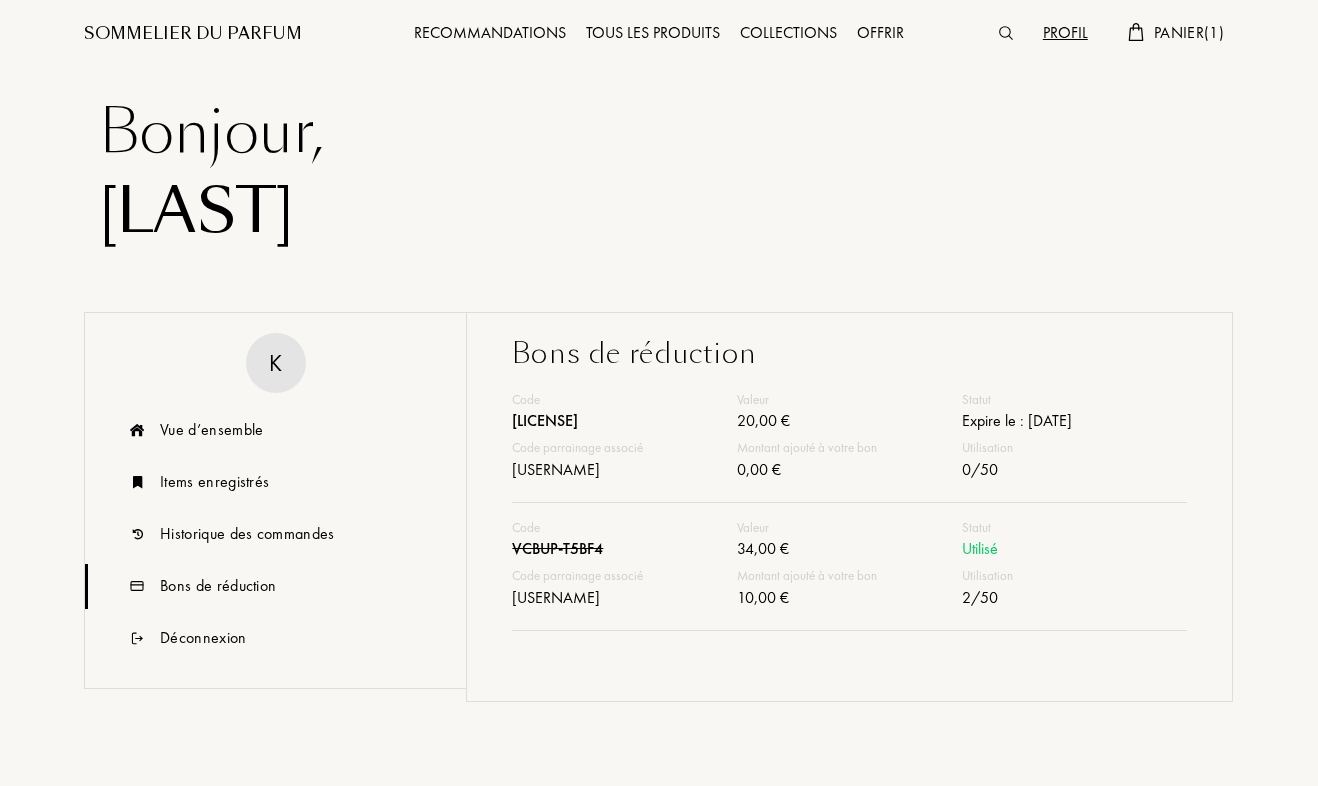 click on "Expire le :  03.03.2025" at bounding box center (1074, 423) 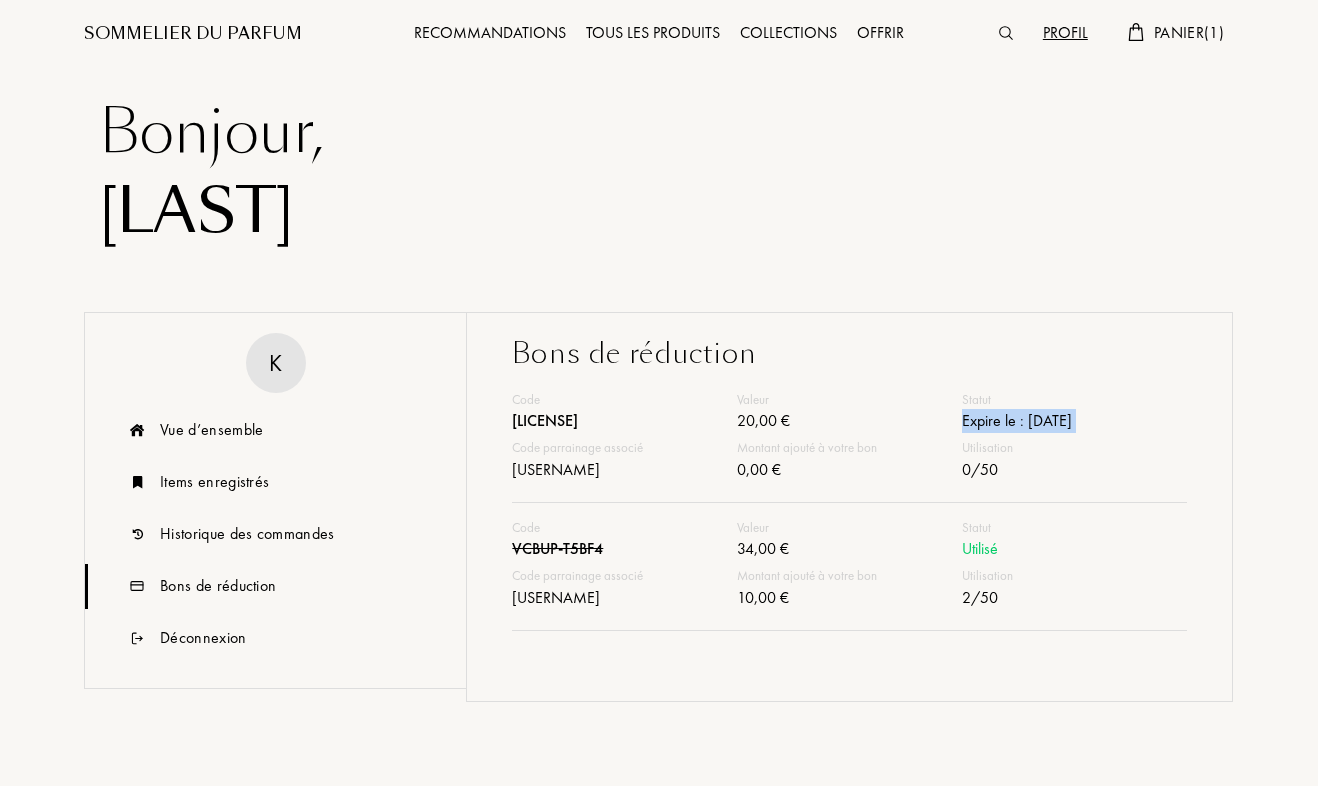 click on "Expire le :  03.03.2025" at bounding box center [1074, 423] 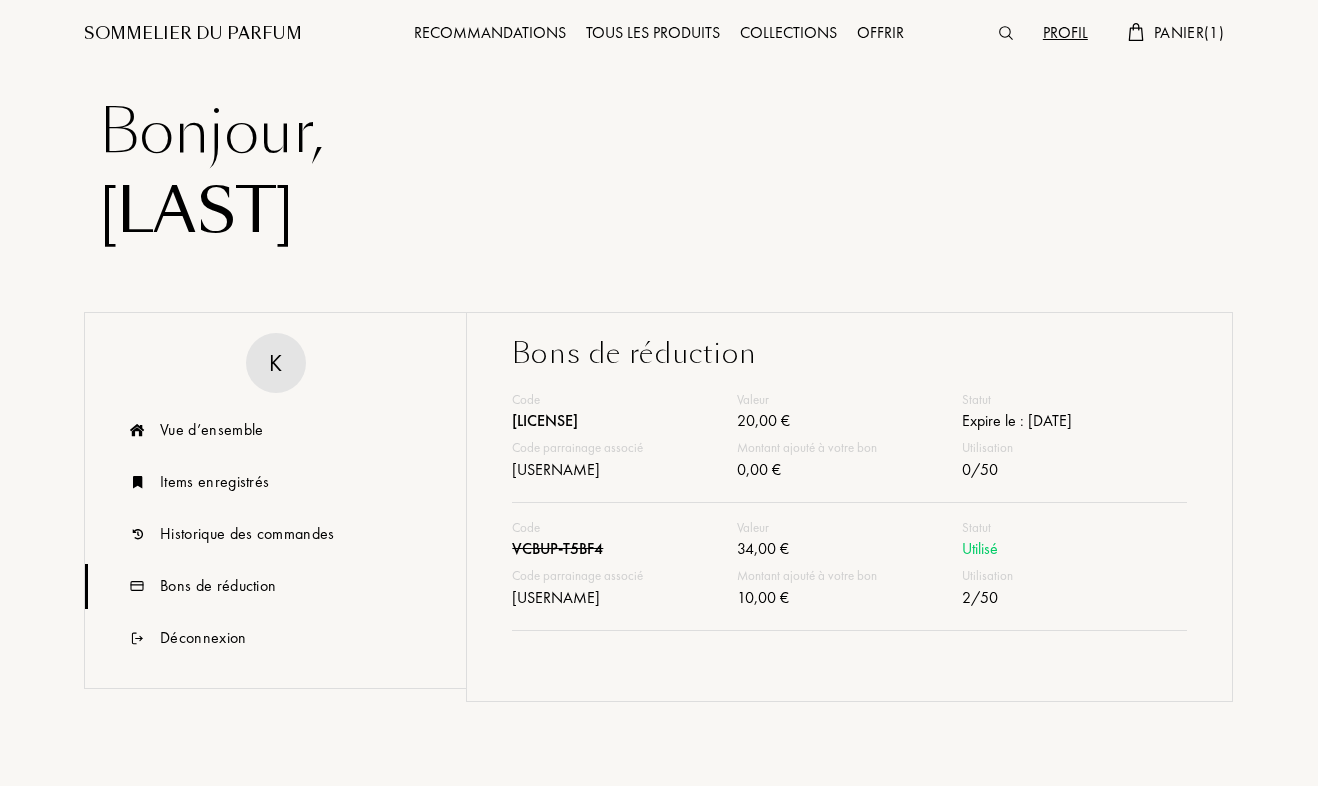 click on "Utilisation" at bounding box center (1074, 576) 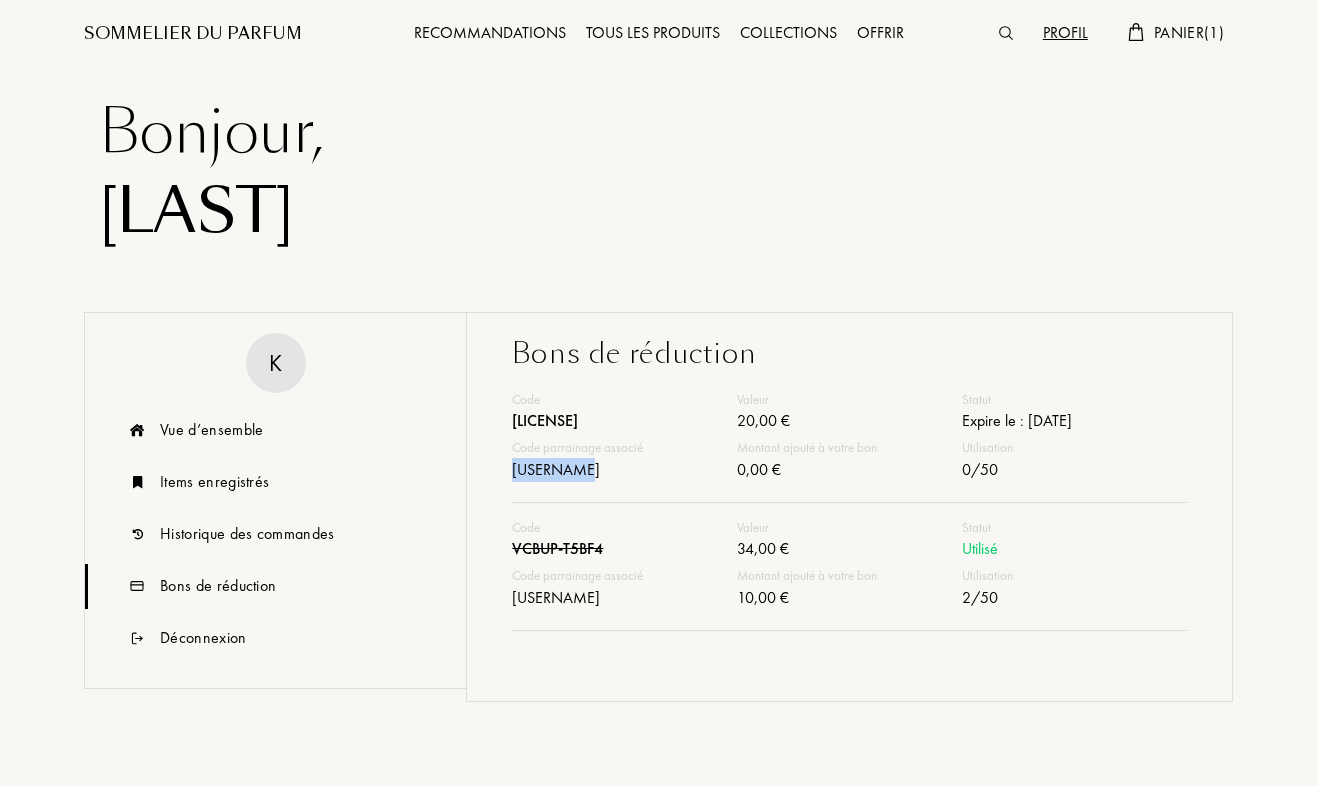 click on "KELLY5465" at bounding box center [624, 472] 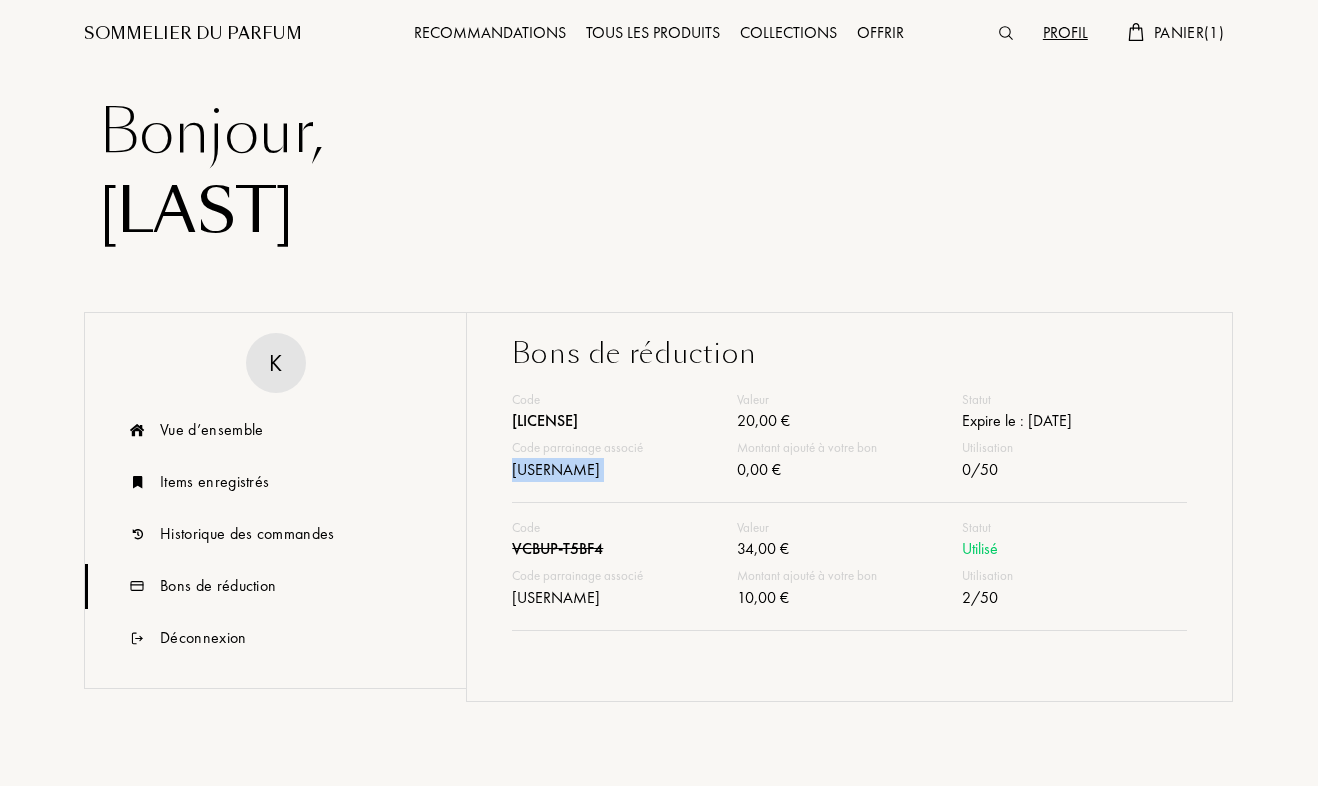 click on "KELLY5465" at bounding box center [624, 472] 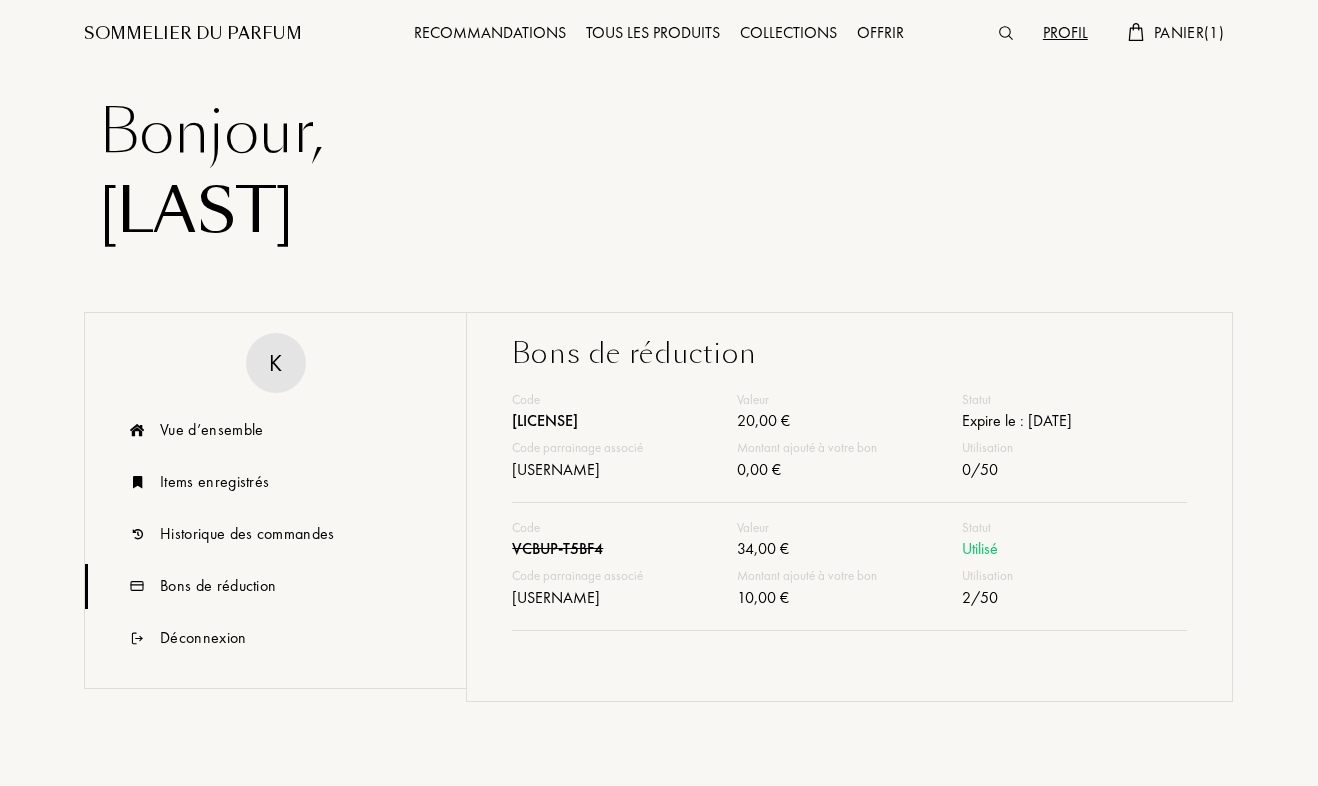 click on "Z5BA5-IWBK8" at bounding box center (624, 423) 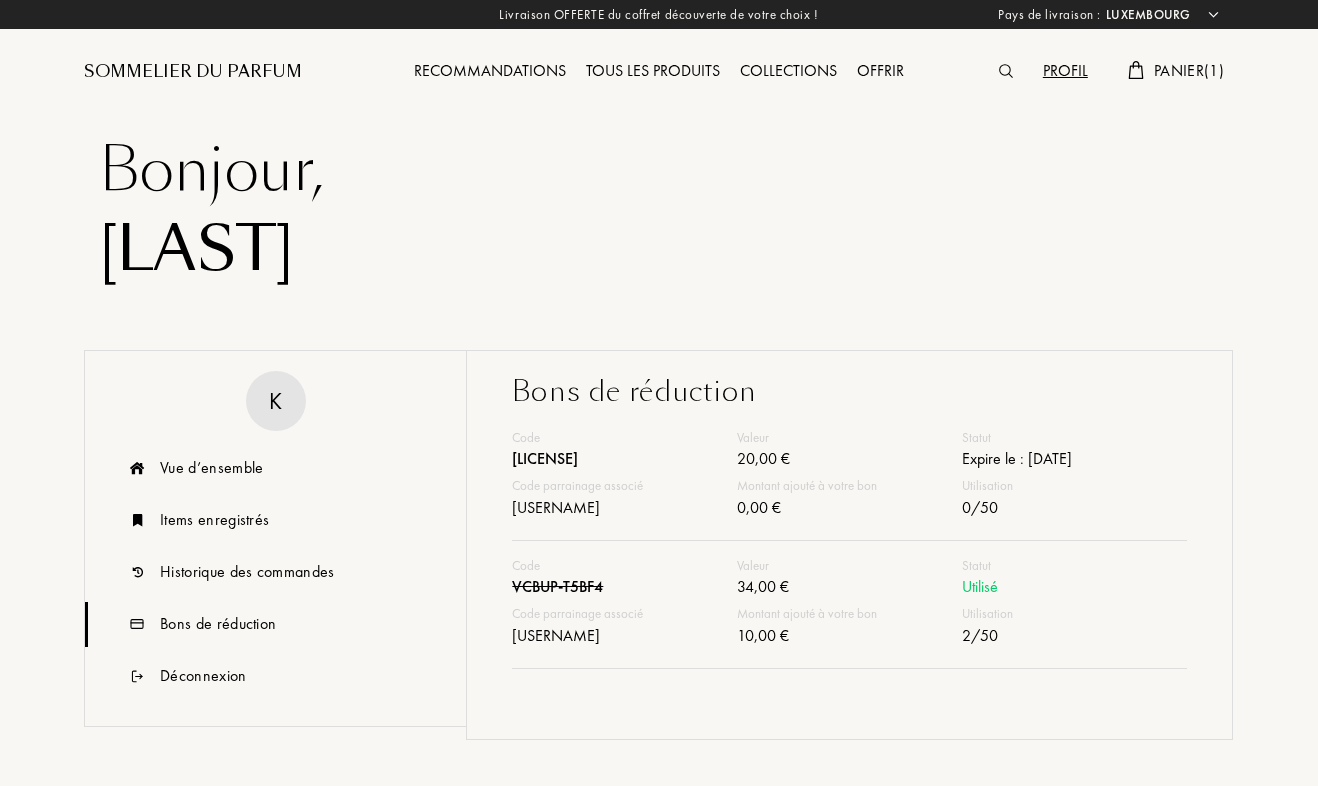 scroll, scrollTop: 0, scrollLeft: 0, axis: both 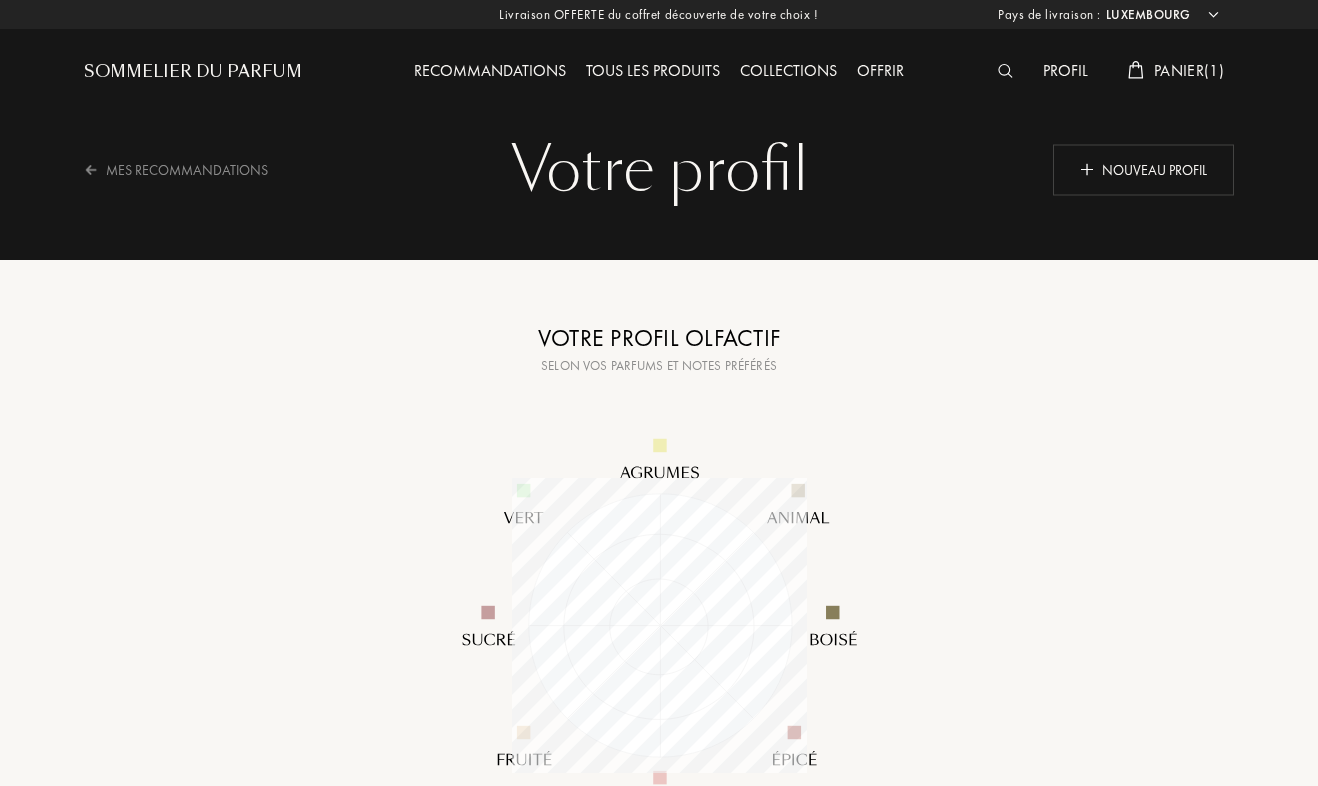 select on "LU" 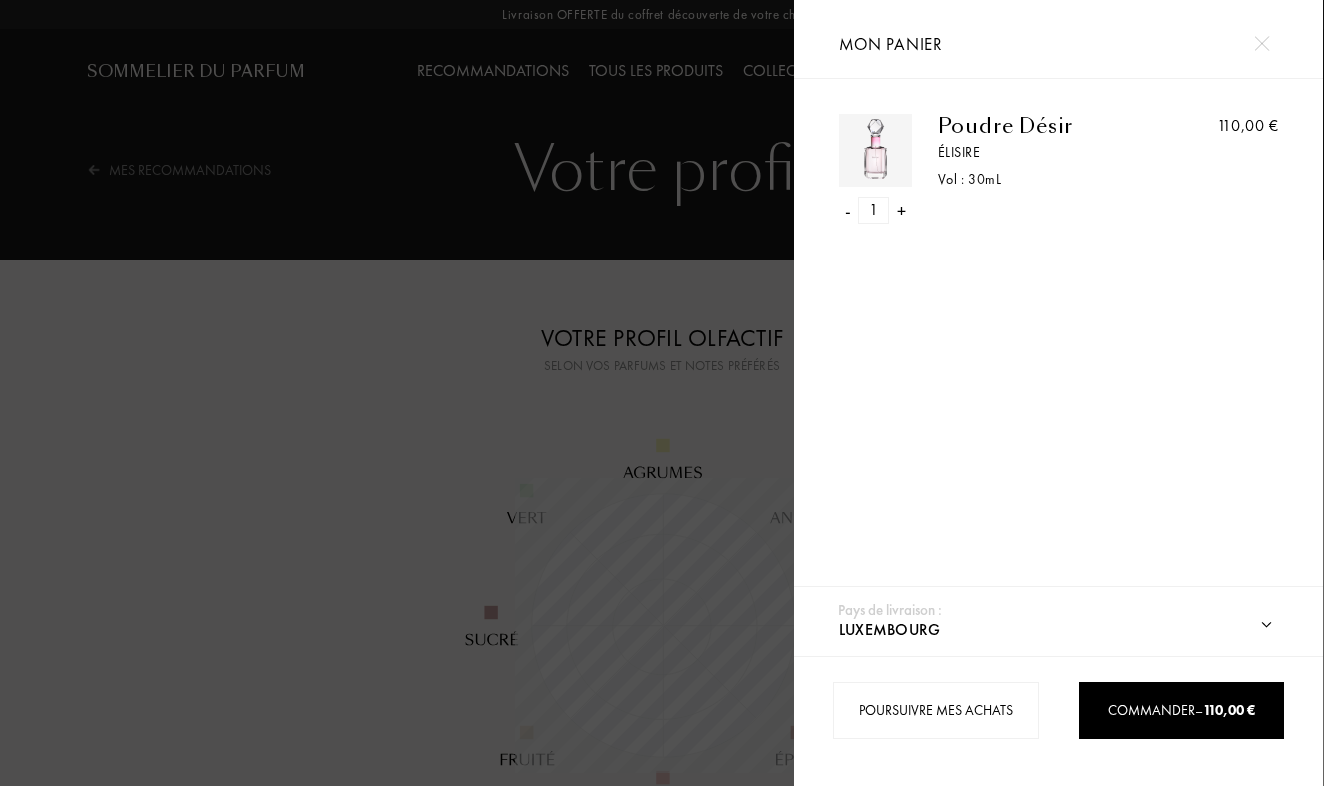 click on "- 1 +" at bounding box center [875, 210] 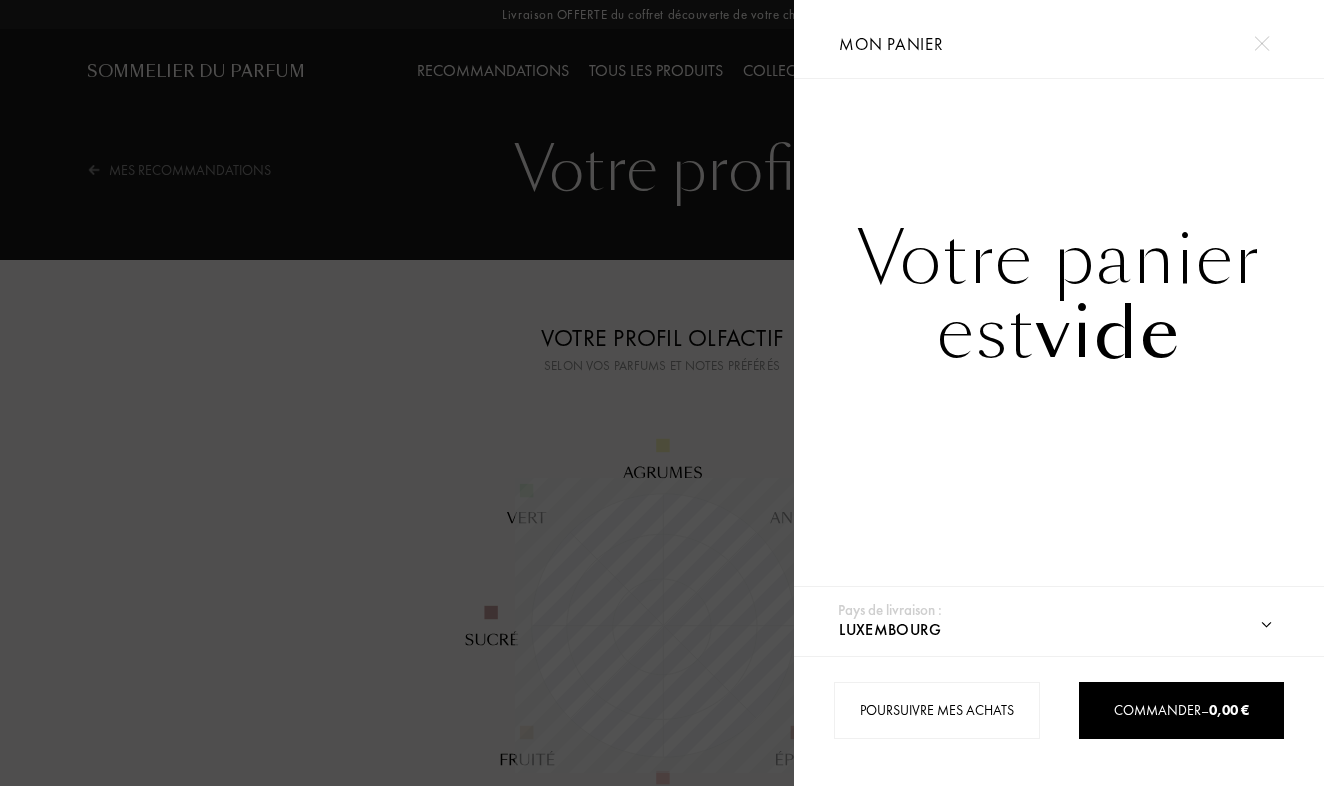 click at bounding box center (397, 393) 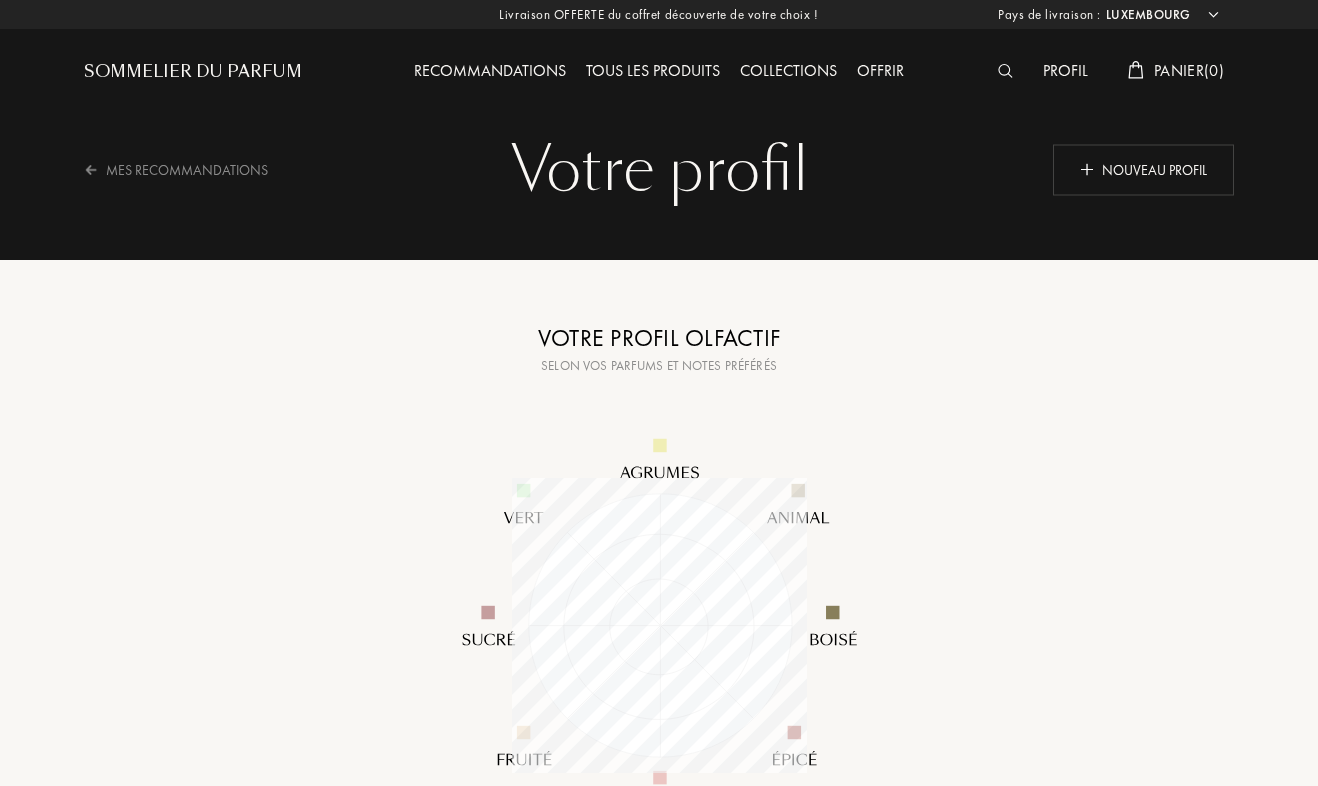 click on "Recommandations" at bounding box center [490, 72] 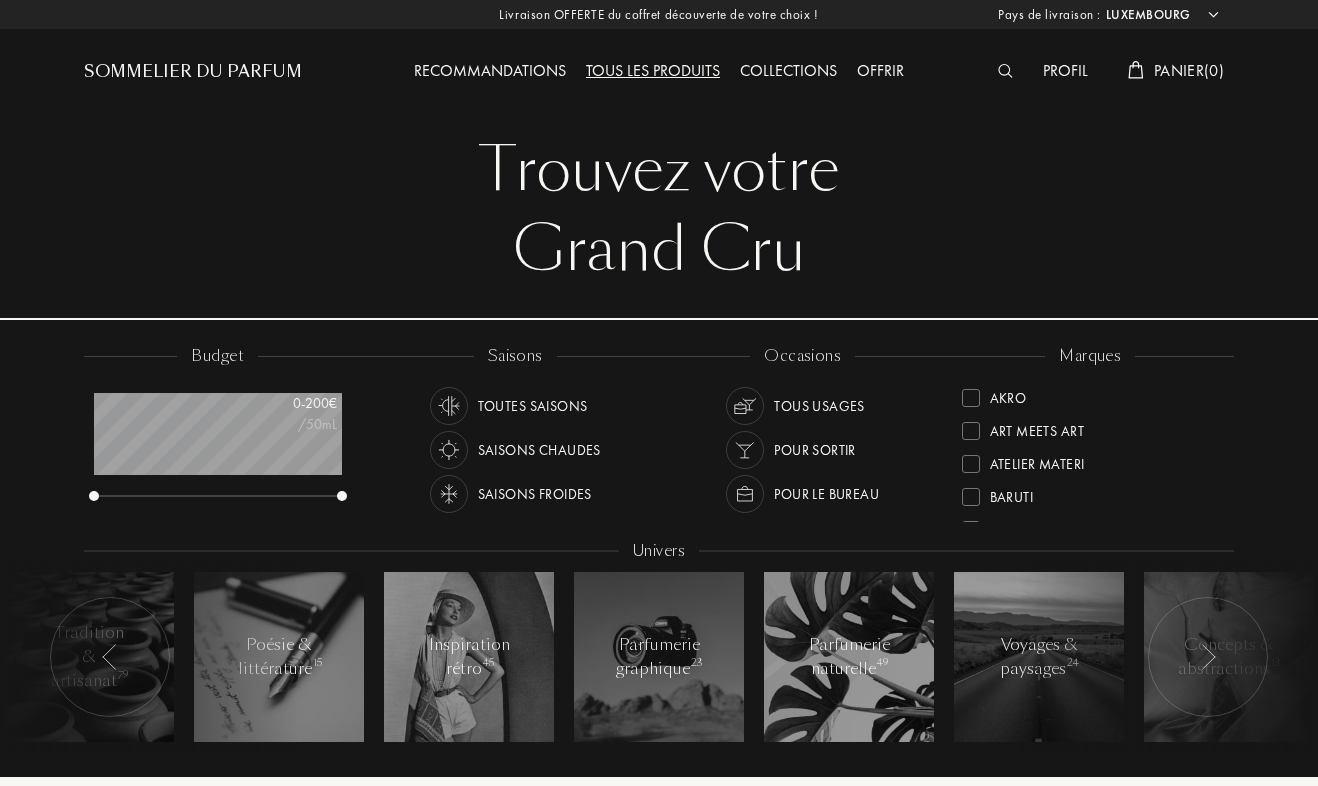 select on "LU" 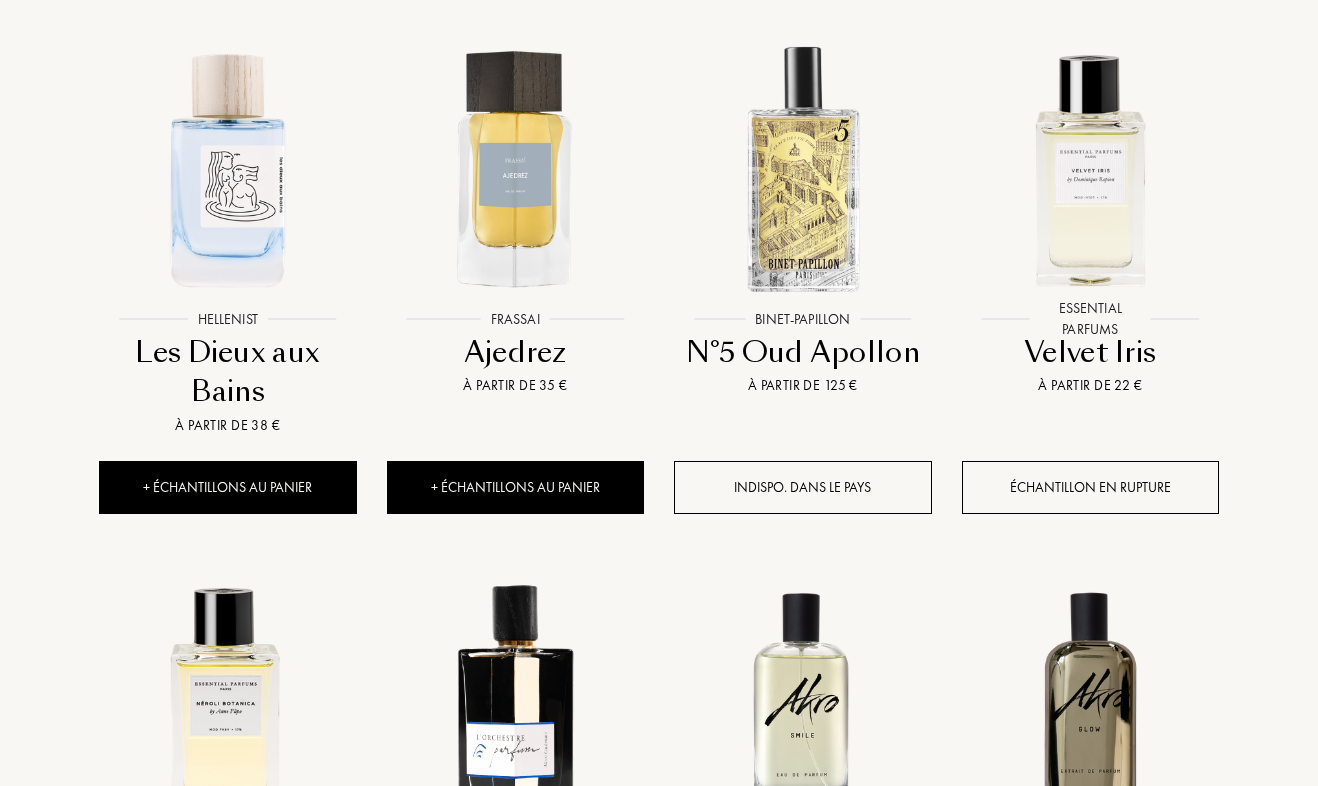 scroll, scrollTop: 868, scrollLeft: 0, axis: vertical 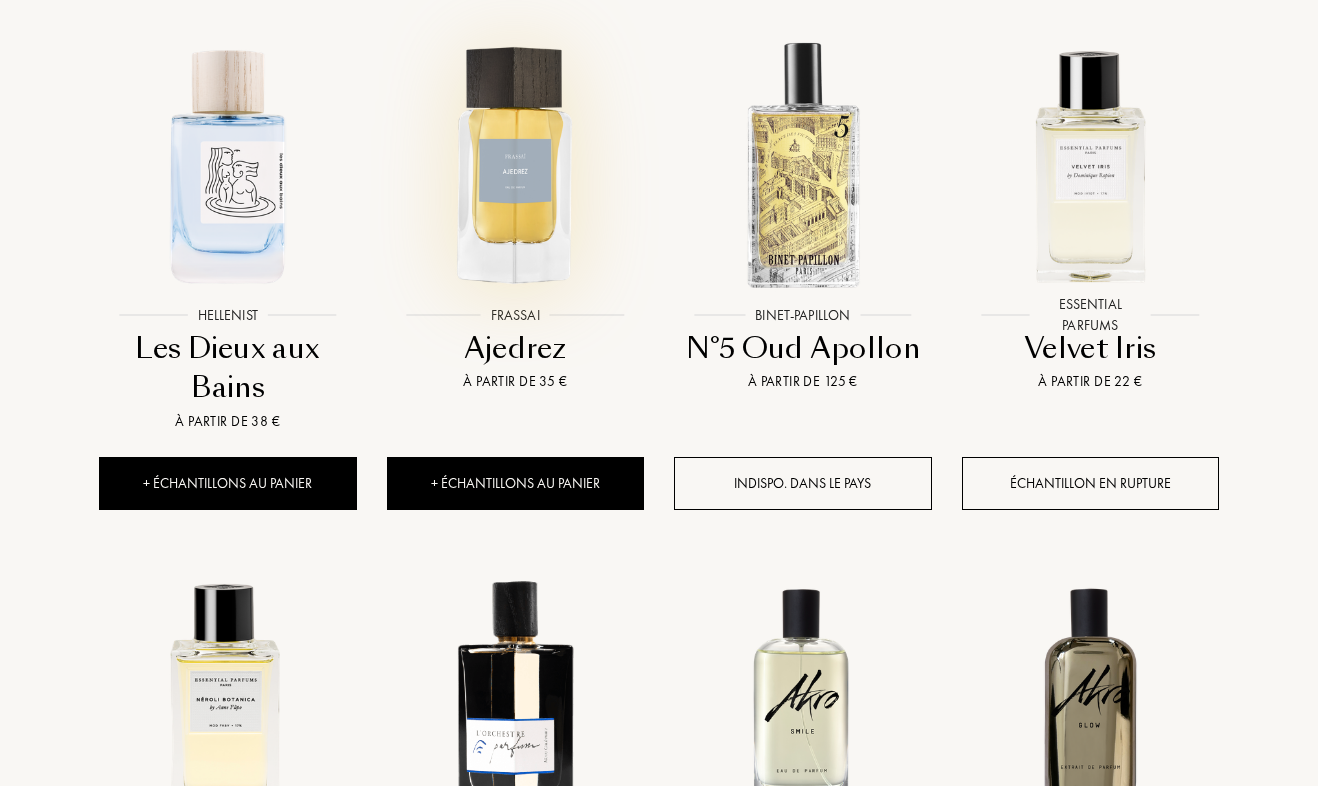 click at bounding box center [516, 179] 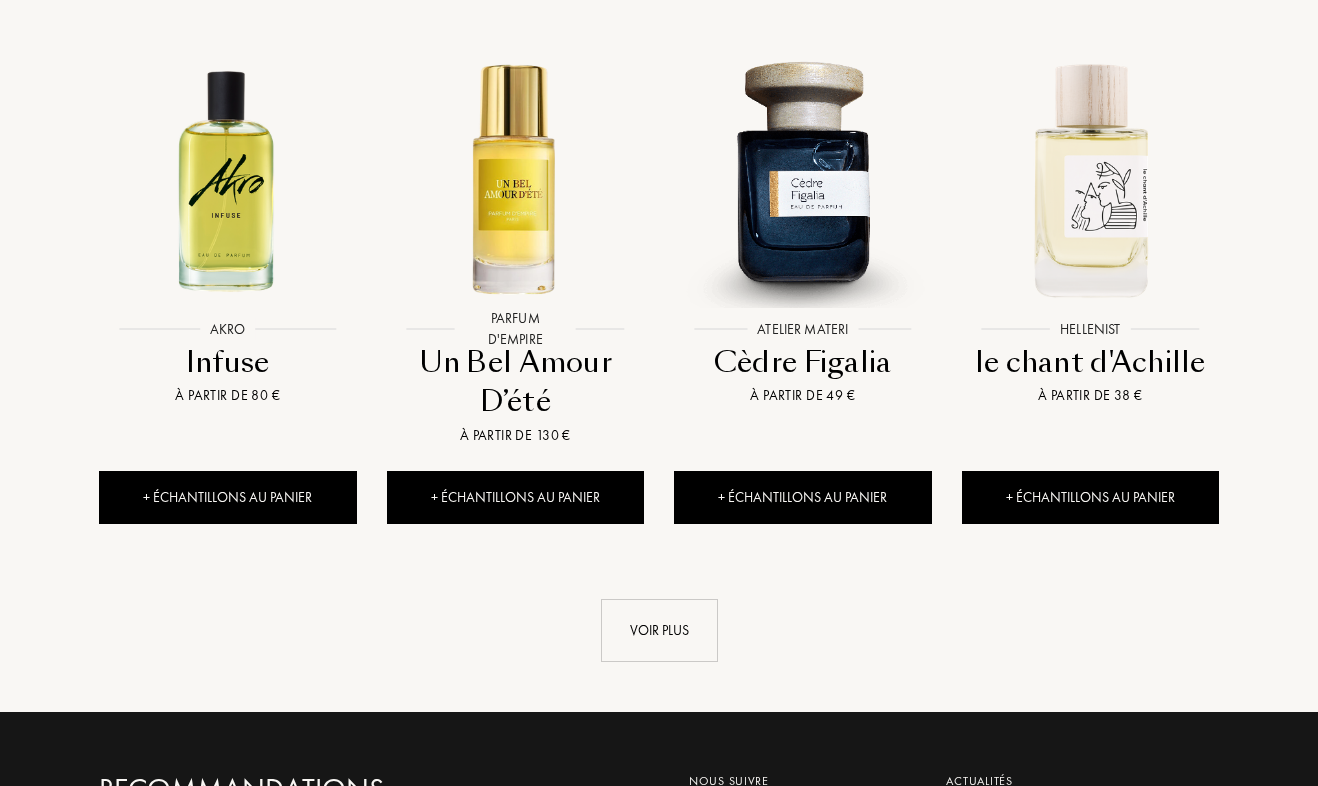 scroll, scrollTop: 1881, scrollLeft: 0, axis: vertical 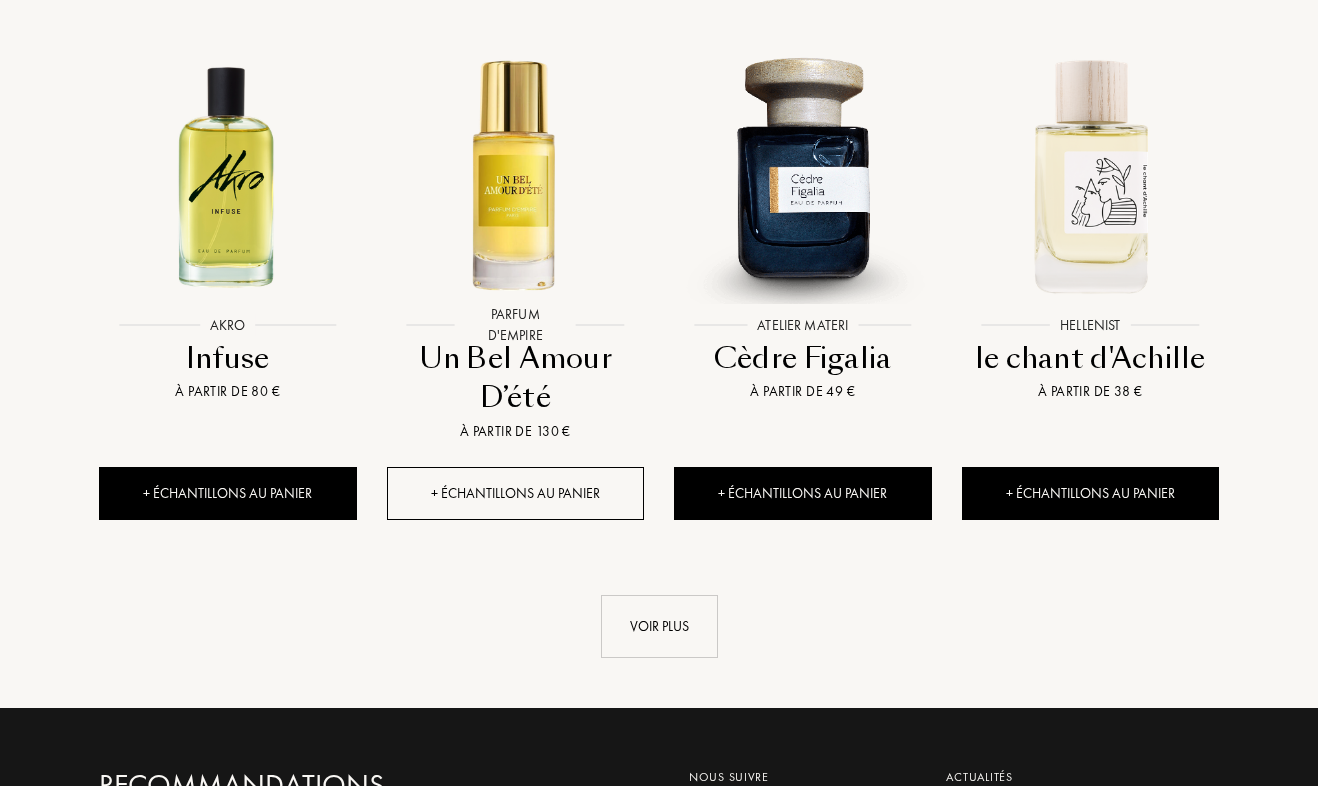 click on "+ Échantillons au panier" at bounding box center [516, 493] 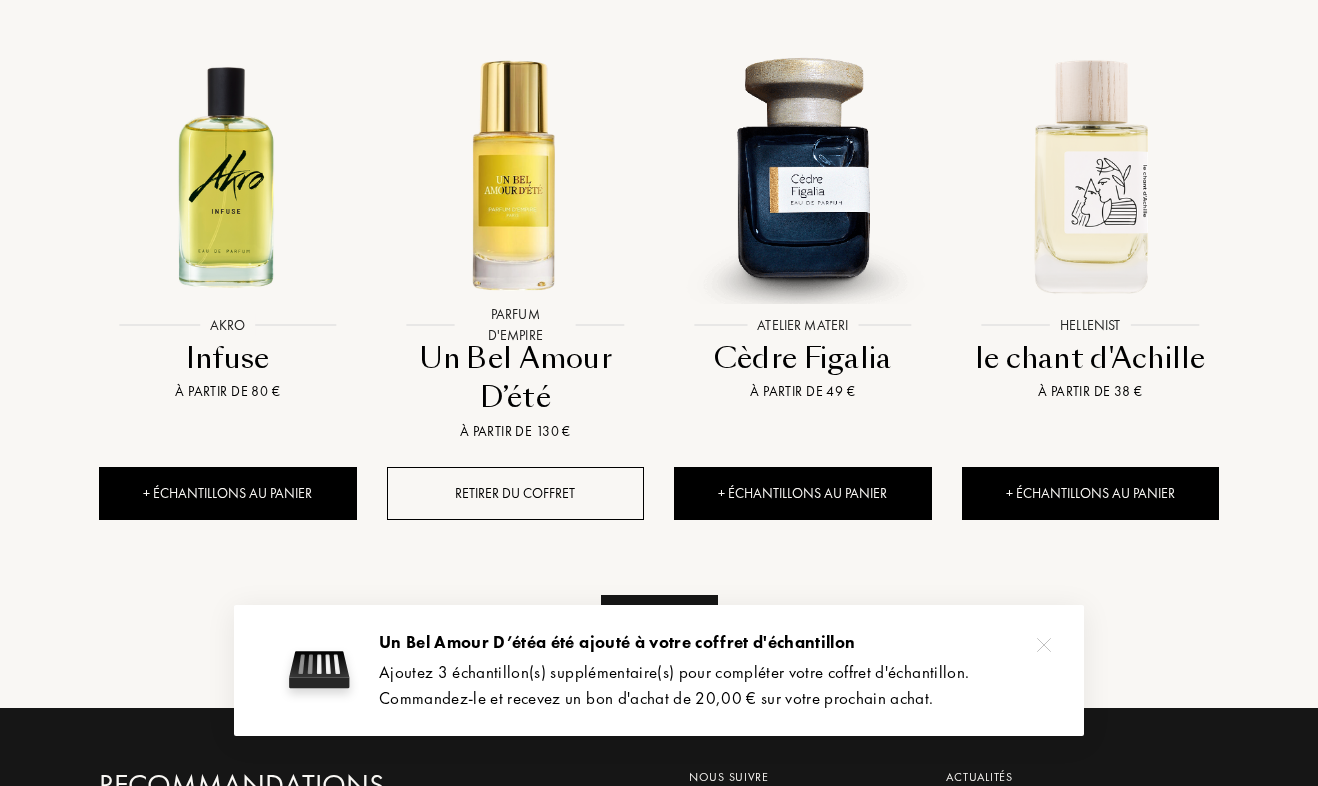 click on "Voir plus" at bounding box center [659, 626] 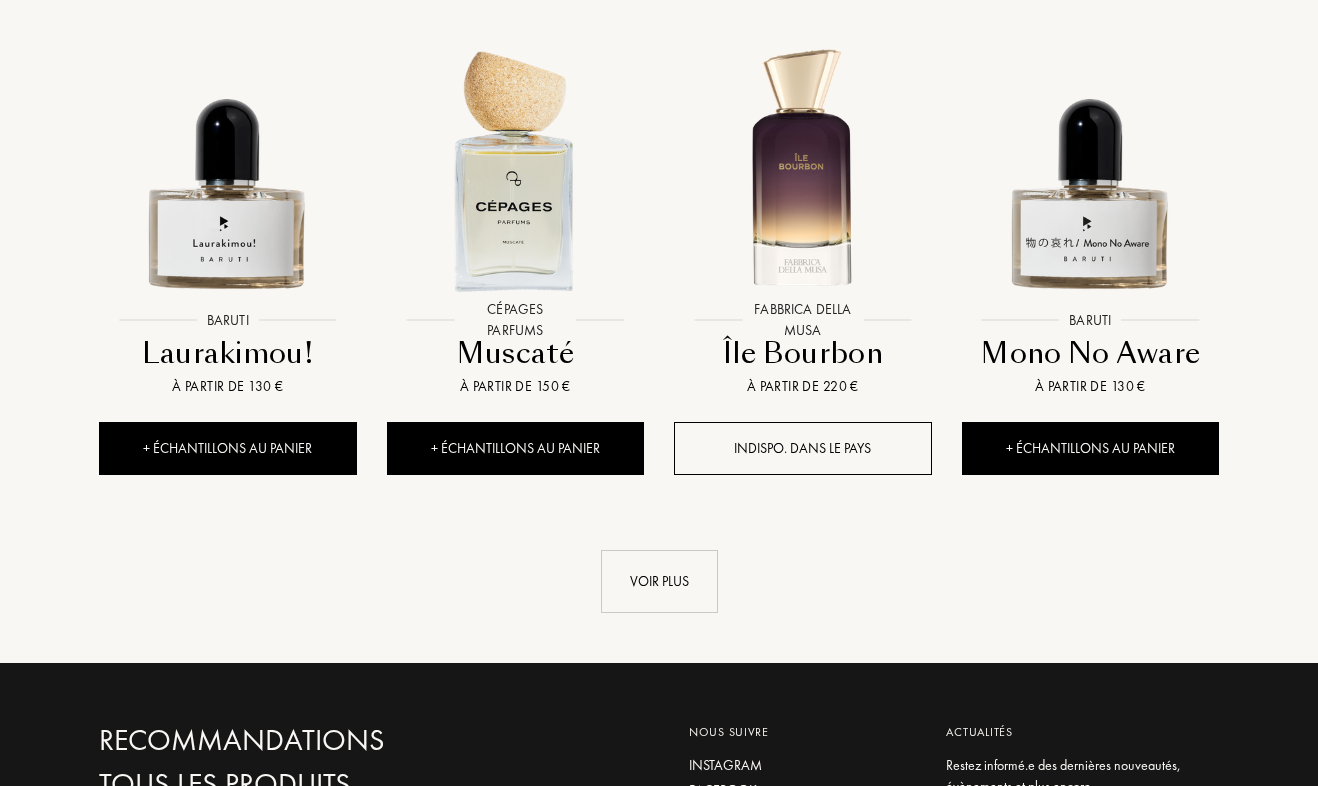 scroll, scrollTop: 3482, scrollLeft: 0, axis: vertical 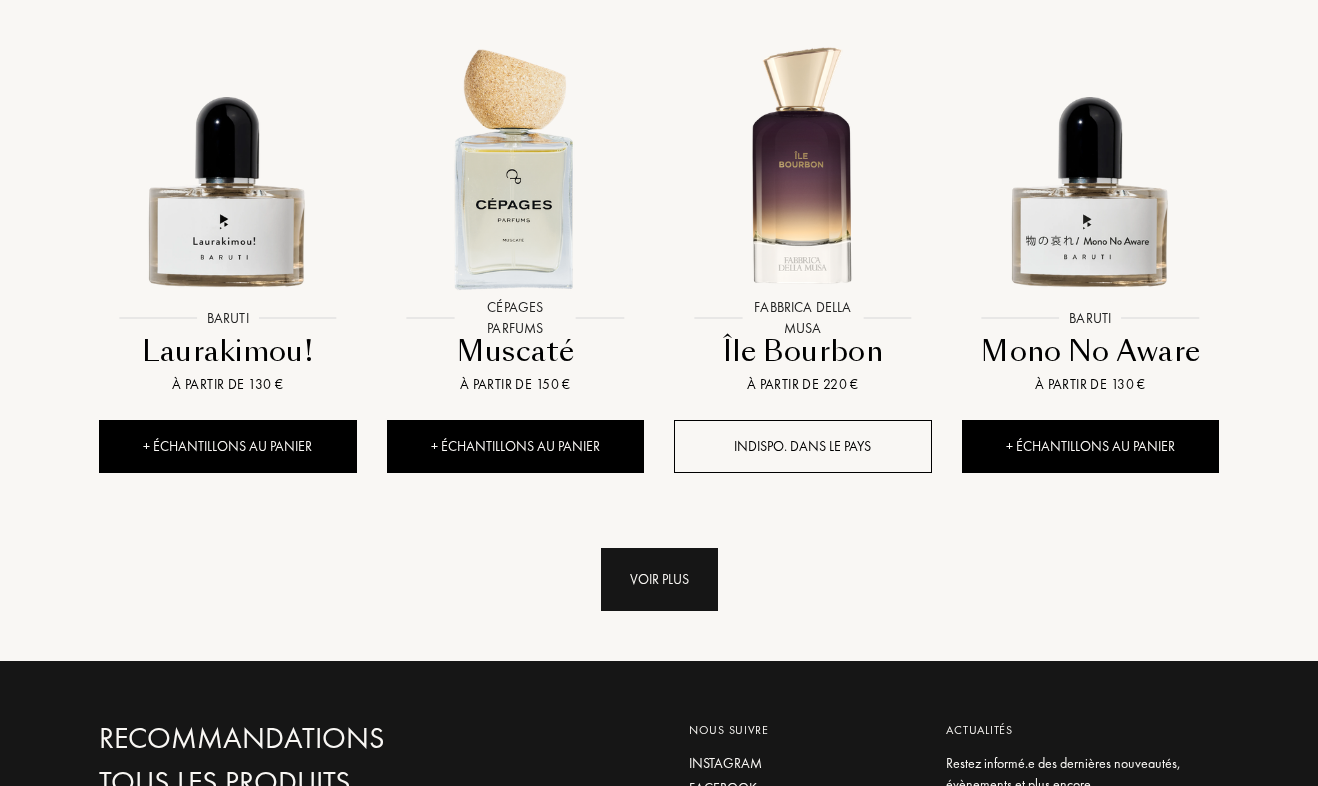 click on "Voir plus" at bounding box center [659, 579] 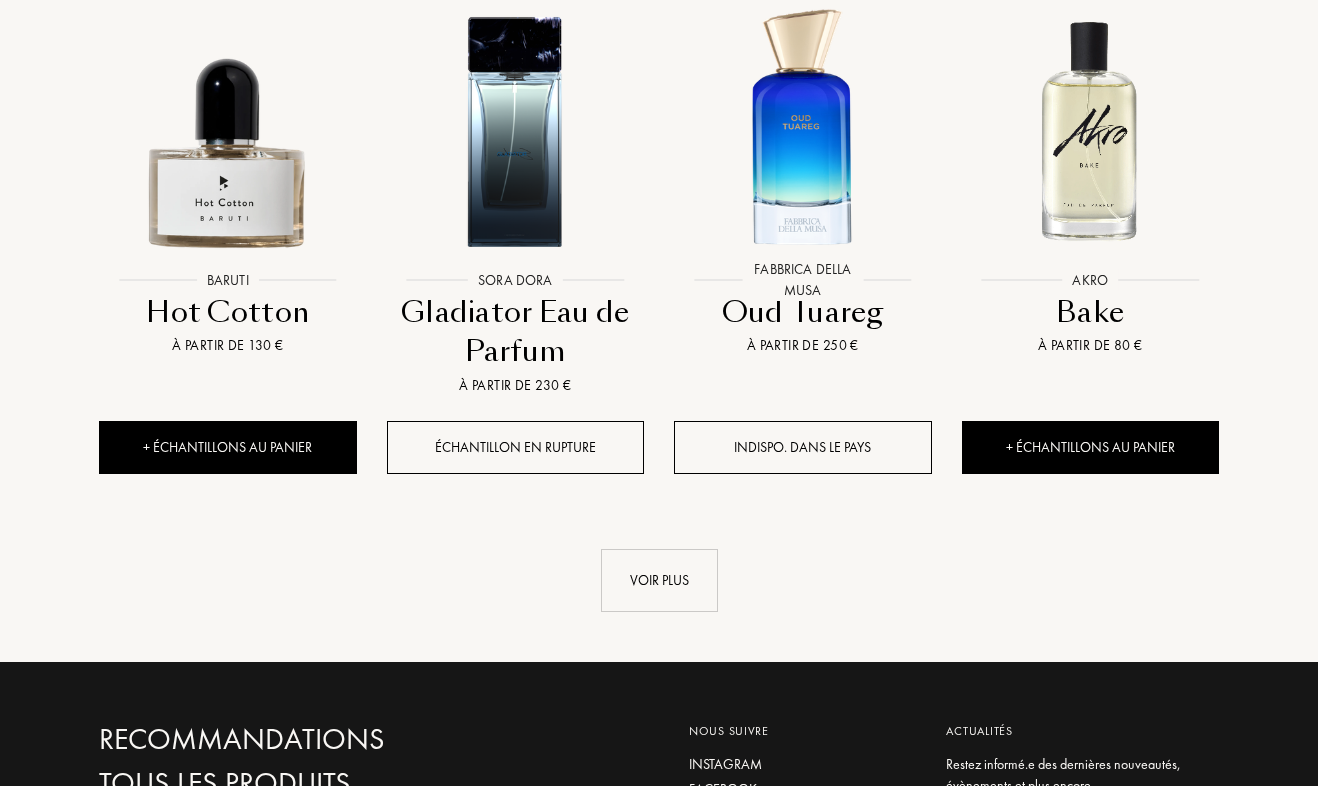 scroll, scrollTop: 5099, scrollLeft: 0, axis: vertical 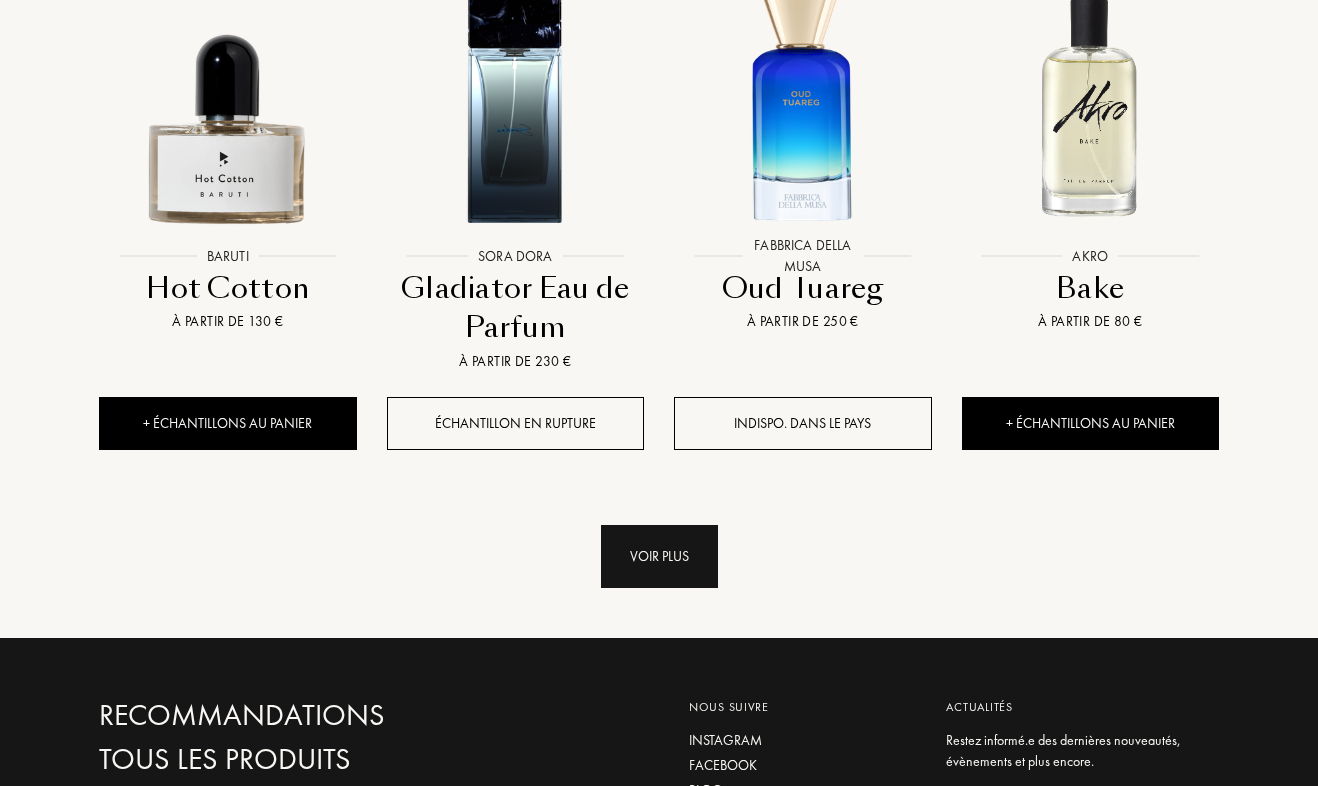 click on "Voir plus" at bounding box center [659, 556] 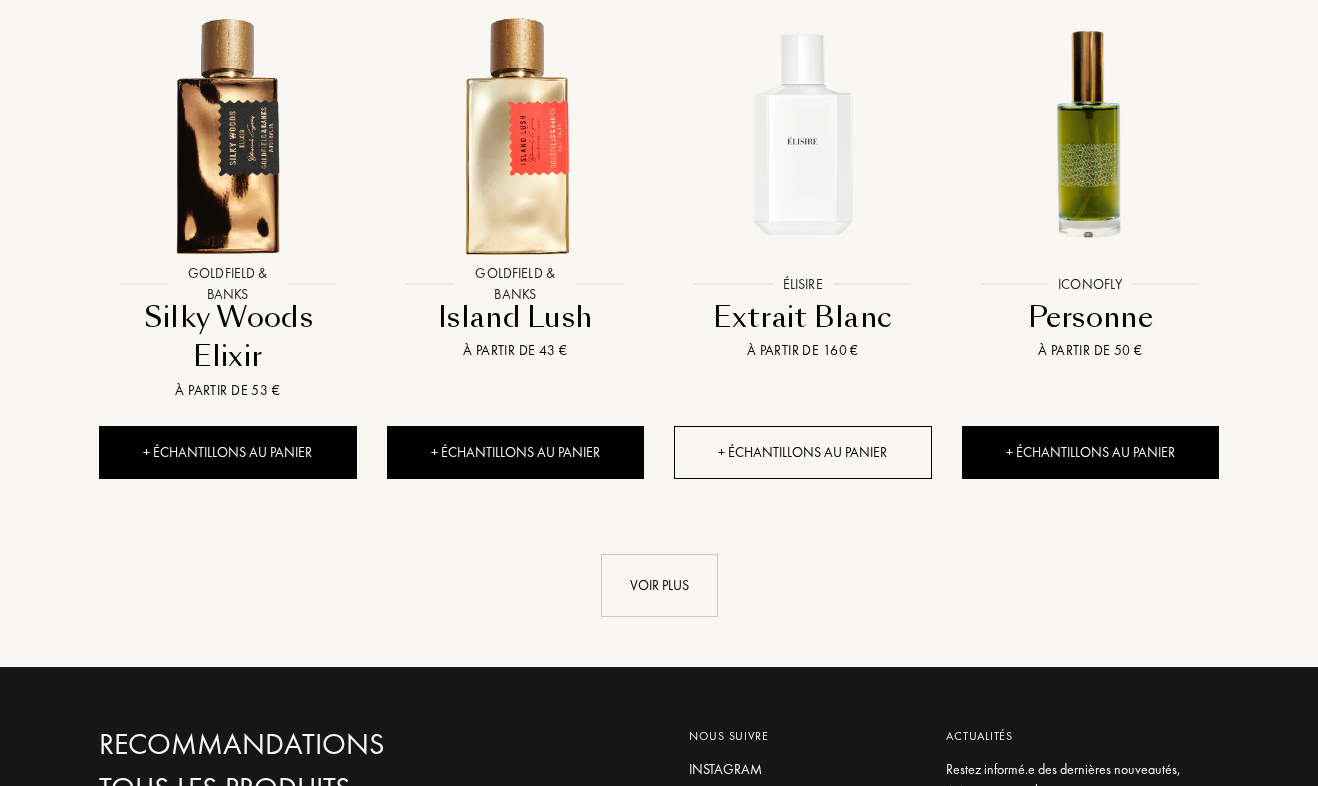 scroll, scrollTop: 6587, scrollLeft: 0, axis: vertical 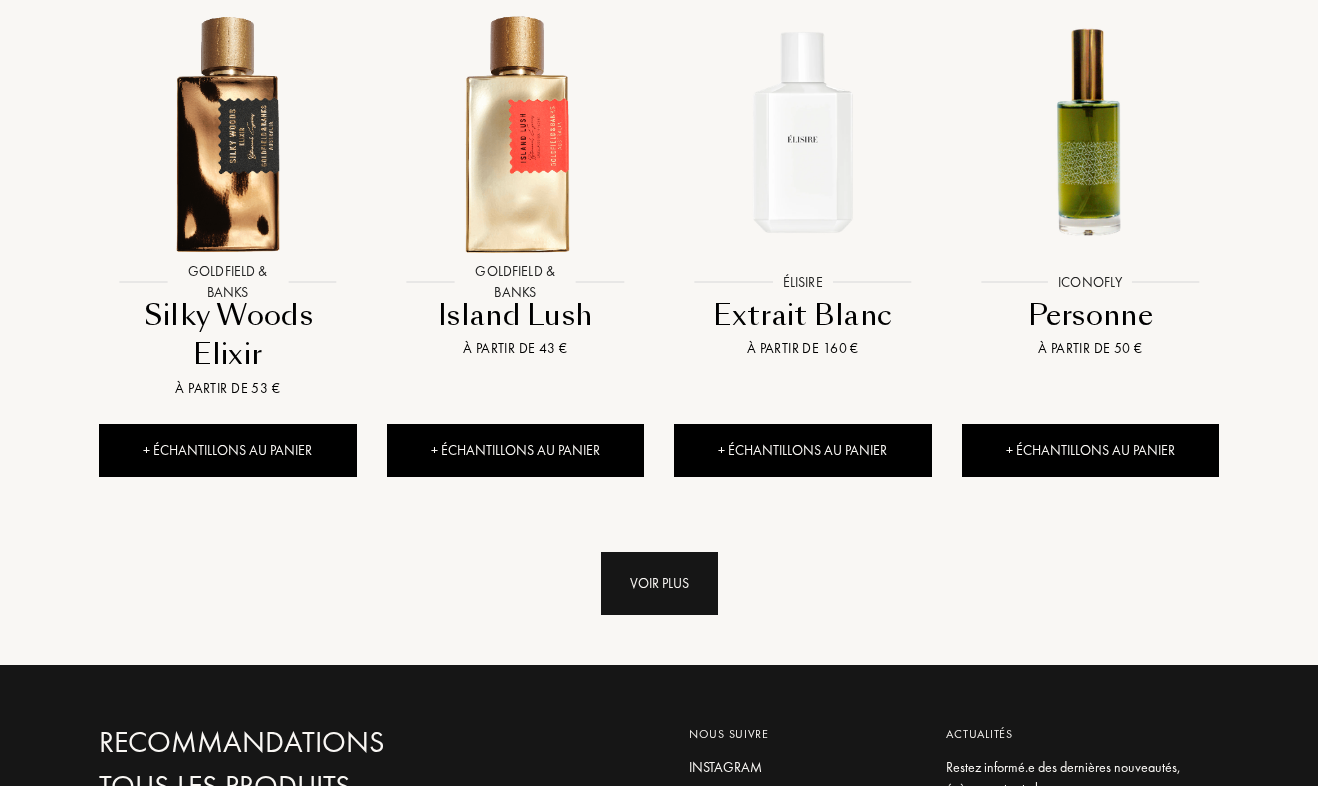 click on "Voir plus" at bounding box center (659, 583) 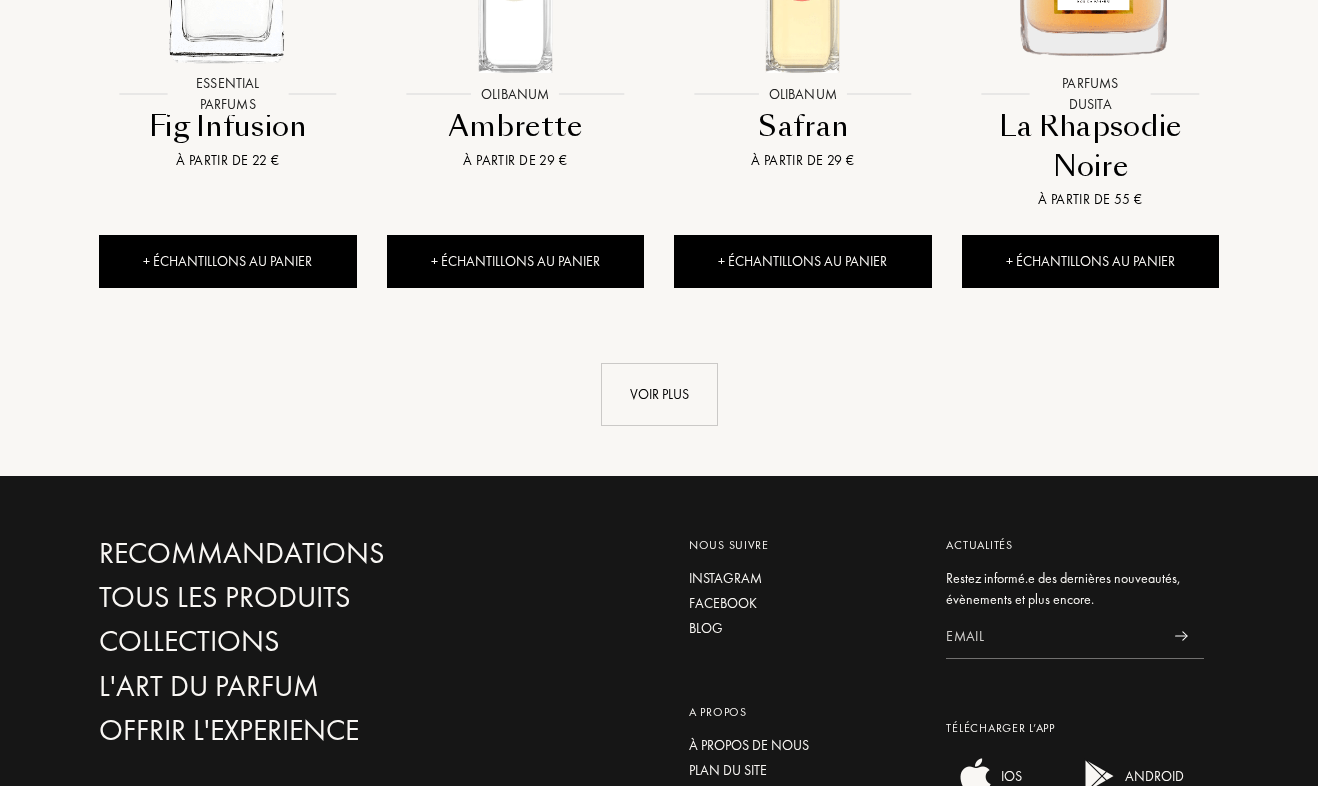 scroll, scrollTop: 8333, scrollLeft: 0, axis: vertical 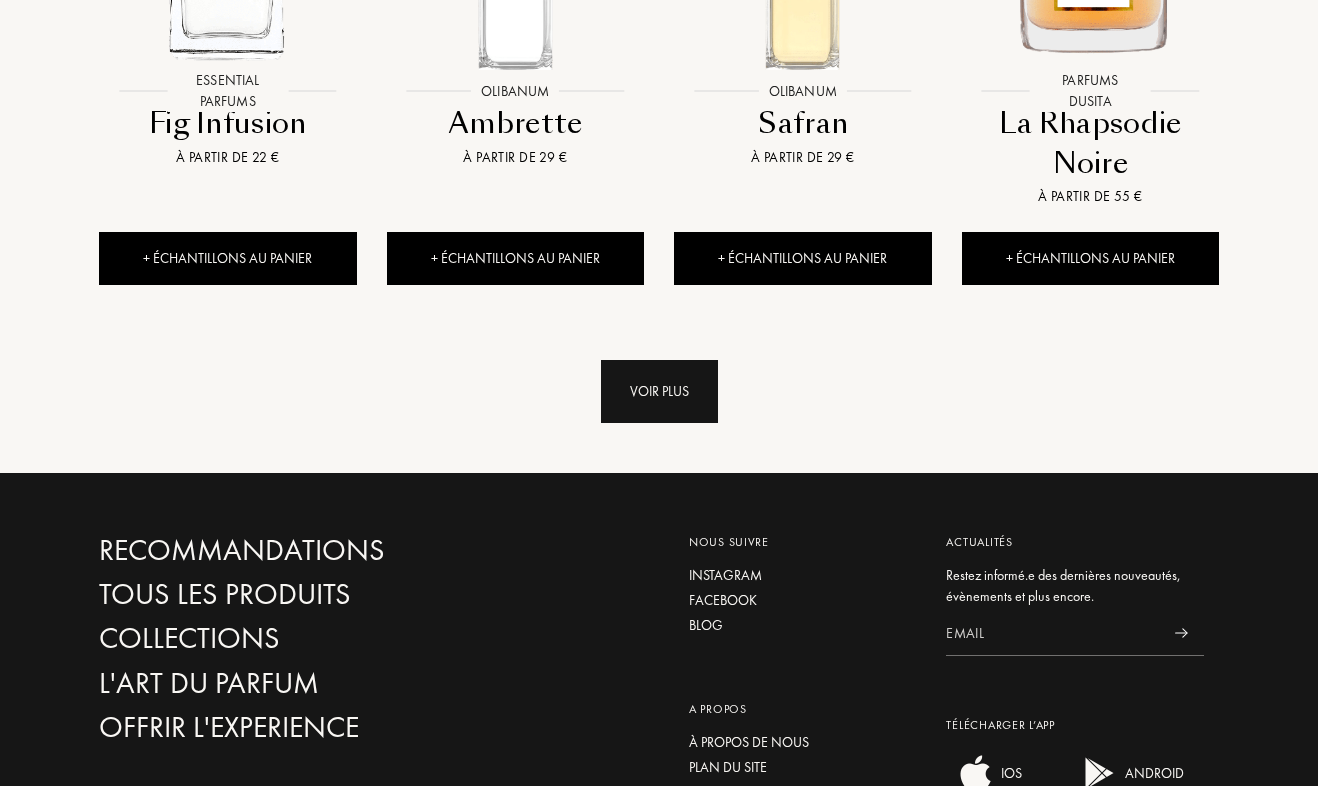 click on "Voir plus" at bounding box center [659, 391] 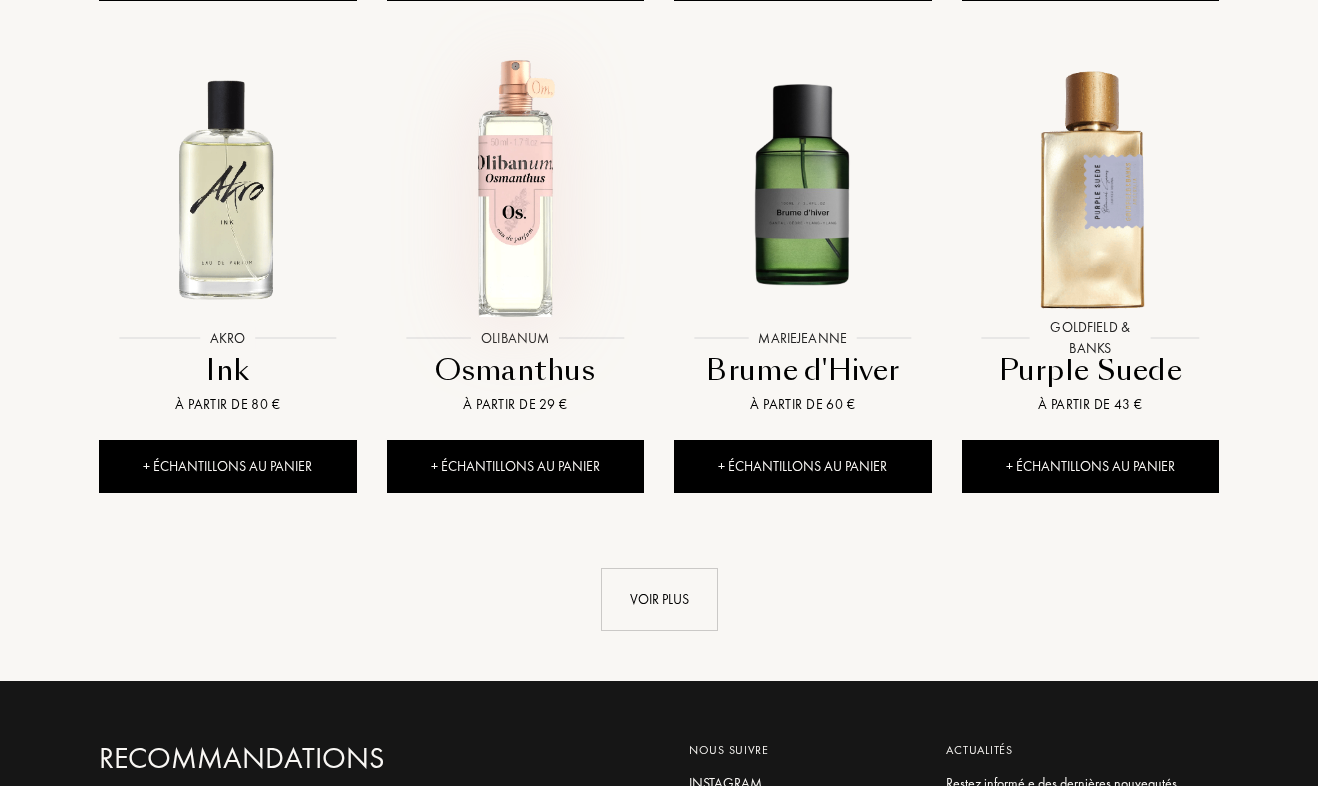 scroll, scrollTop: 9627, scrollLeft: 0, axis: vertical 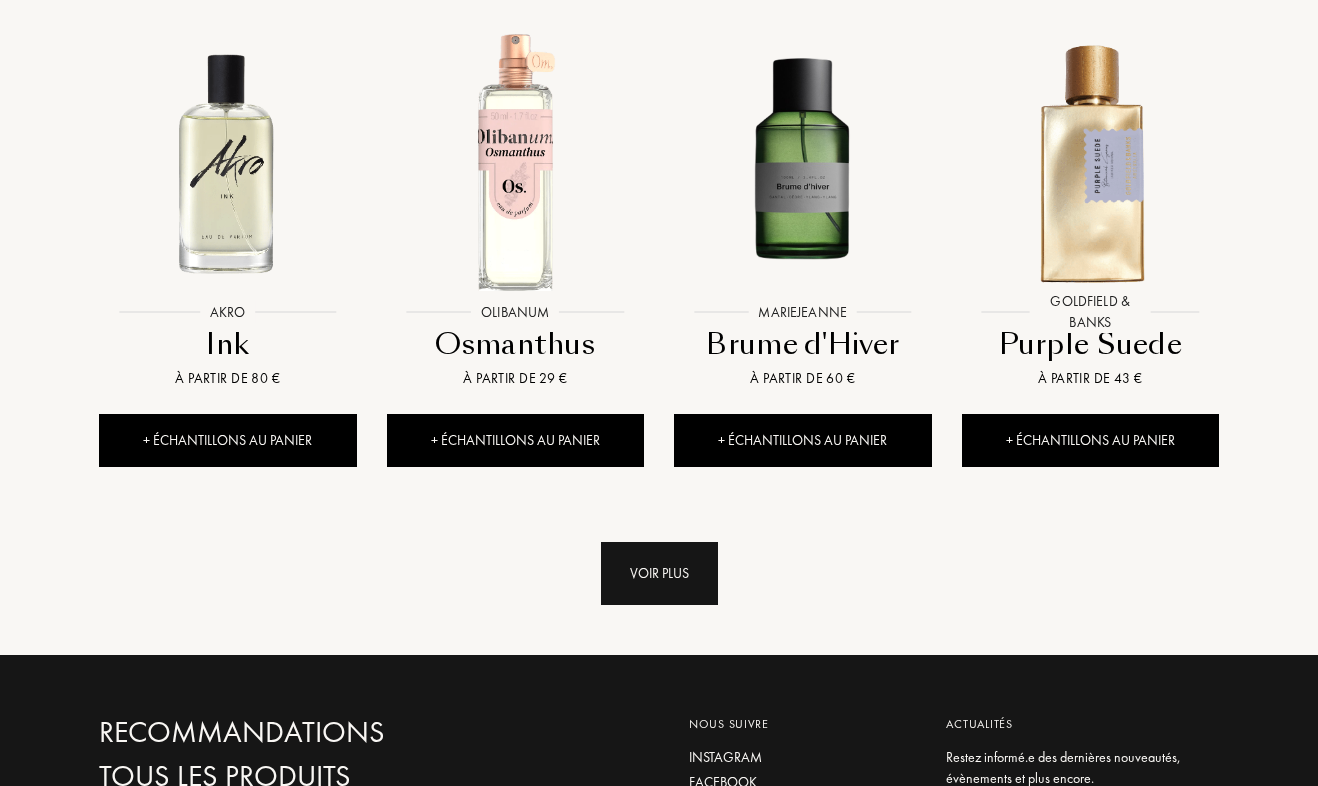 click on "Voir plus" at bounding box center [659, 573] 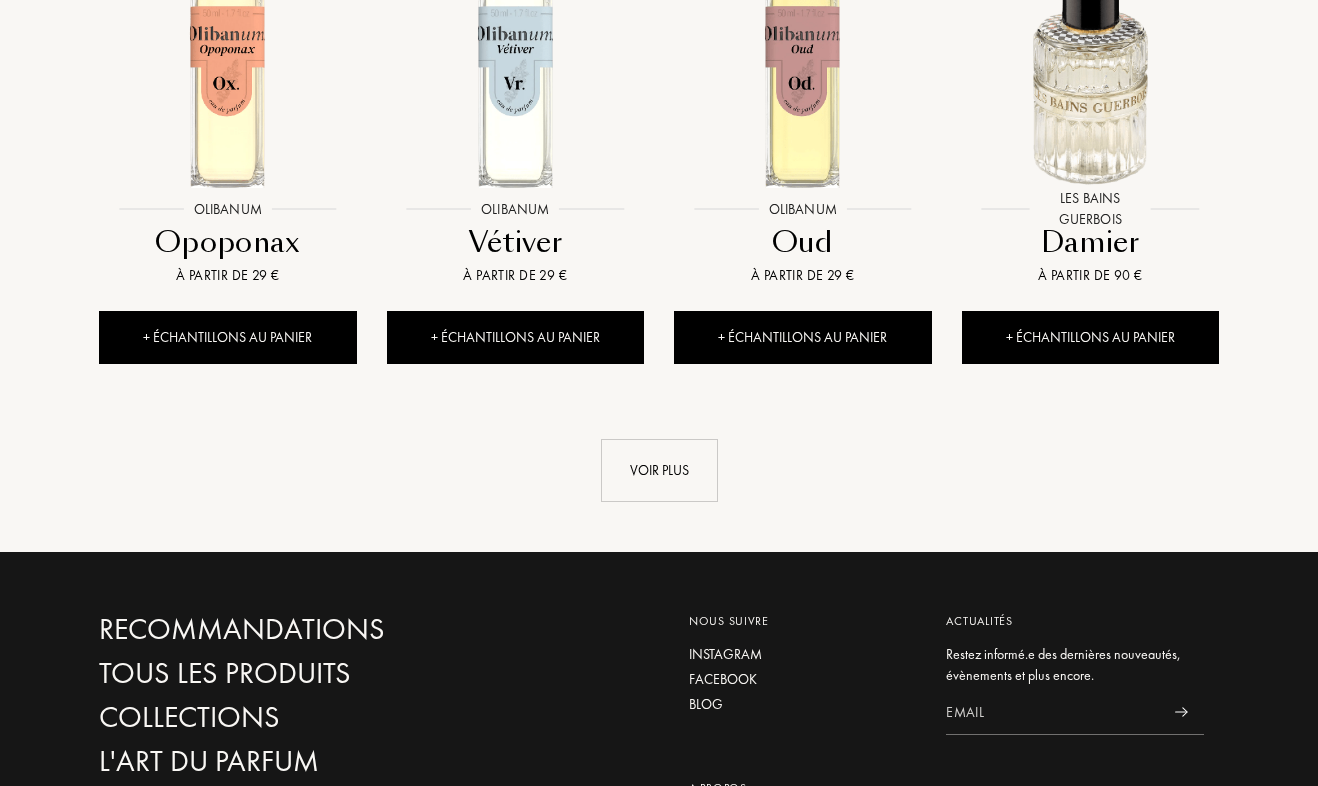 scroll, scrollTop: 11207, scrollLeft: 0, axis: vertical 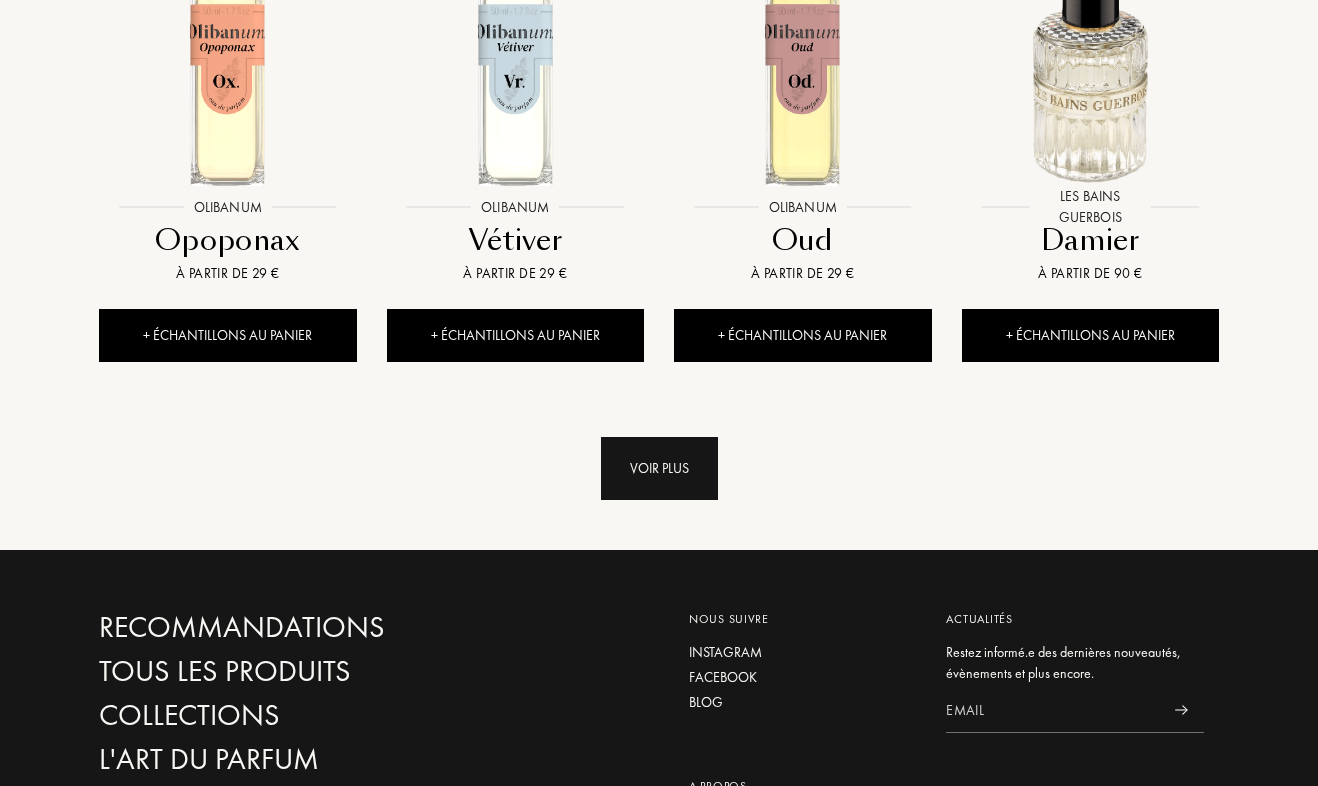 click on "Voir plus" at bounding box center [659, 468] 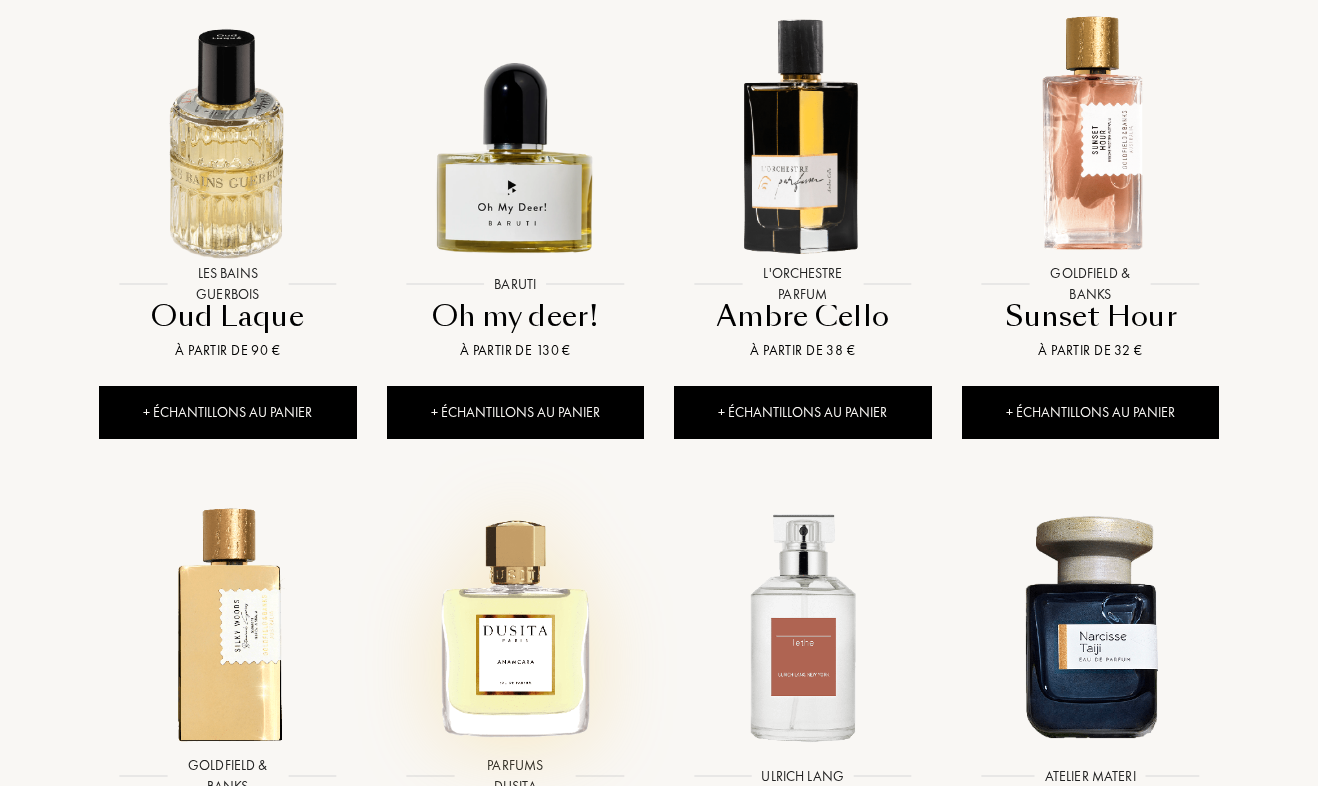 scroll, scrollTop: 12087, scrollLeft: 0, axis: vertical 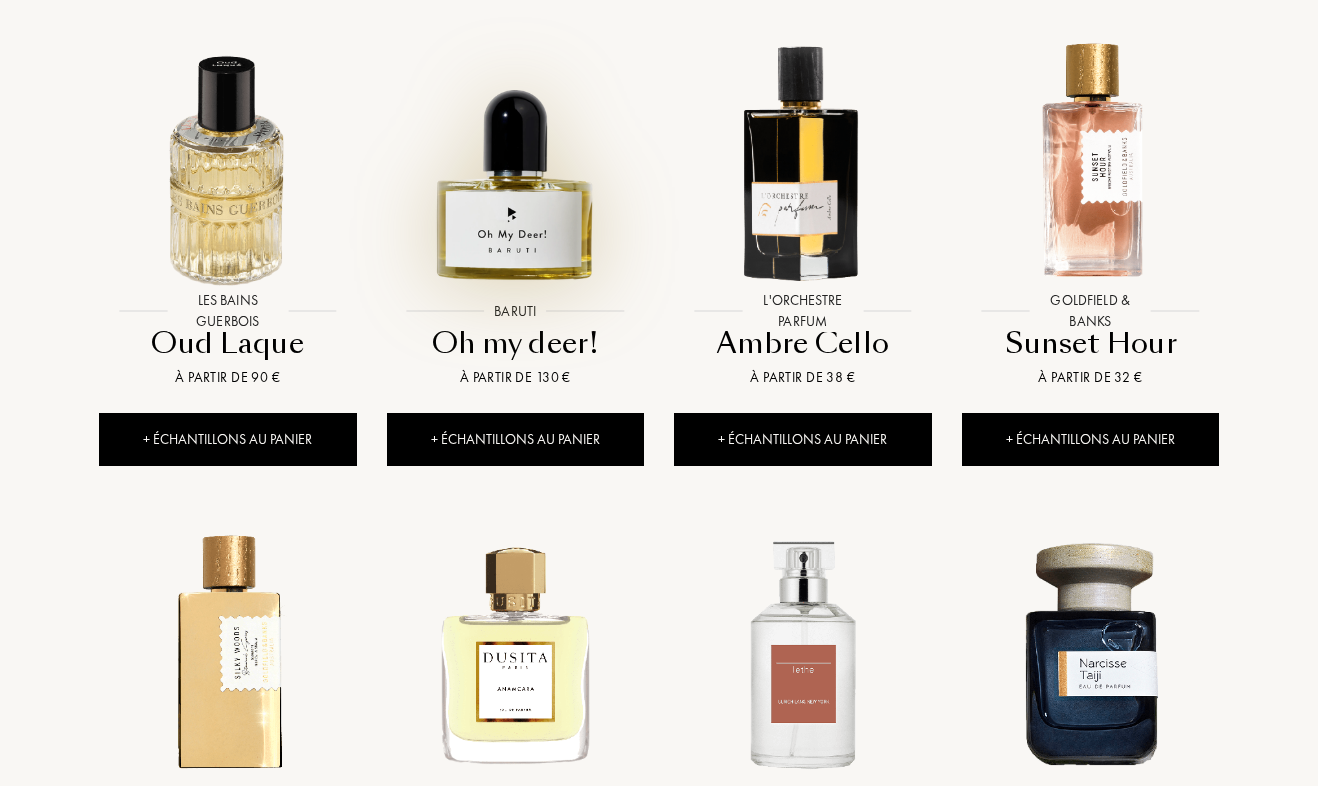 click at bounding box center (516, 175) 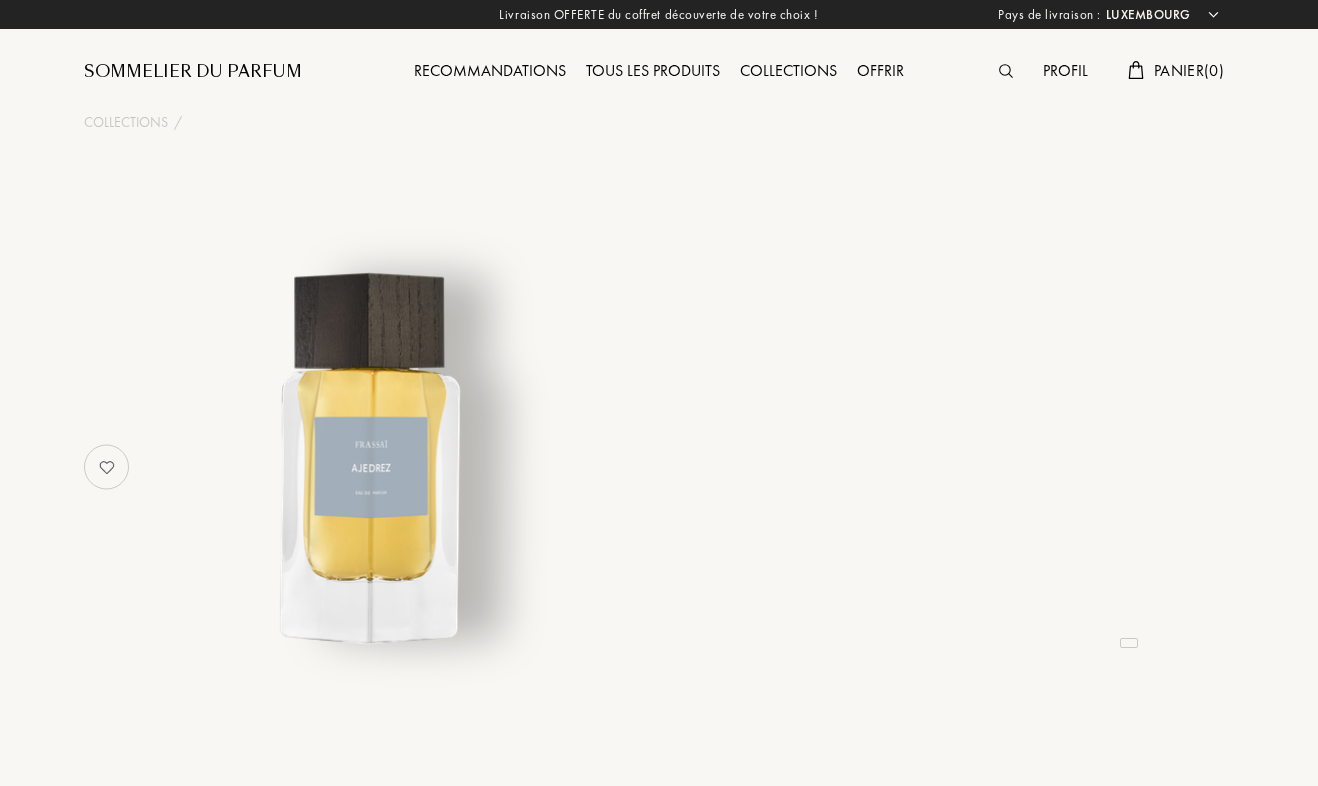 select on "LU" 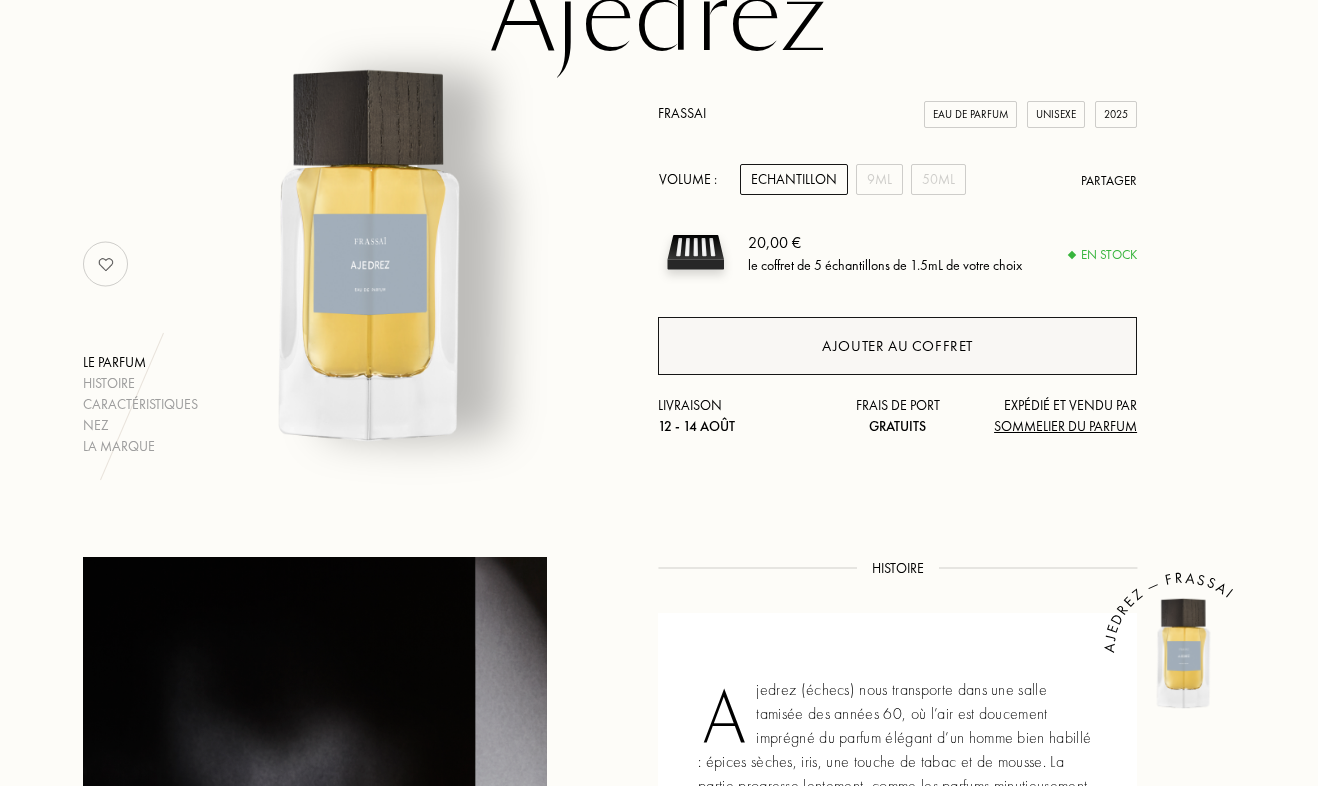 scroll, scrollTop: 120, scrollLeft: 1, axis: both 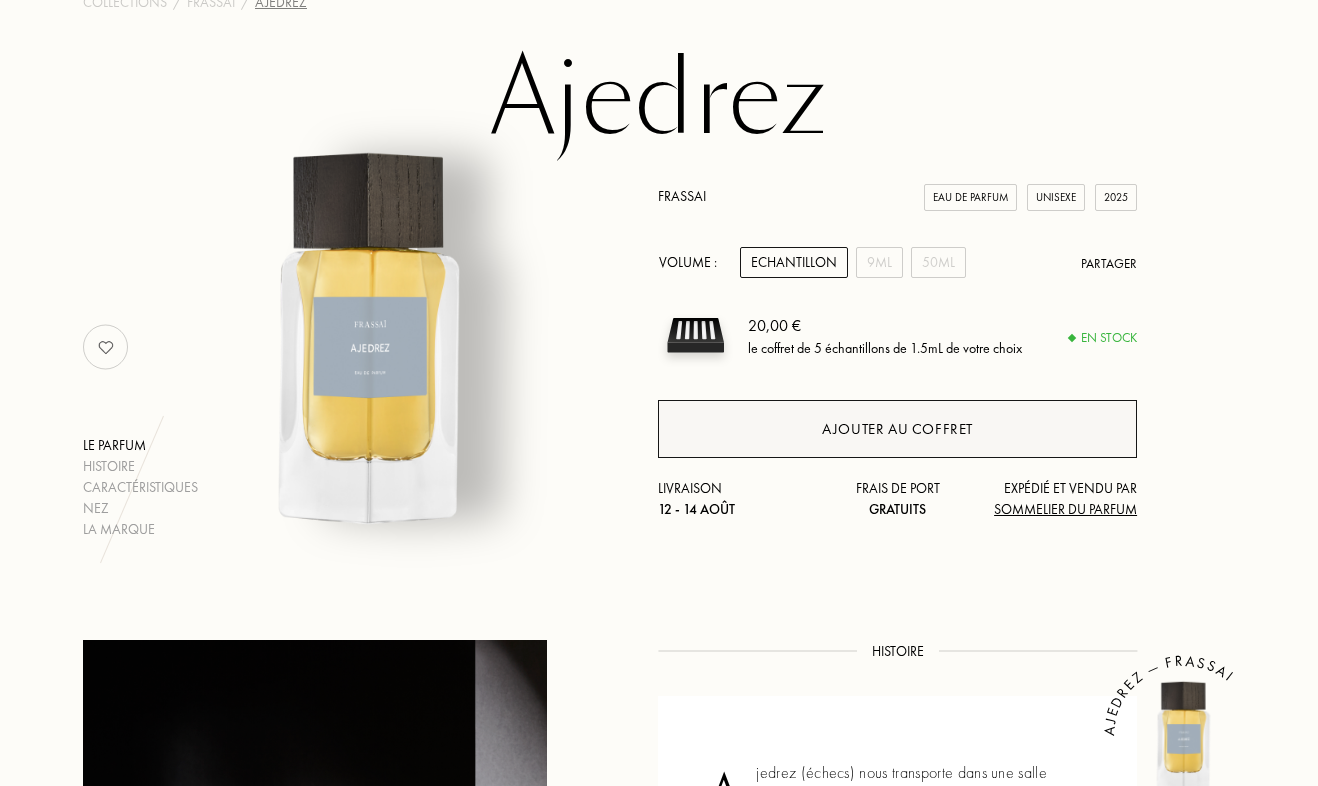 click on "Ajouter au coffret" at bounding box center (897, 429) 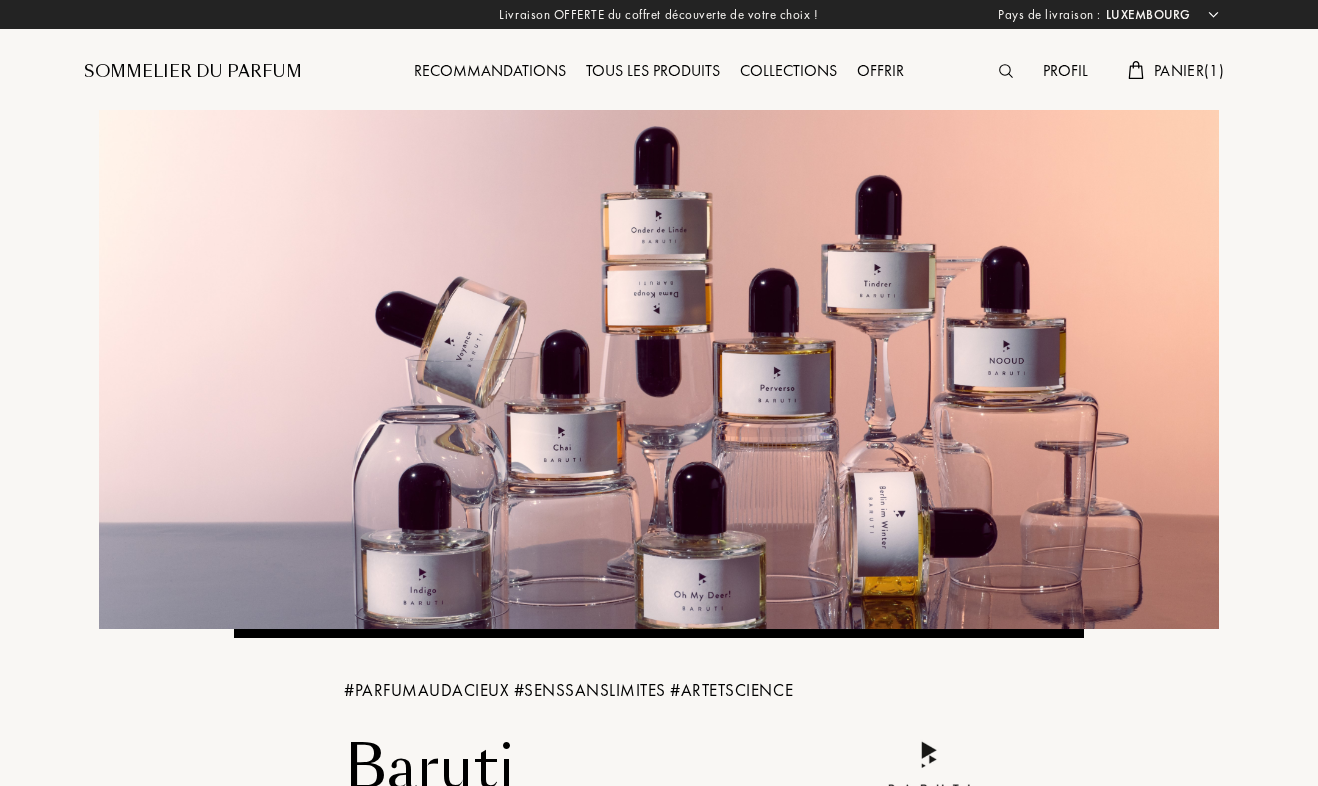 select on "LU" 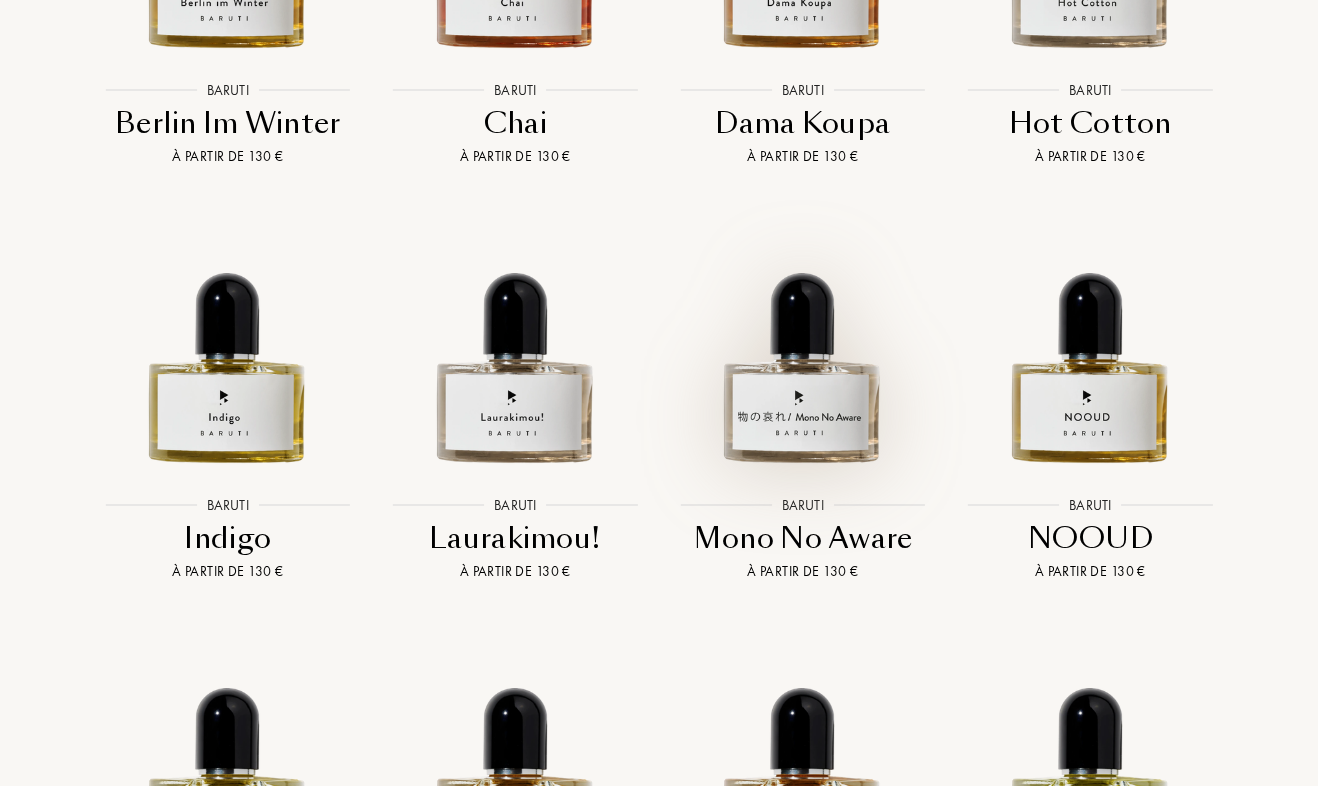 scroll, scrollTop: 2453, scrollLeft: 0, axis: vertical 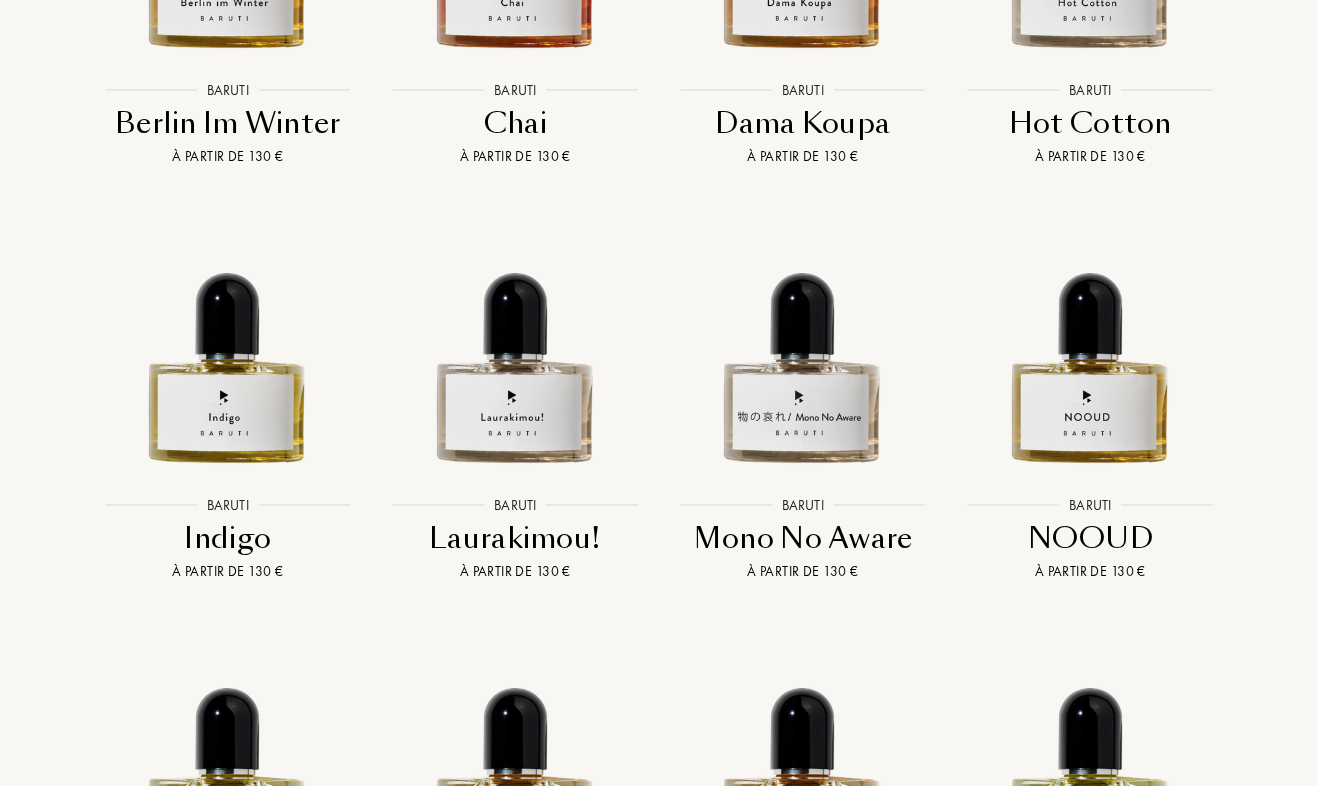 click on "Berlin Im Winter" at bounding box center [228, 123] 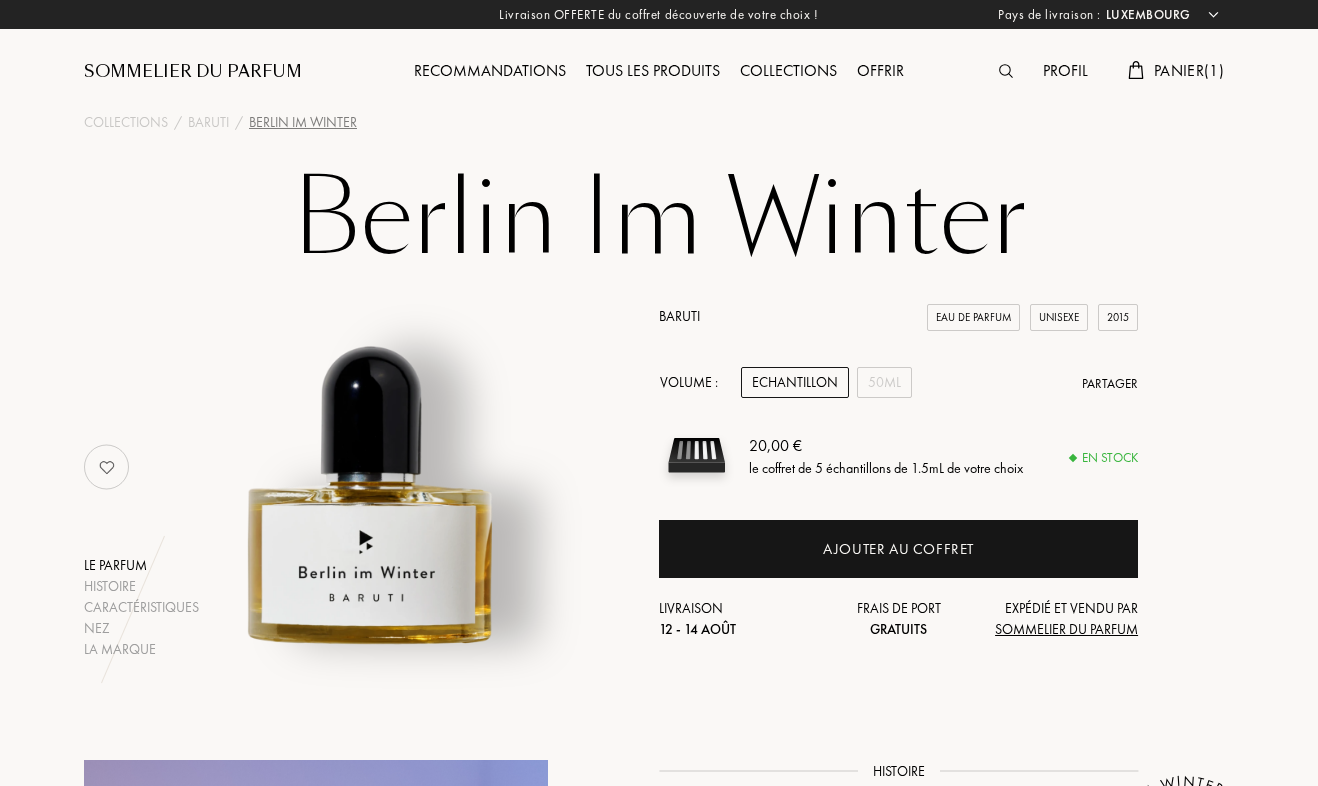 select on "LU" 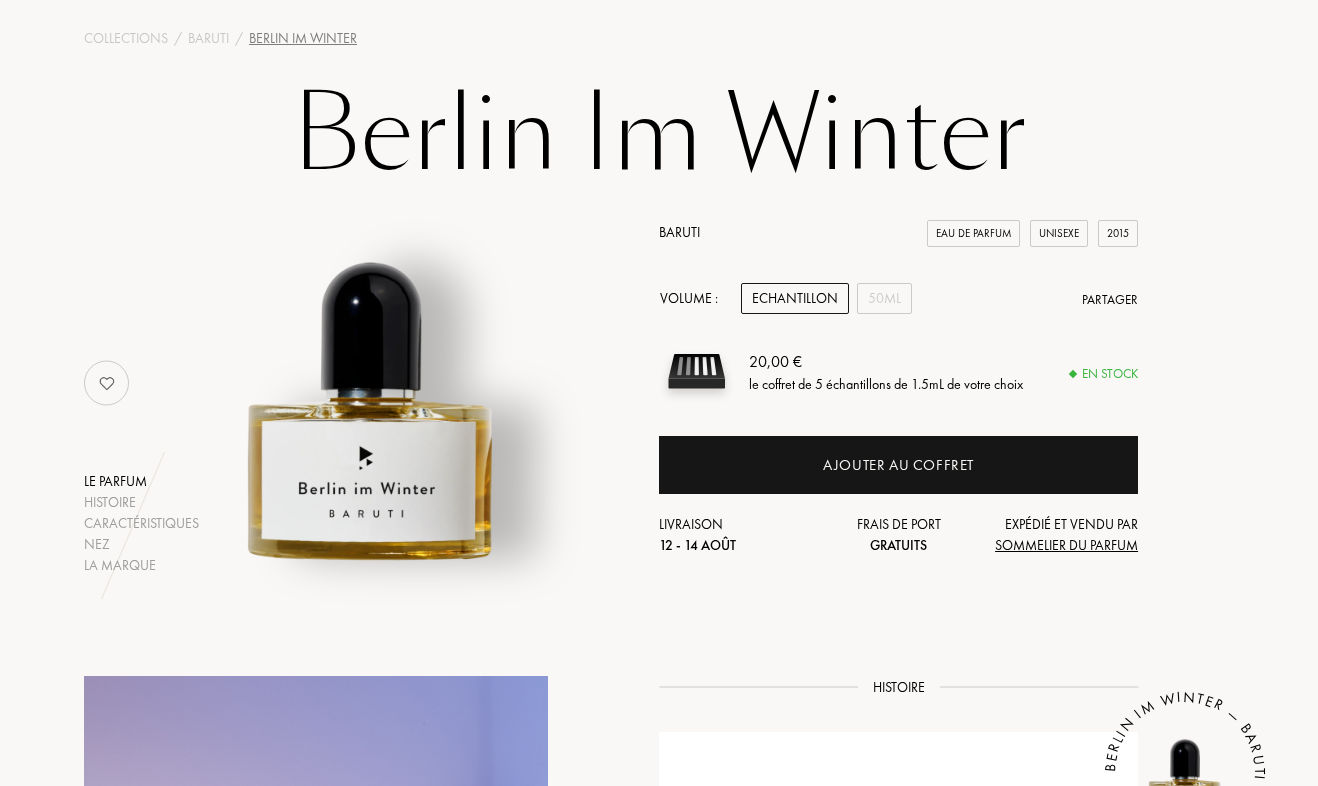 scroll, scrollTop: 63, scrollLeft: 0, axis: vertical 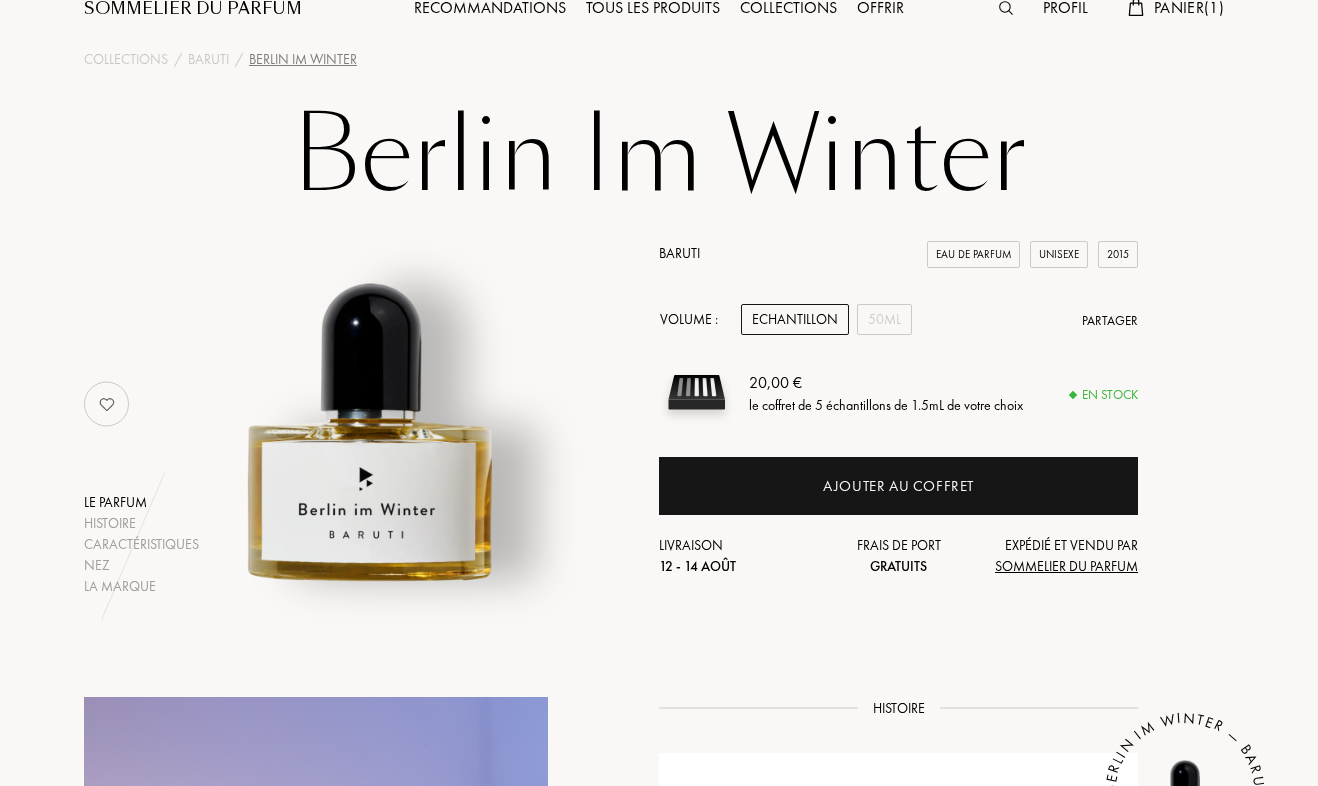 click on "Baruti" at bounding box center [679, 253] 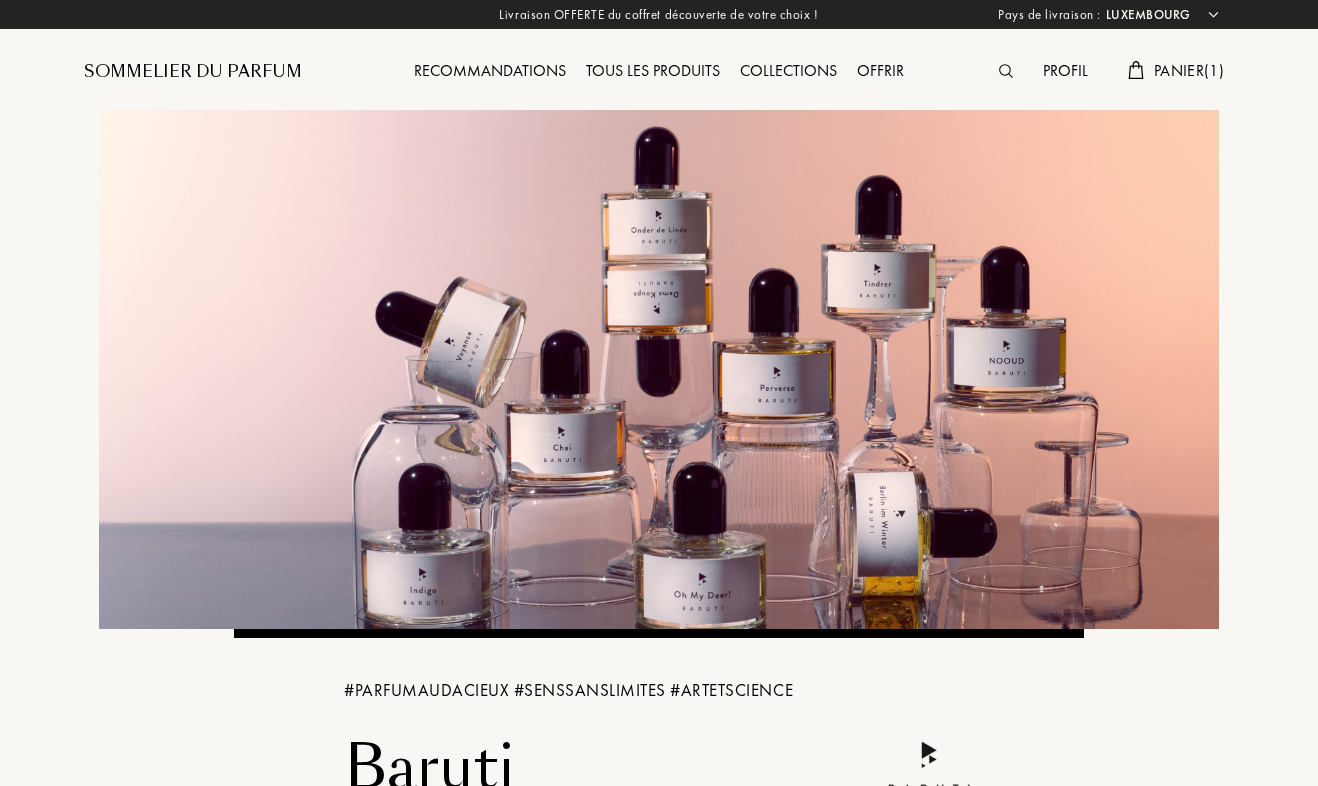 select on "LU" 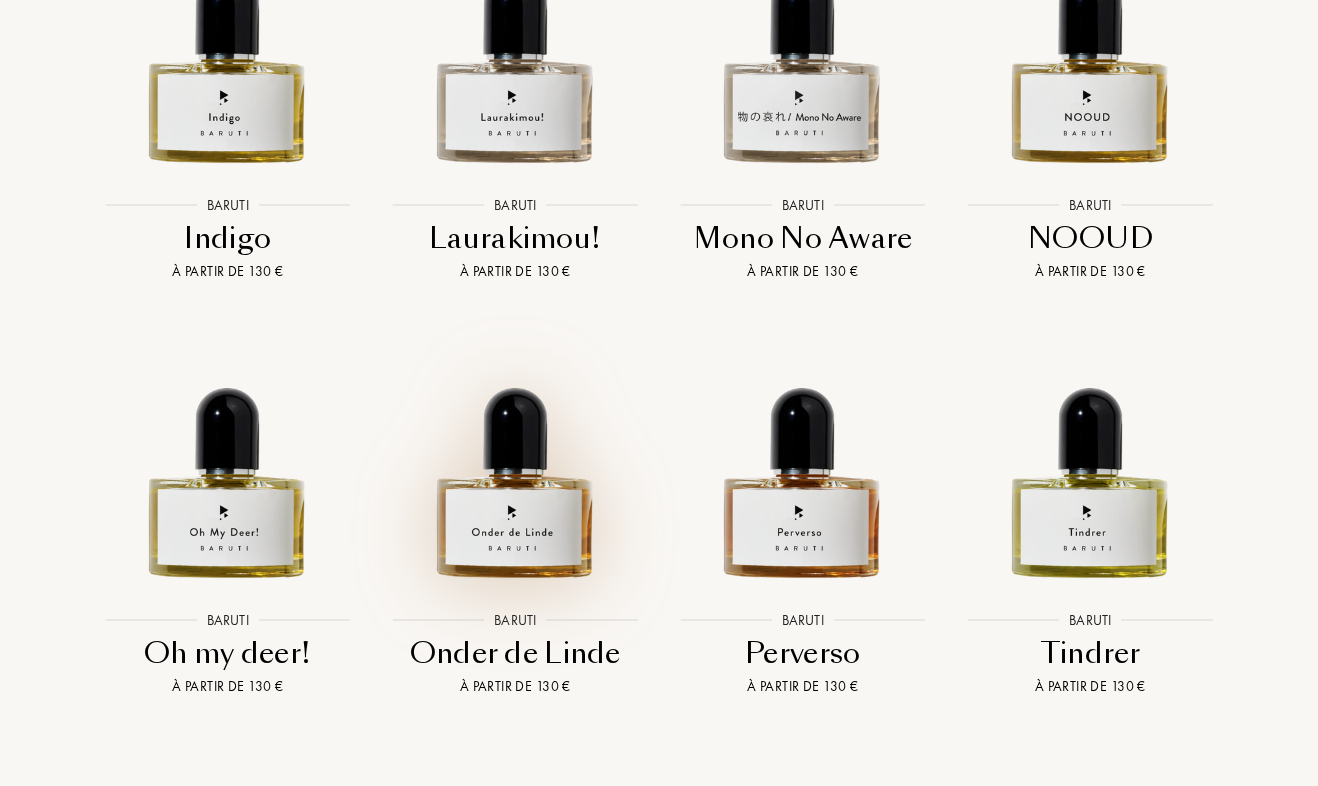 scroll, scrollTop: 2755, scrollLeft: 0, axis: vertical 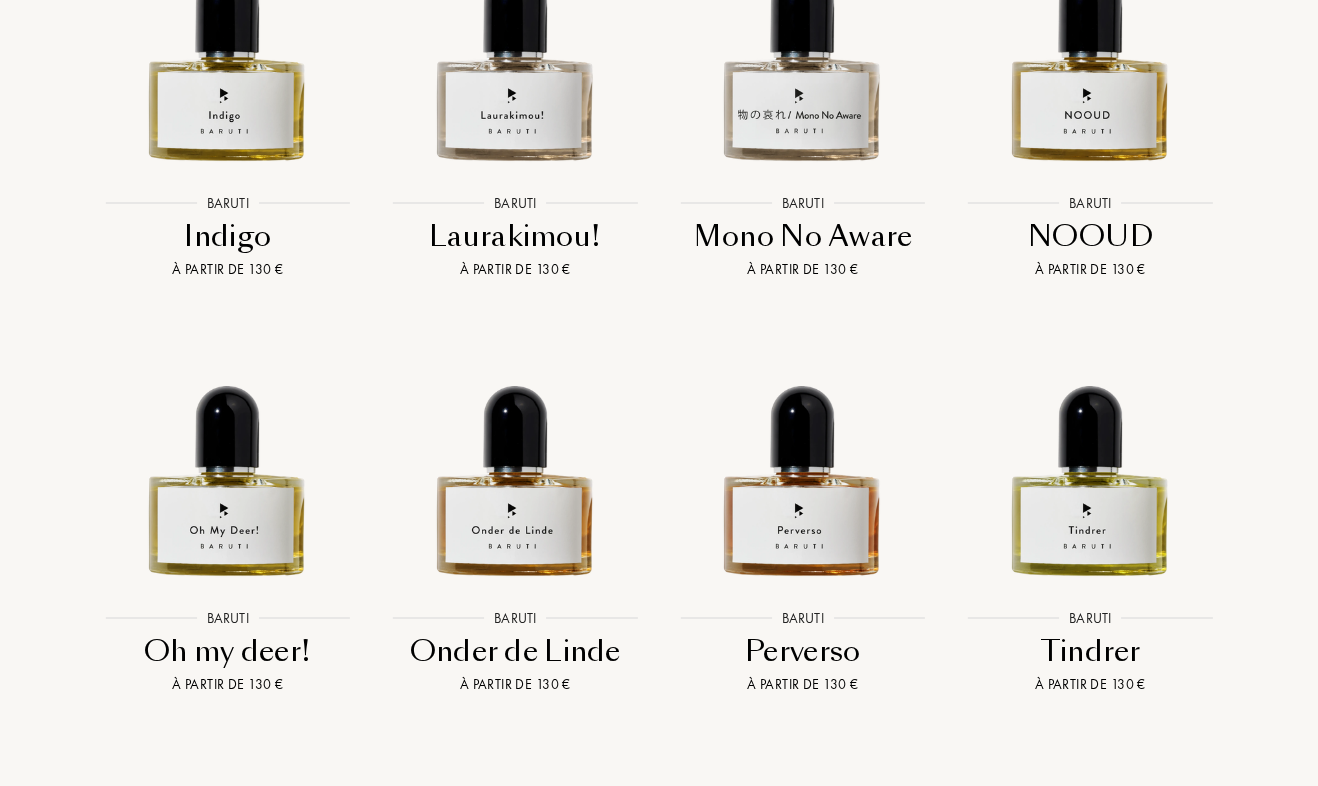 click on "Onder de Linde" at bounding box center [516, 651] 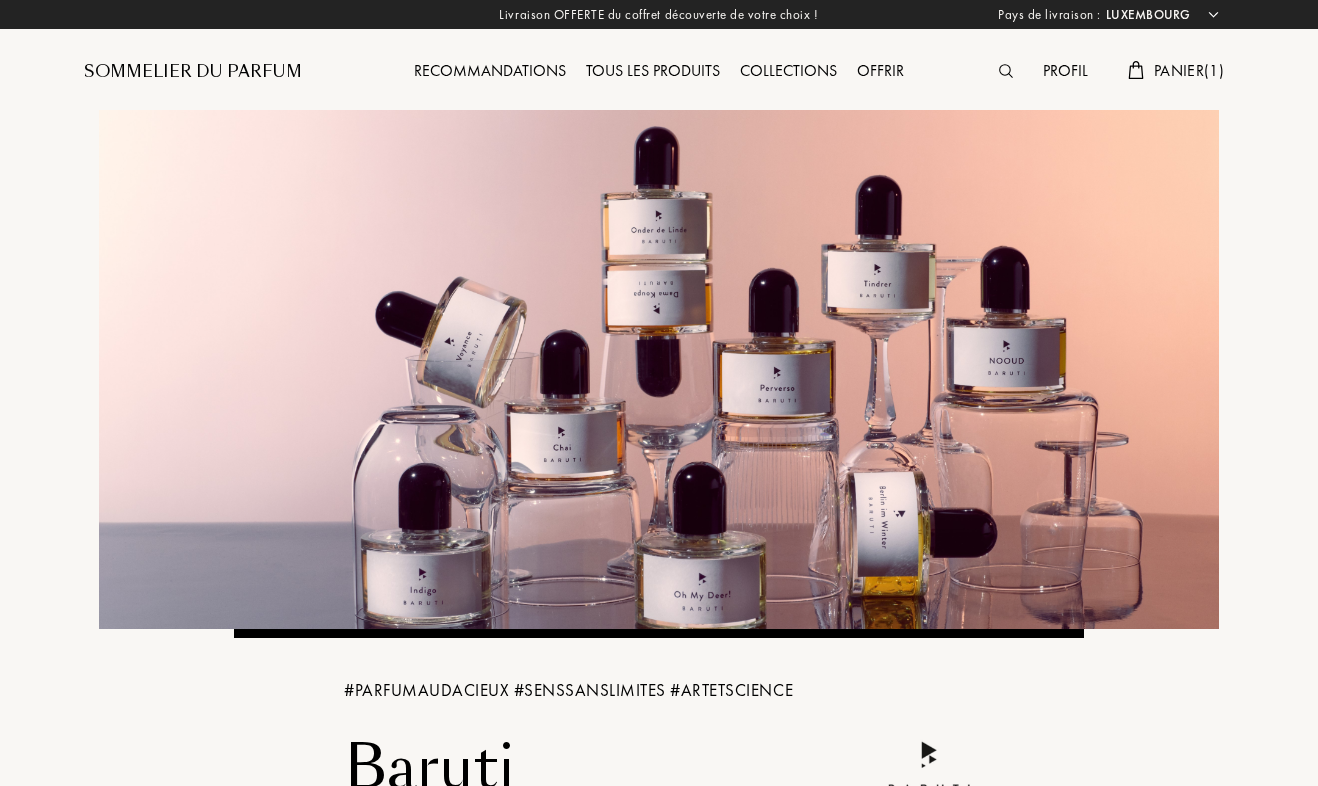 scroll, scrollTop: 0, scrollLeft: 0, axis: both 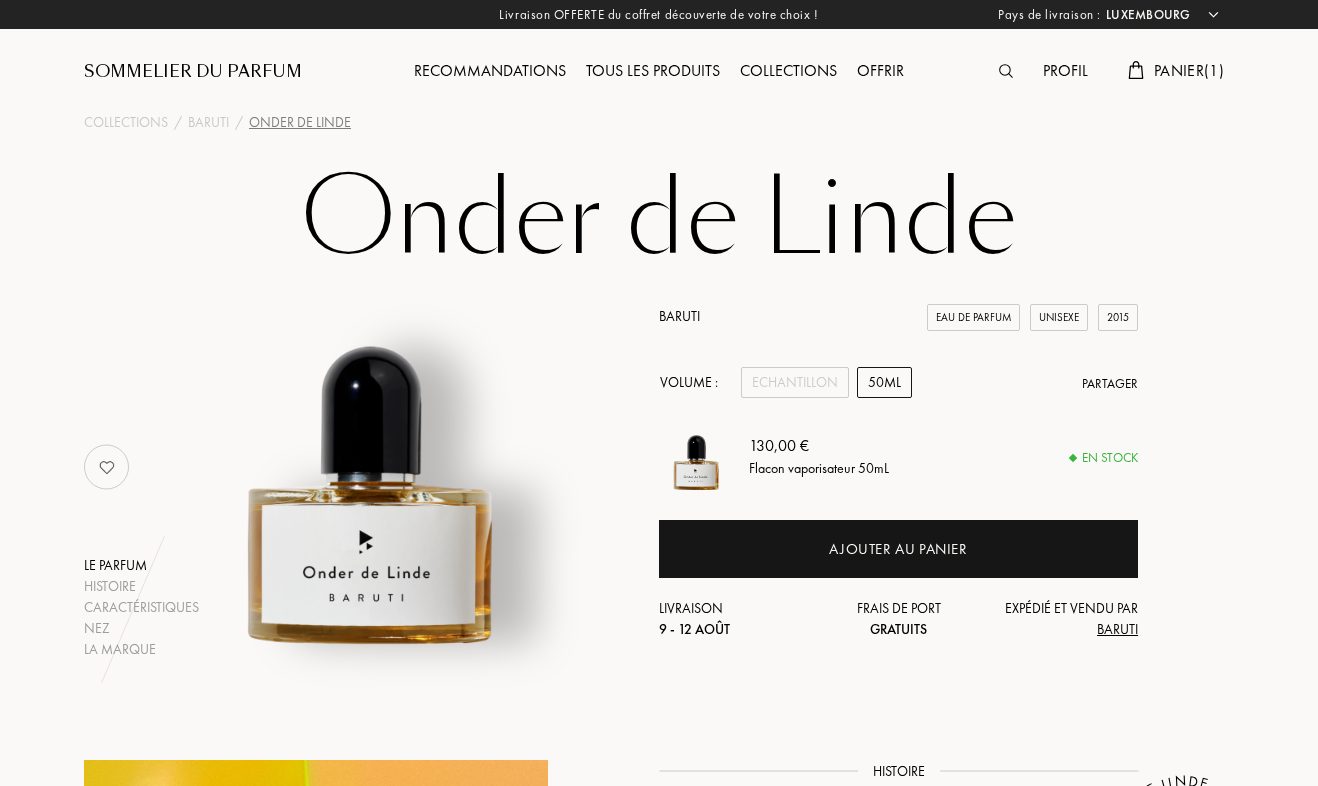 select on "LU" 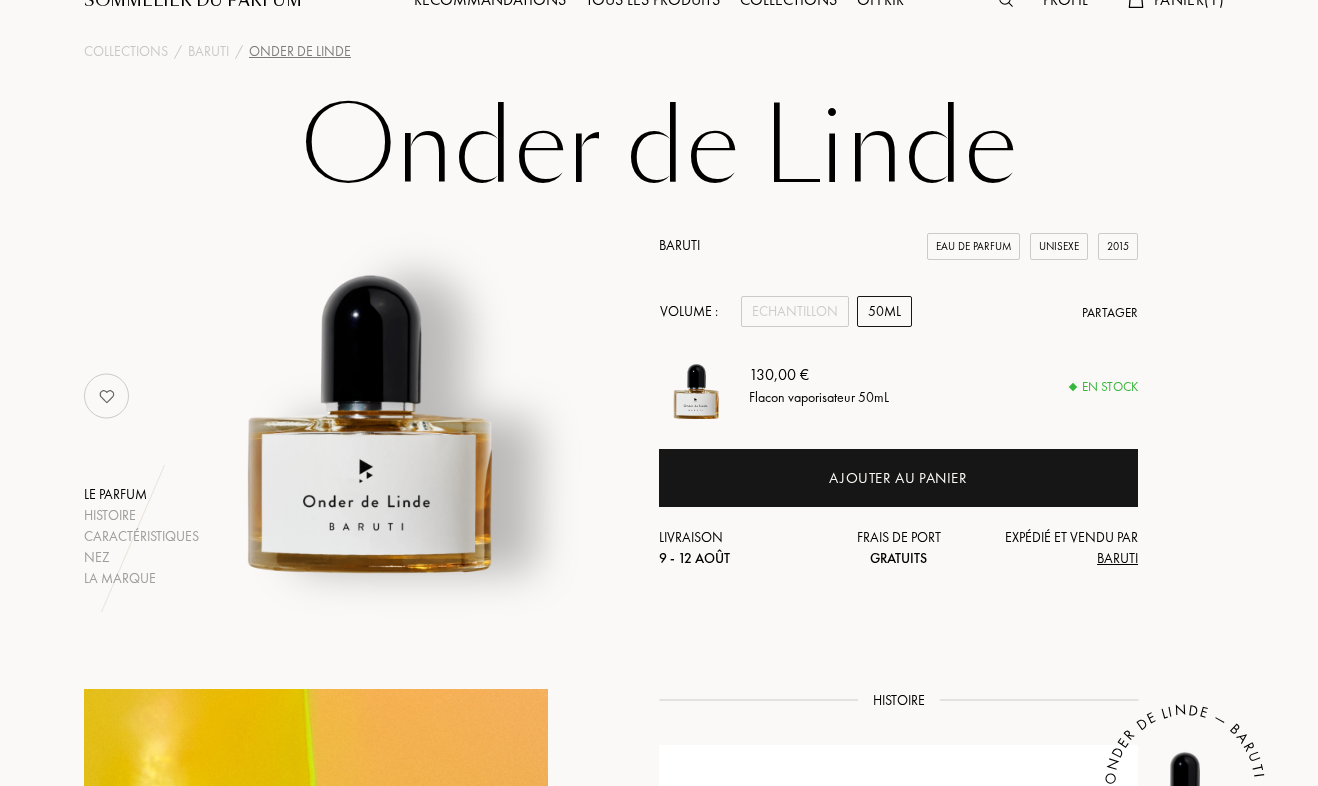 scroll, scrollTop: 36, scrollLeft: 0, axis: vertical 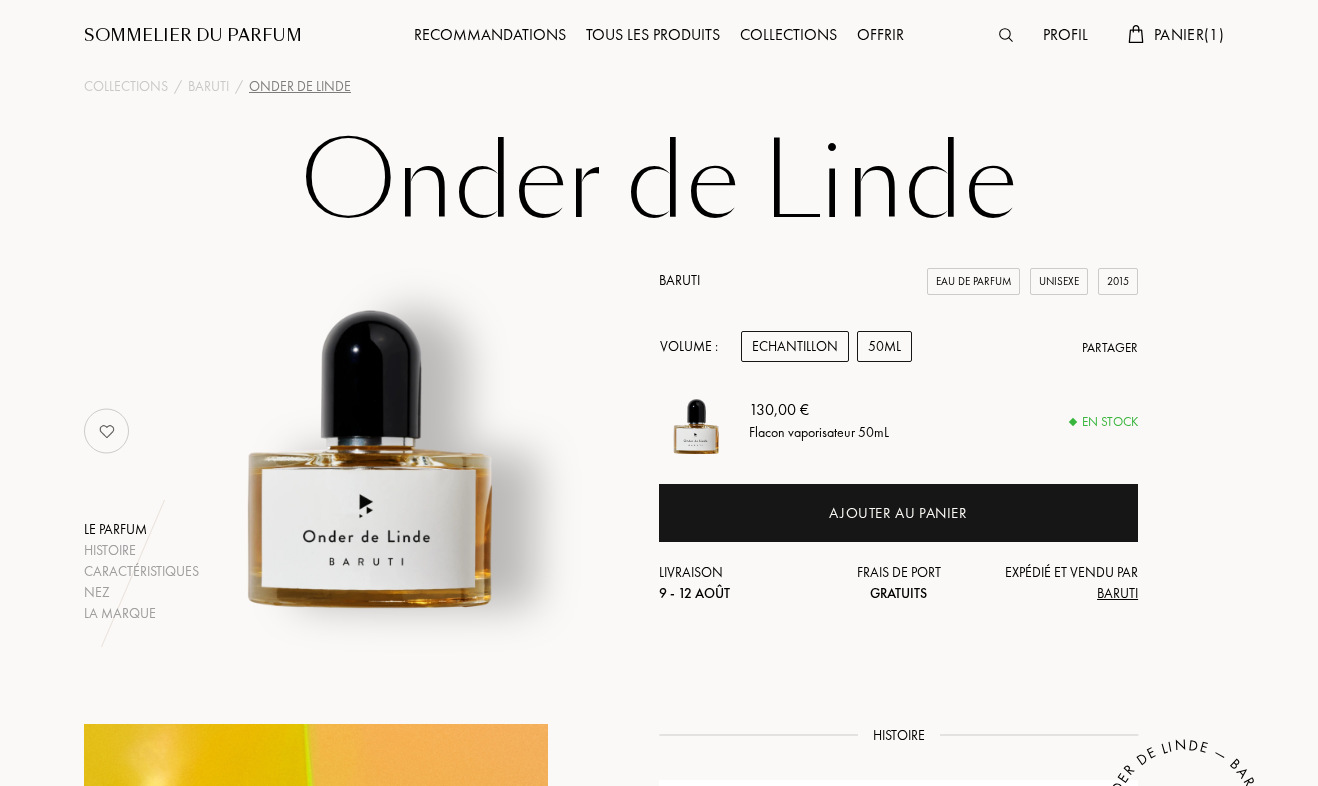 click on "Echantillon" at bounding box center [795, 346] 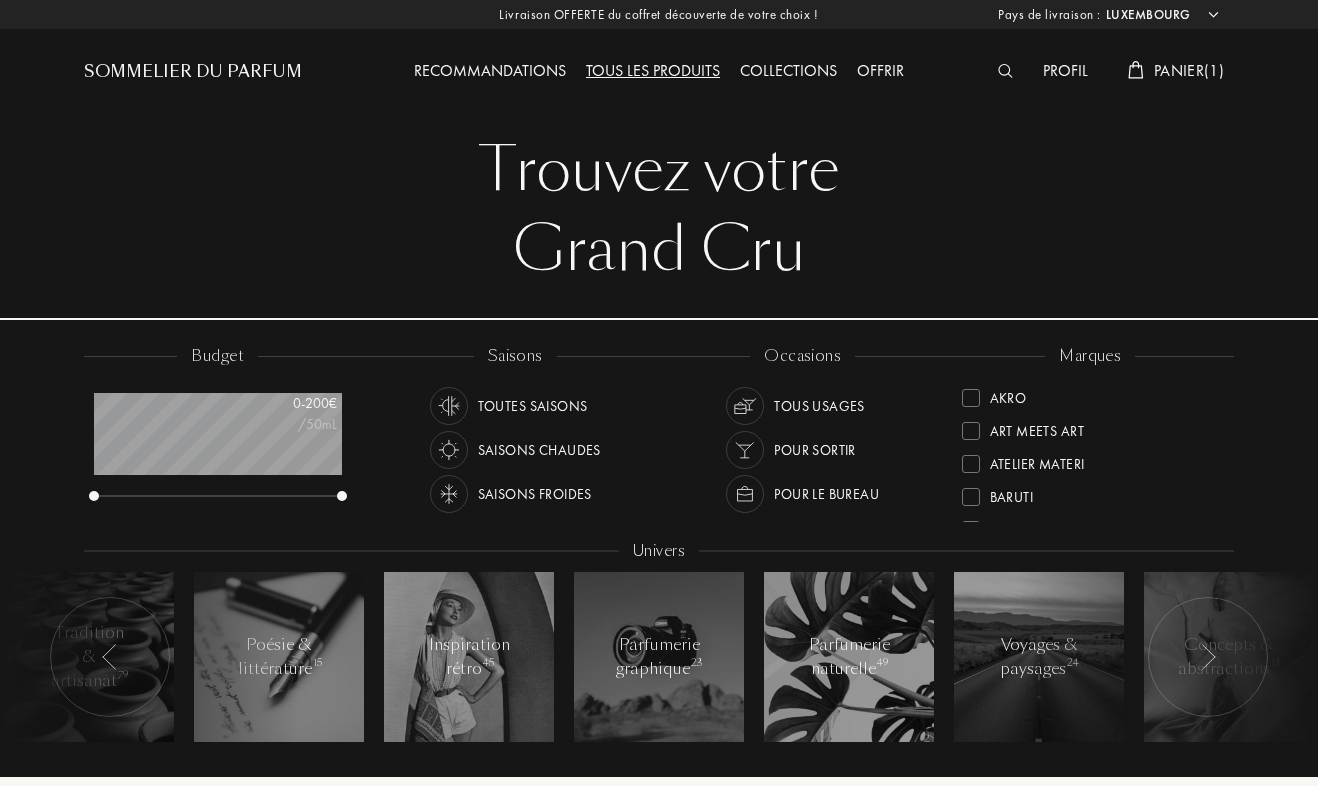select on "LU" 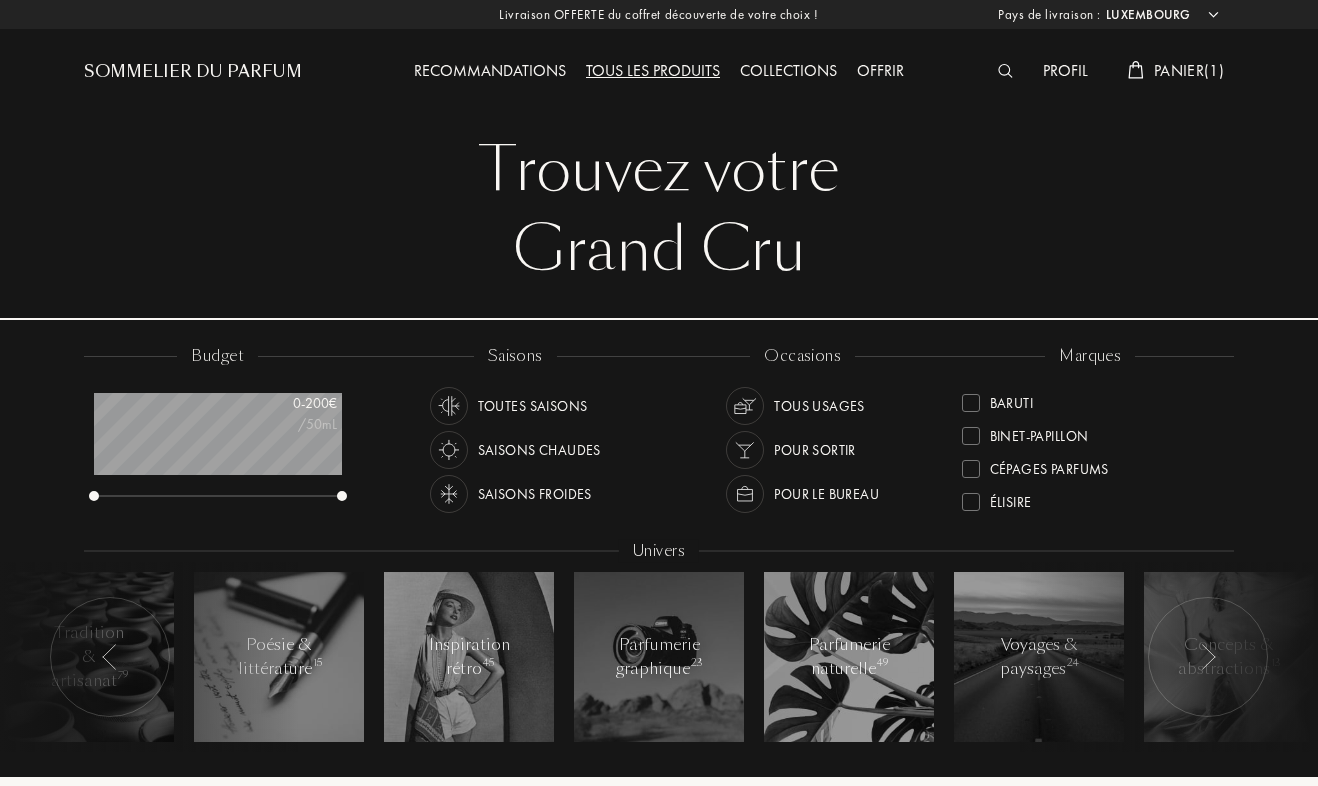 scroll, scrollTop: 80, scrollLeft: 0, axis: vertical 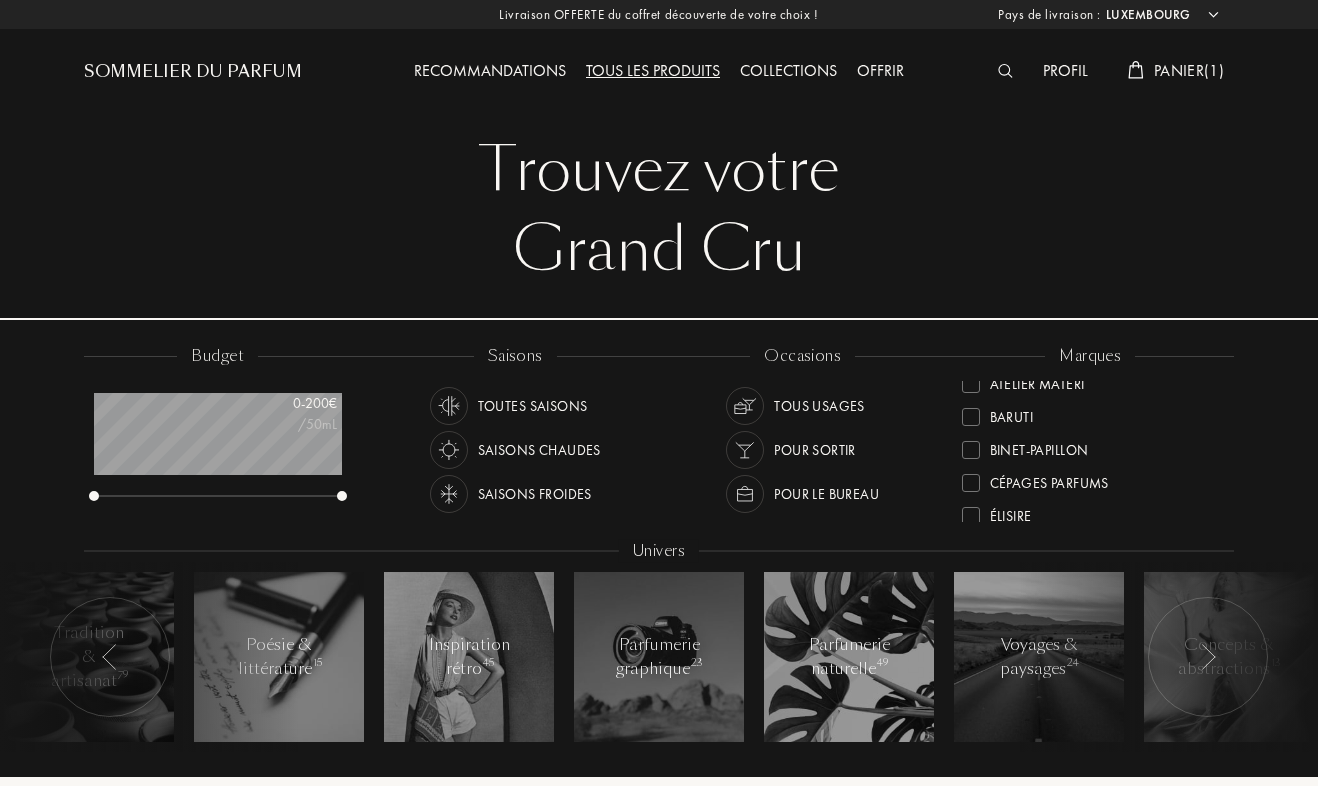 click at bounding box center (971, 450) 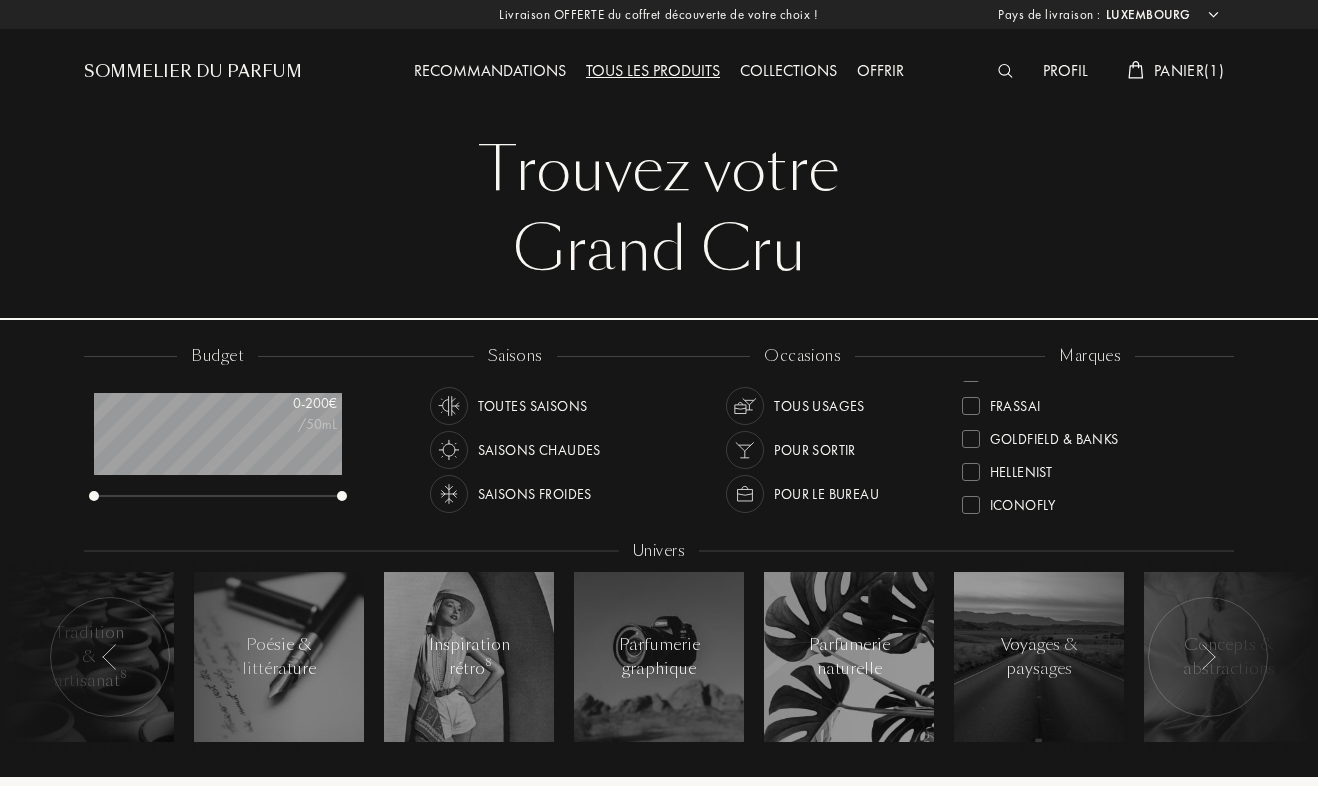 scroll, scrollTop: 313, scrollLeft: 0, axis: vertical 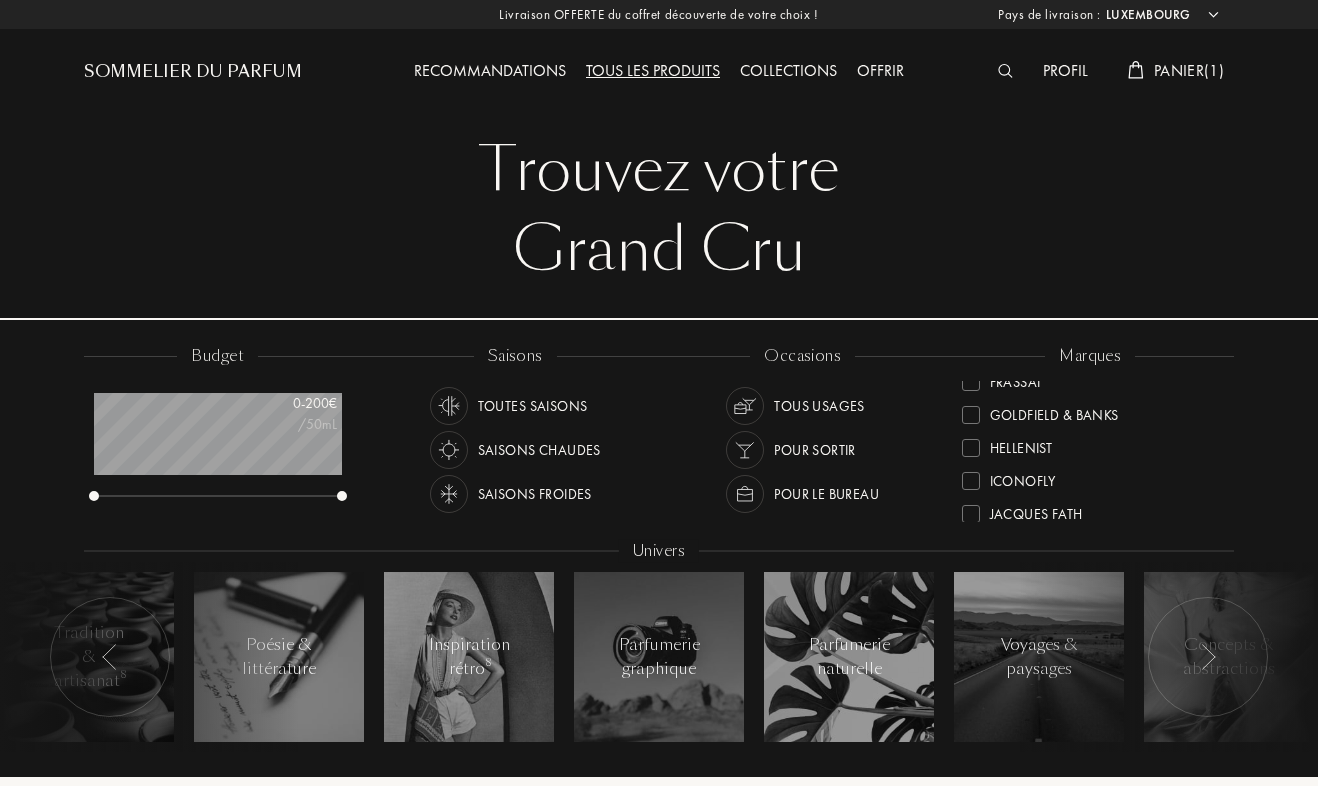 click at bounding box center (971, 382) 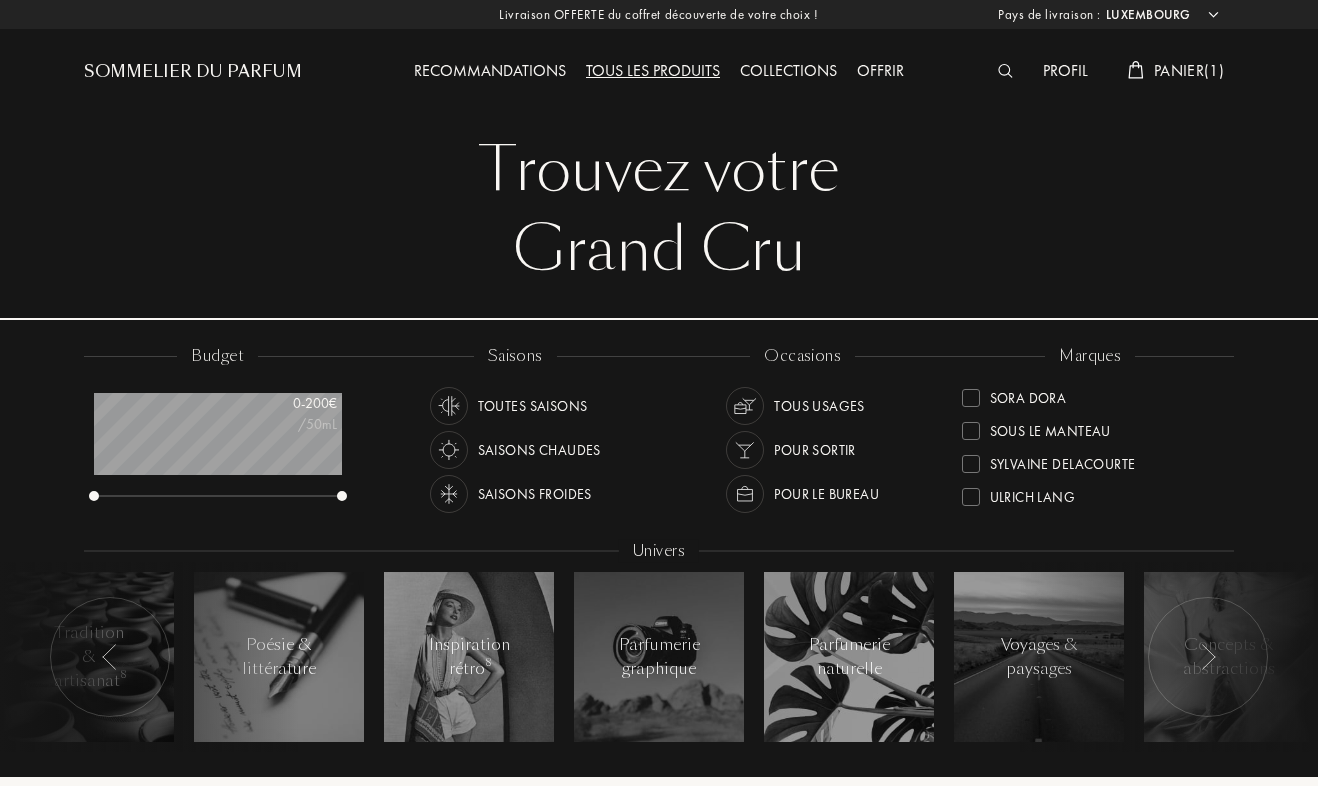 scroll, scrollTop: 726, scrollLeft: 0, axis: vertical 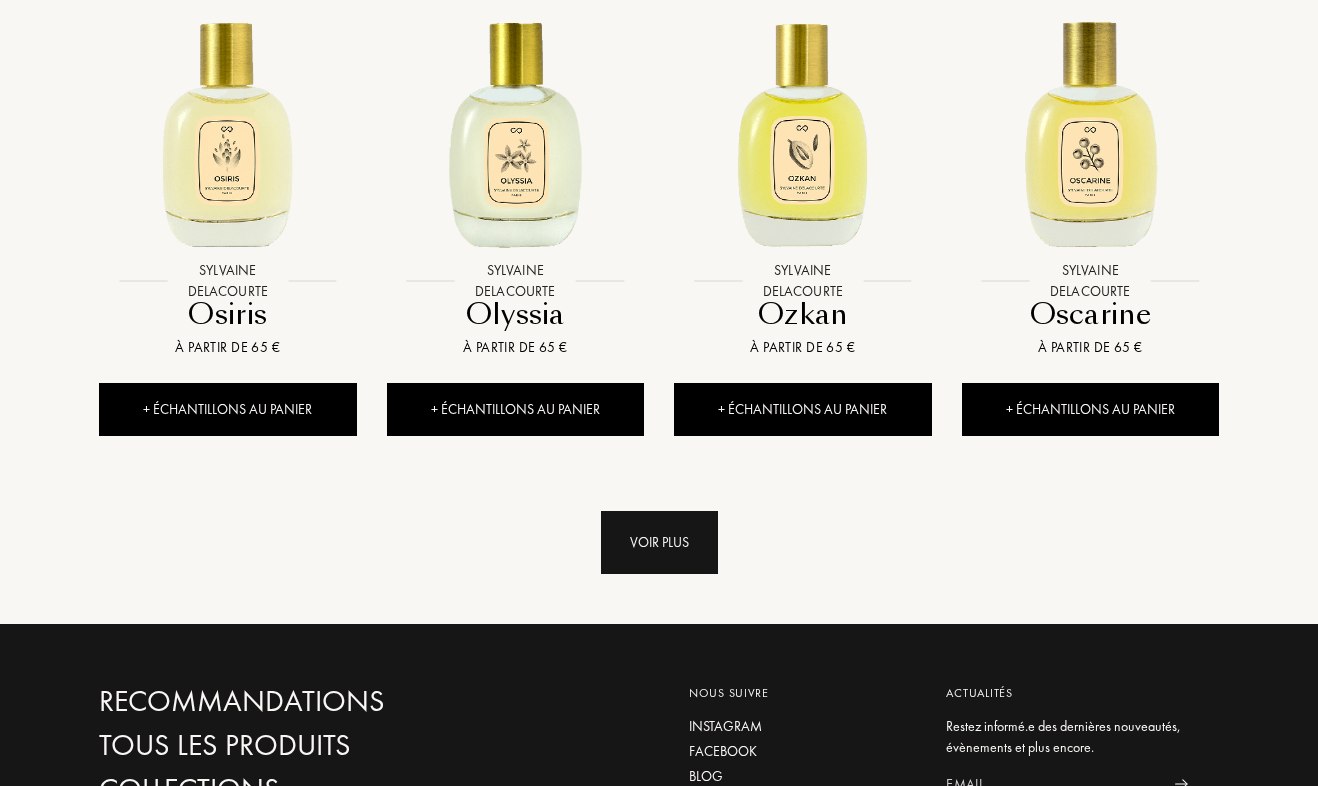 click on "Voir plus" at bounding box center [659, 542] 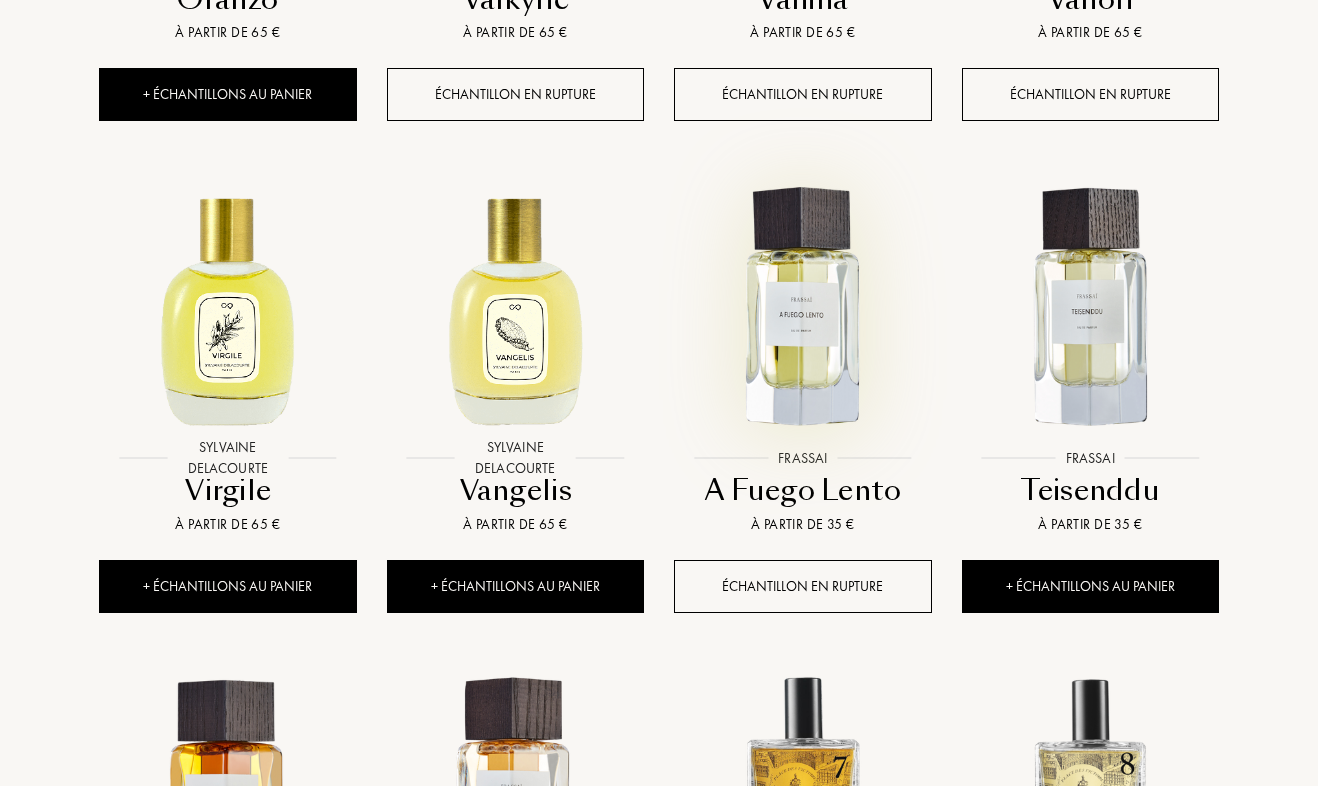 scroll, scrollTop: 2733, scrollLeft: 0, axis: vertical 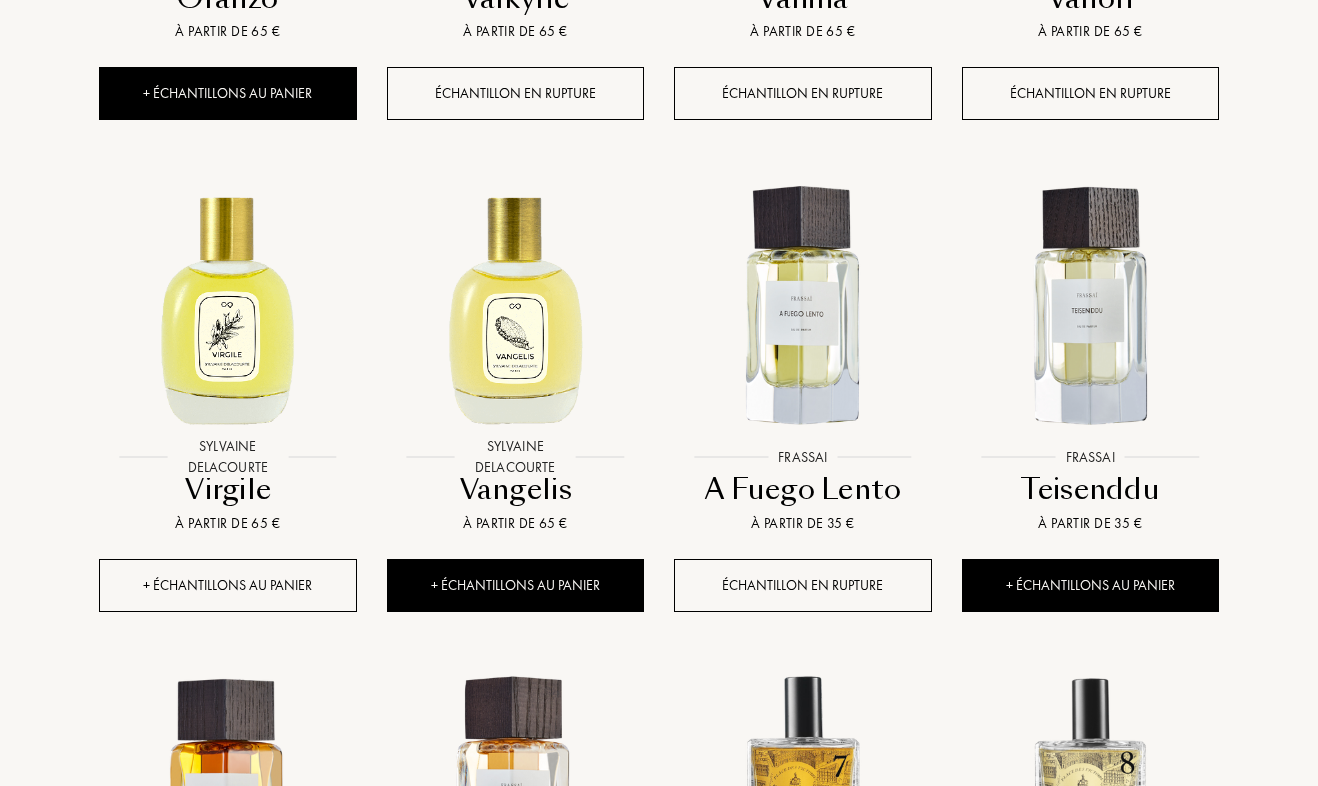 click on "+ Échantillons au panier" at bounding box center (228, 585) 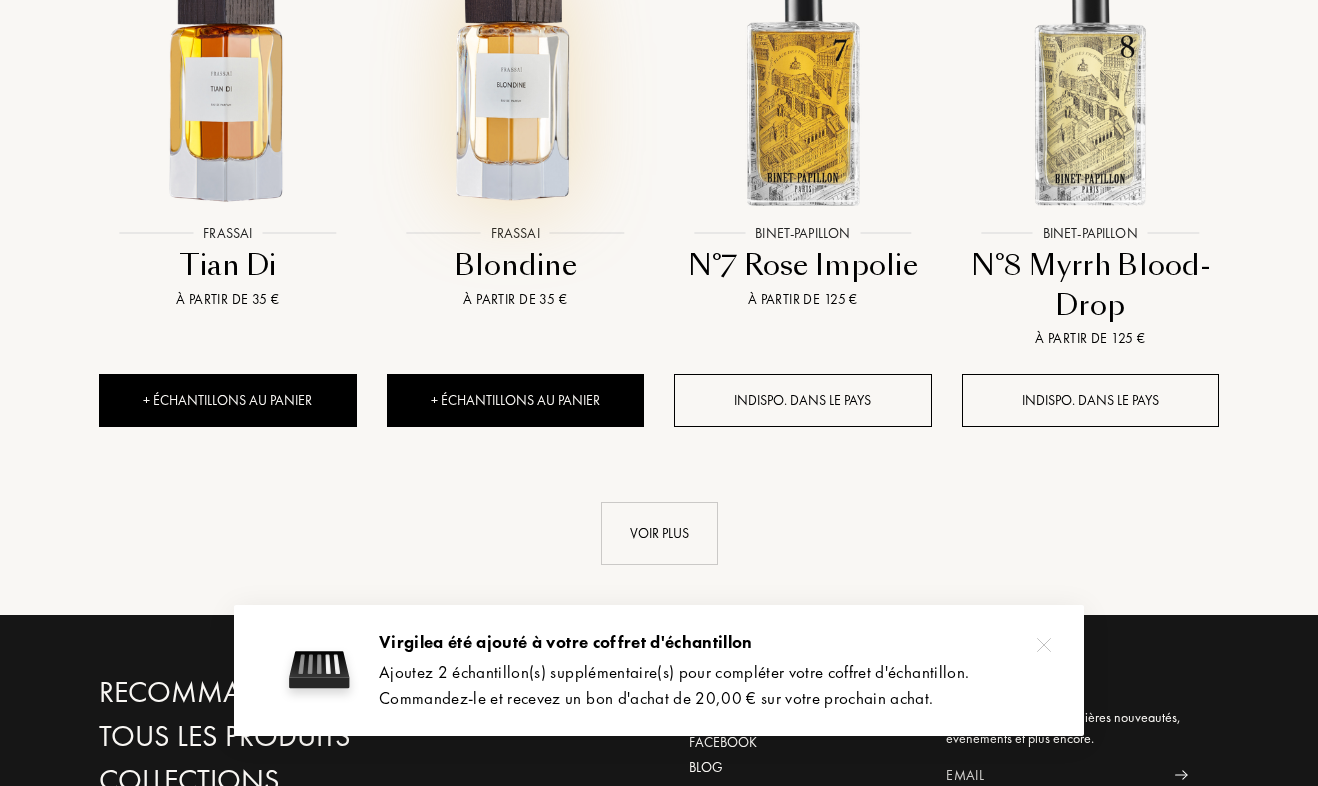 scroll, scrollTop: 3451, scrollLeft: 0, axis: vertical 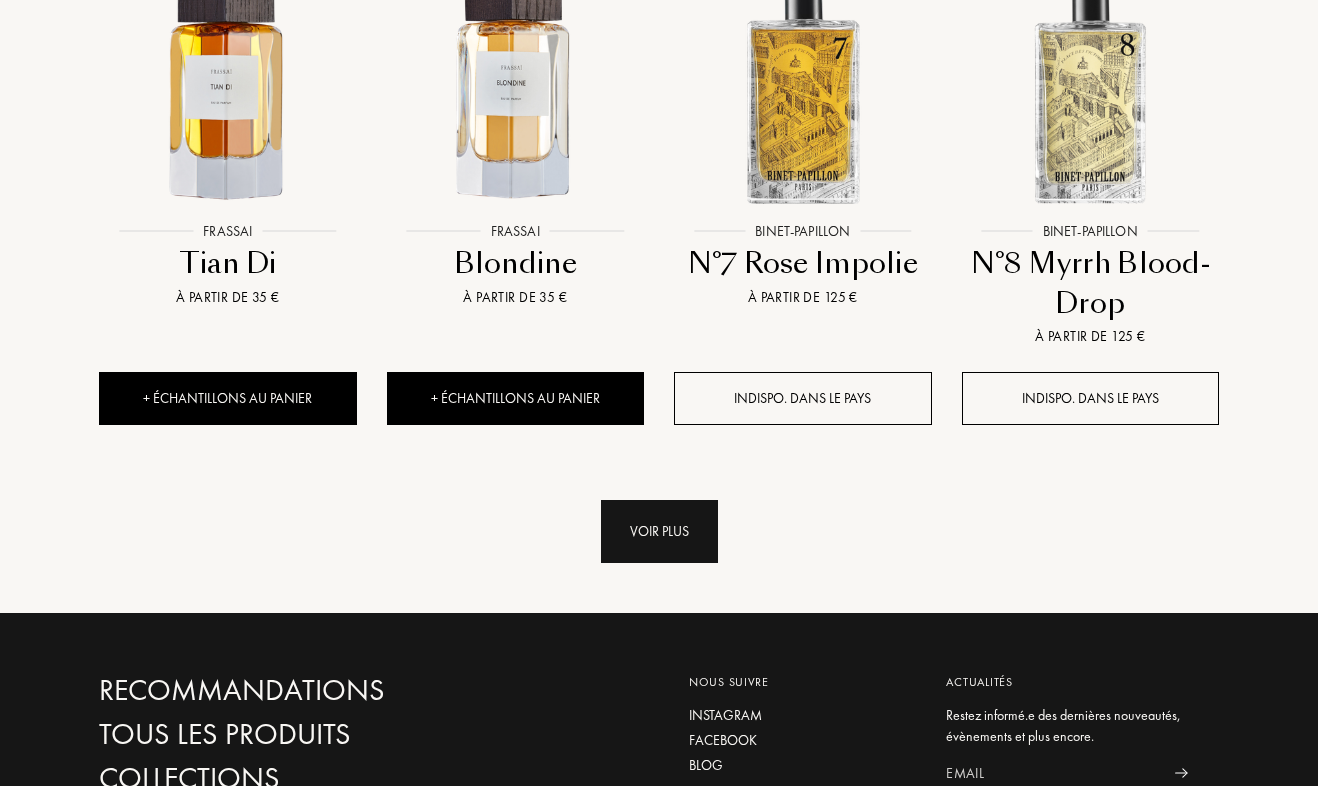 click on "Voir plus" at bounding box center (659, 531) 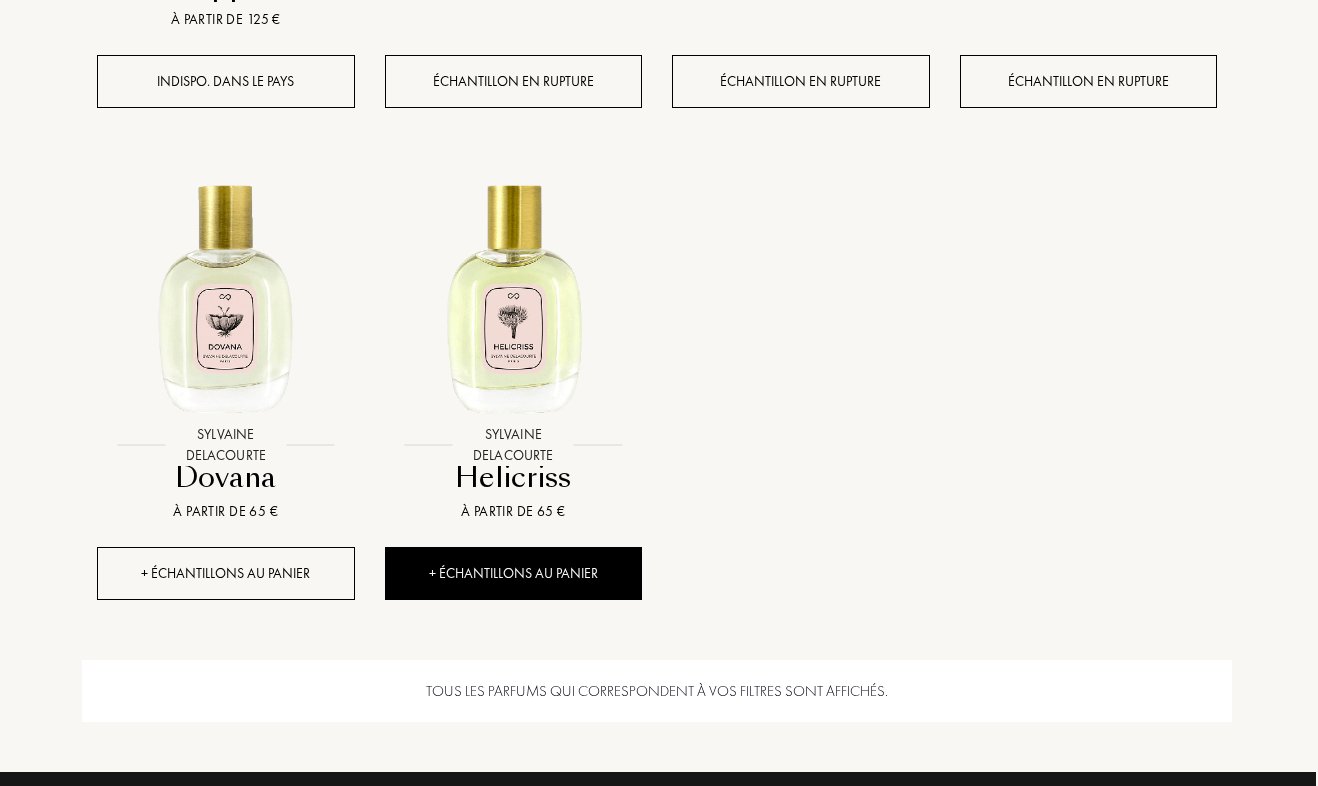 scroll, scrollTop: 4825, scrollLeft: 2, axis: both 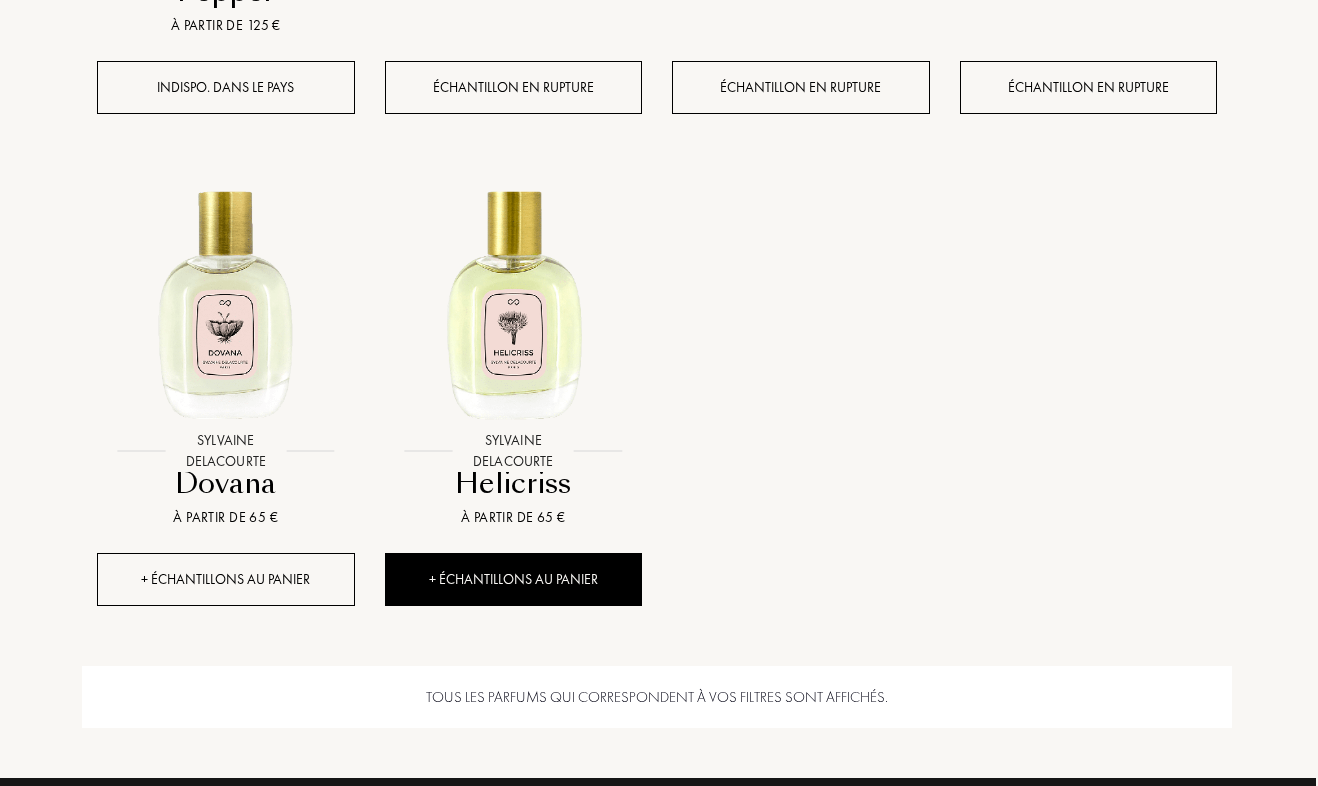 click on "+ Échantillons au panier" at bounding box center [226, 579] 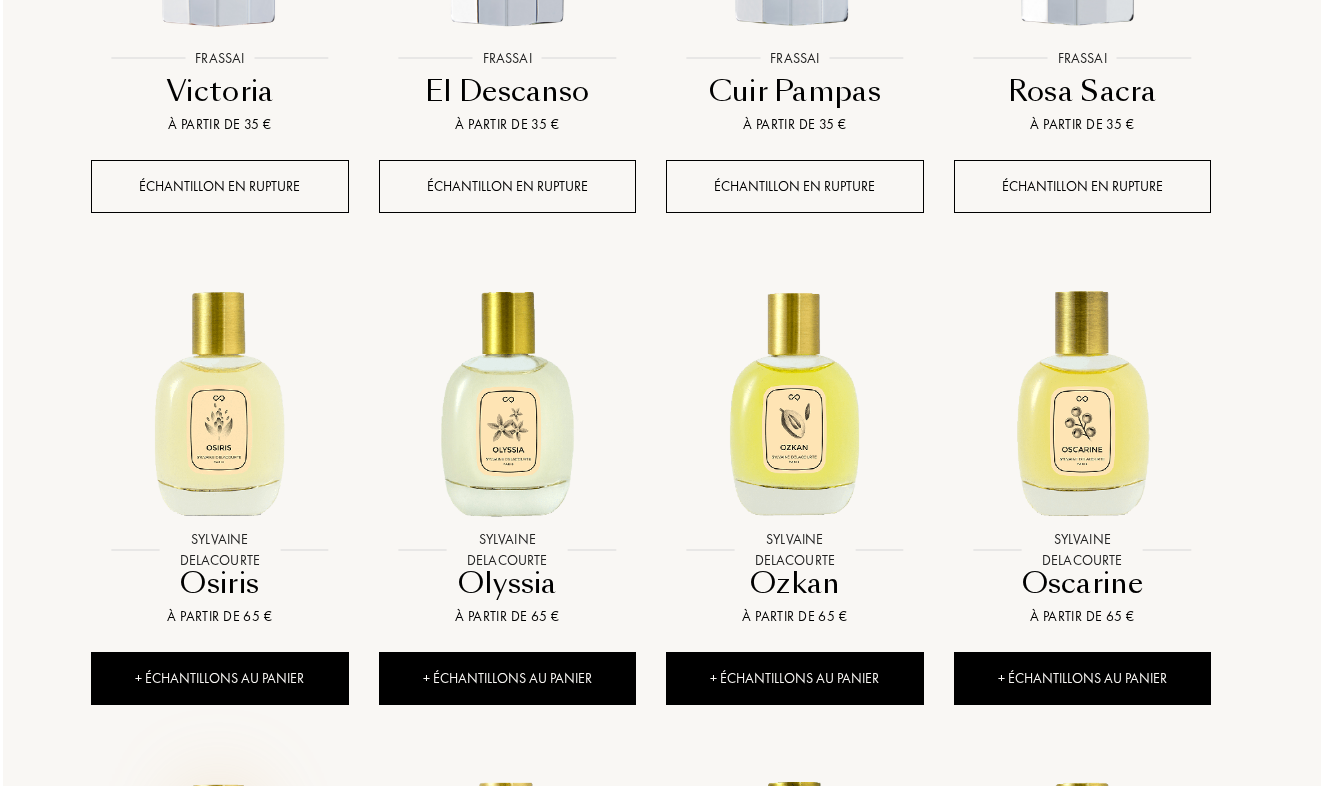 scroll, scrollTop: 1652, scrollLeft: 11, axis: both 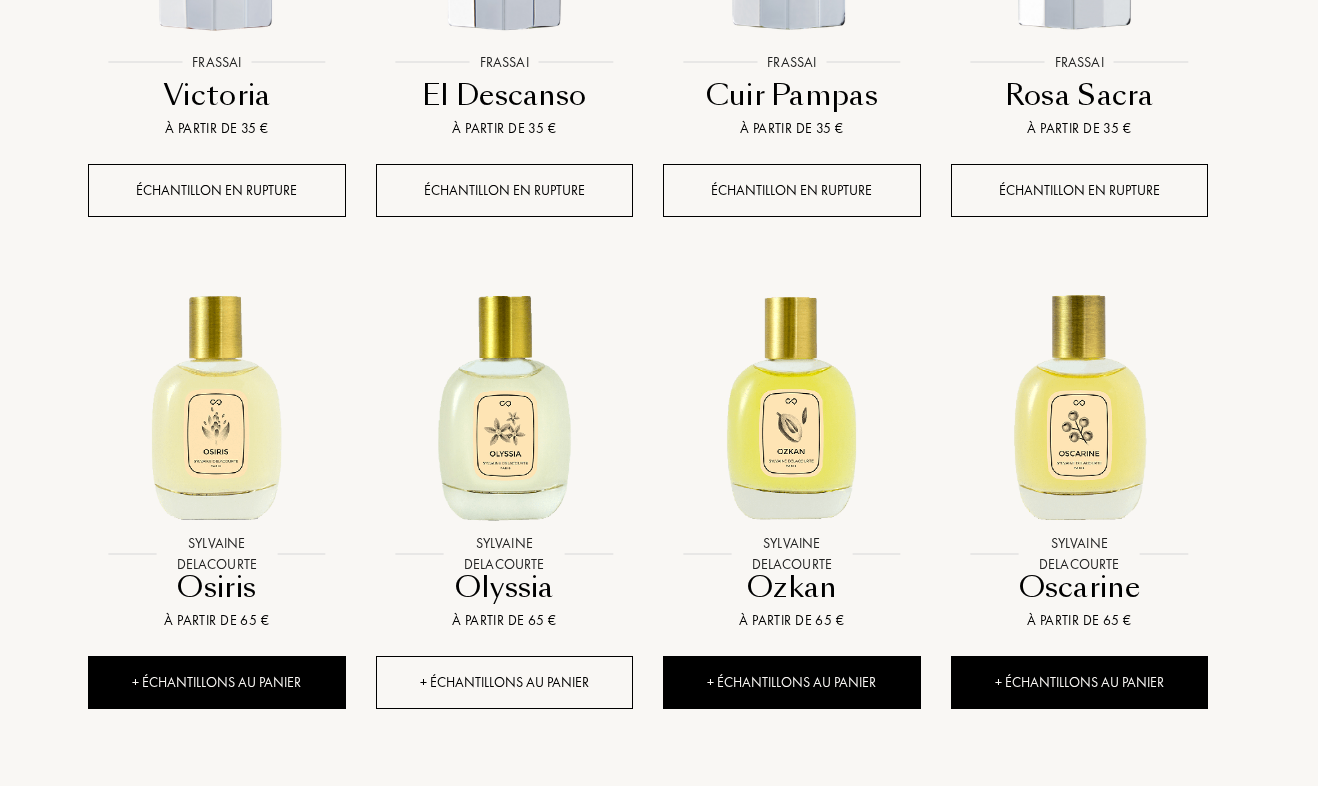 click on "+ Échantillons au panier" at bounding box center (505, 682) 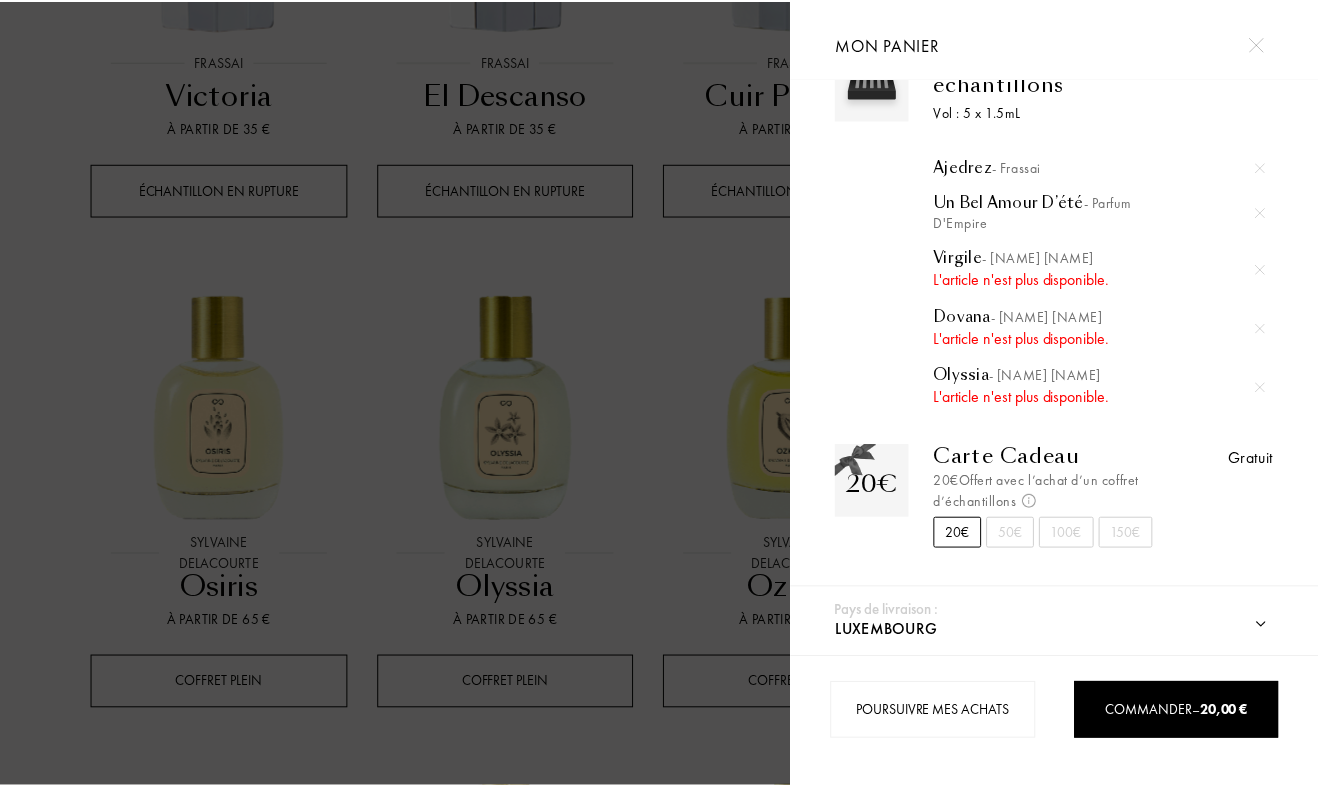 scroll, scrollTop: 67, scrollLeft: 0, axis: vertical 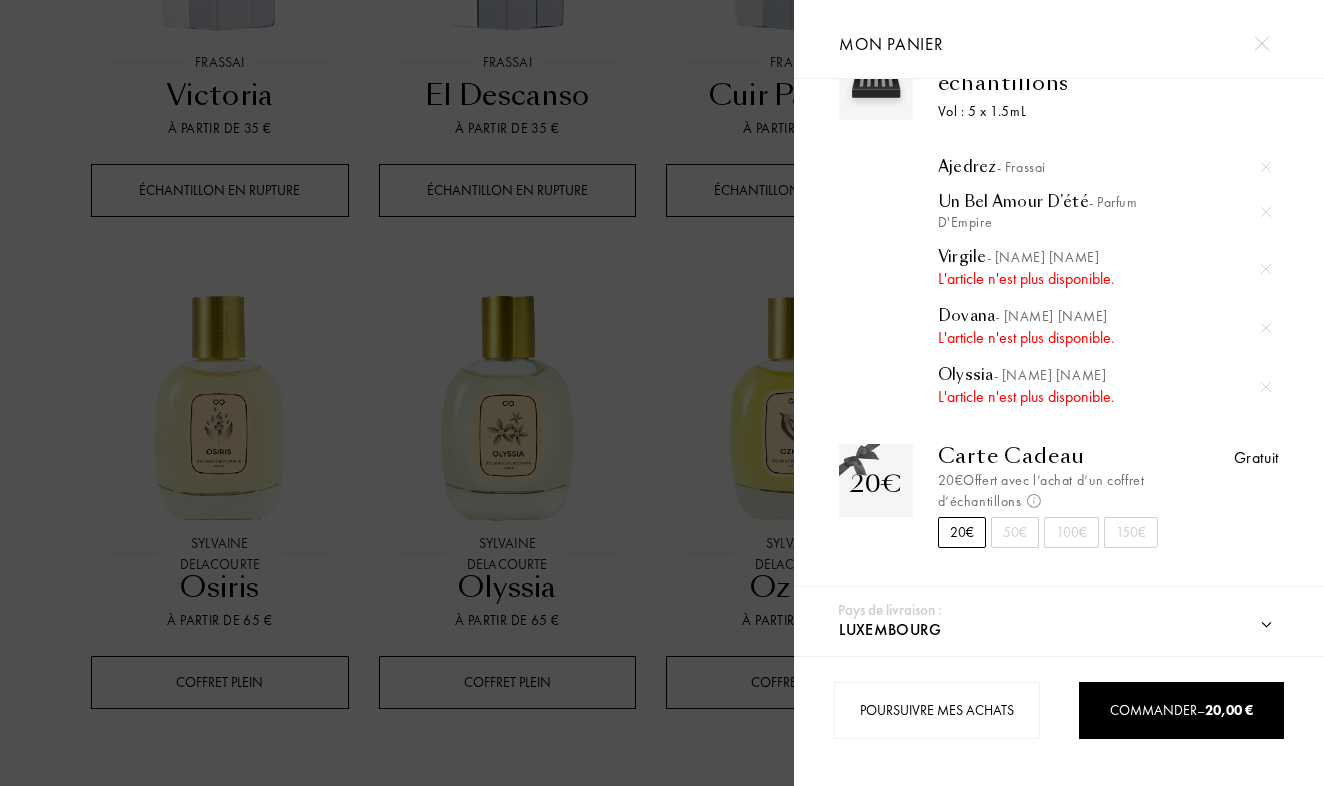 click at bounding box center [397, 393] 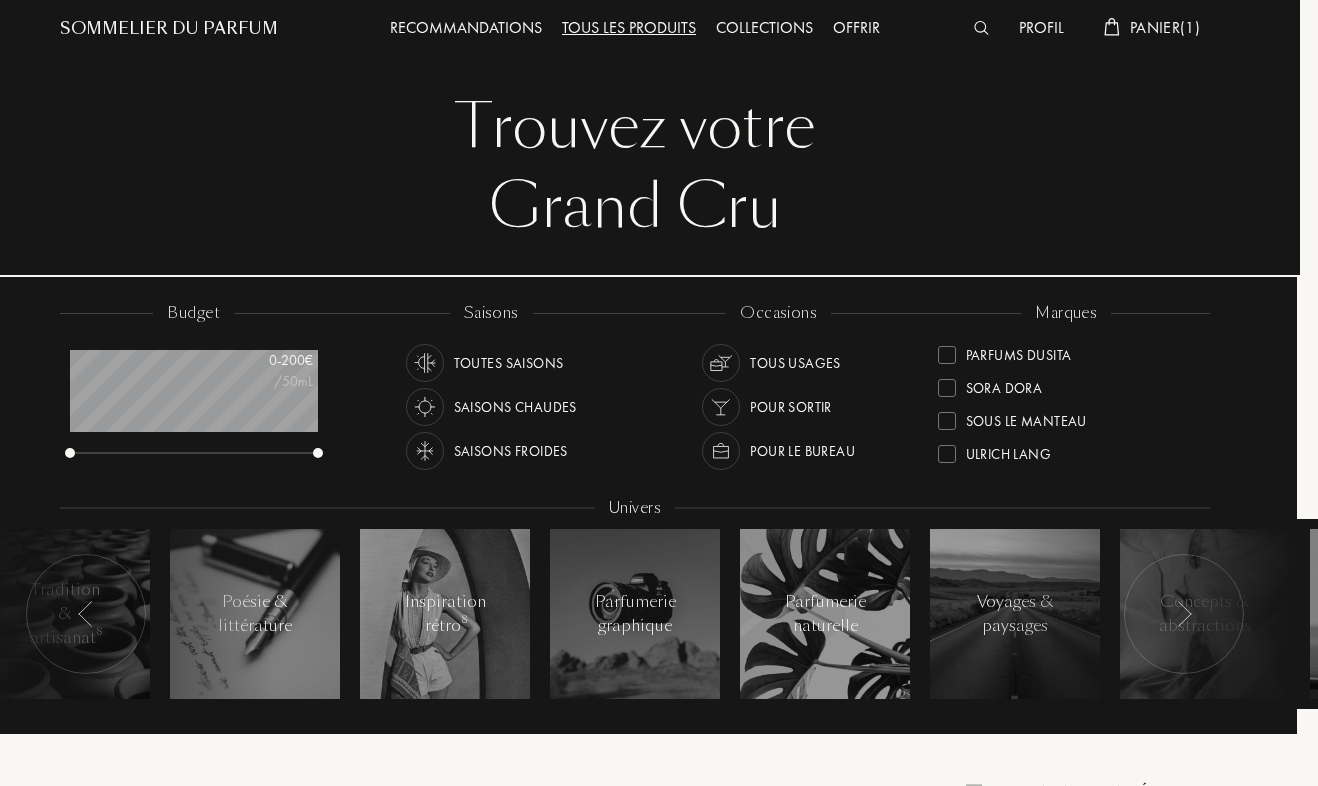 scroll, scrollTop: 47, scrollLeft: 24, axis: both 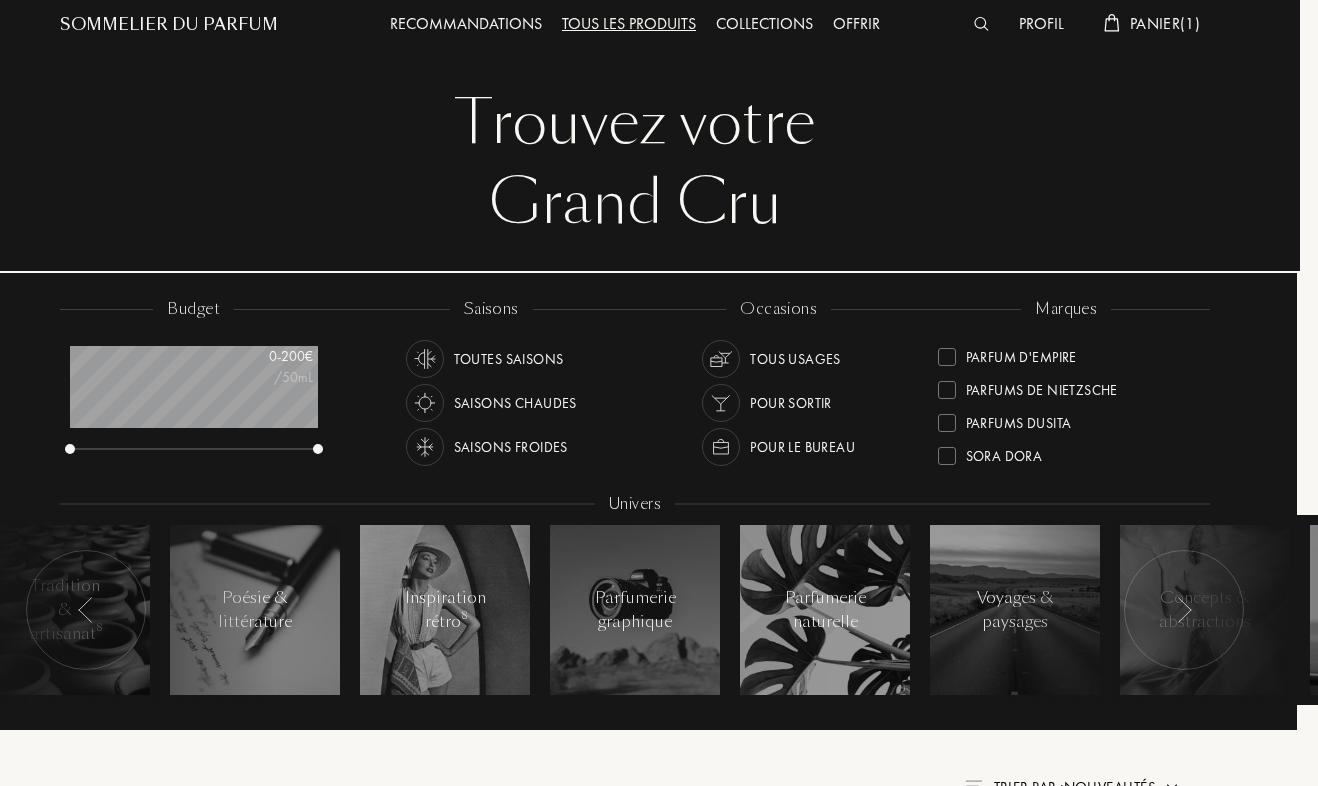 click on "Parfum d'Empire" at bounding box center (1021, 353) 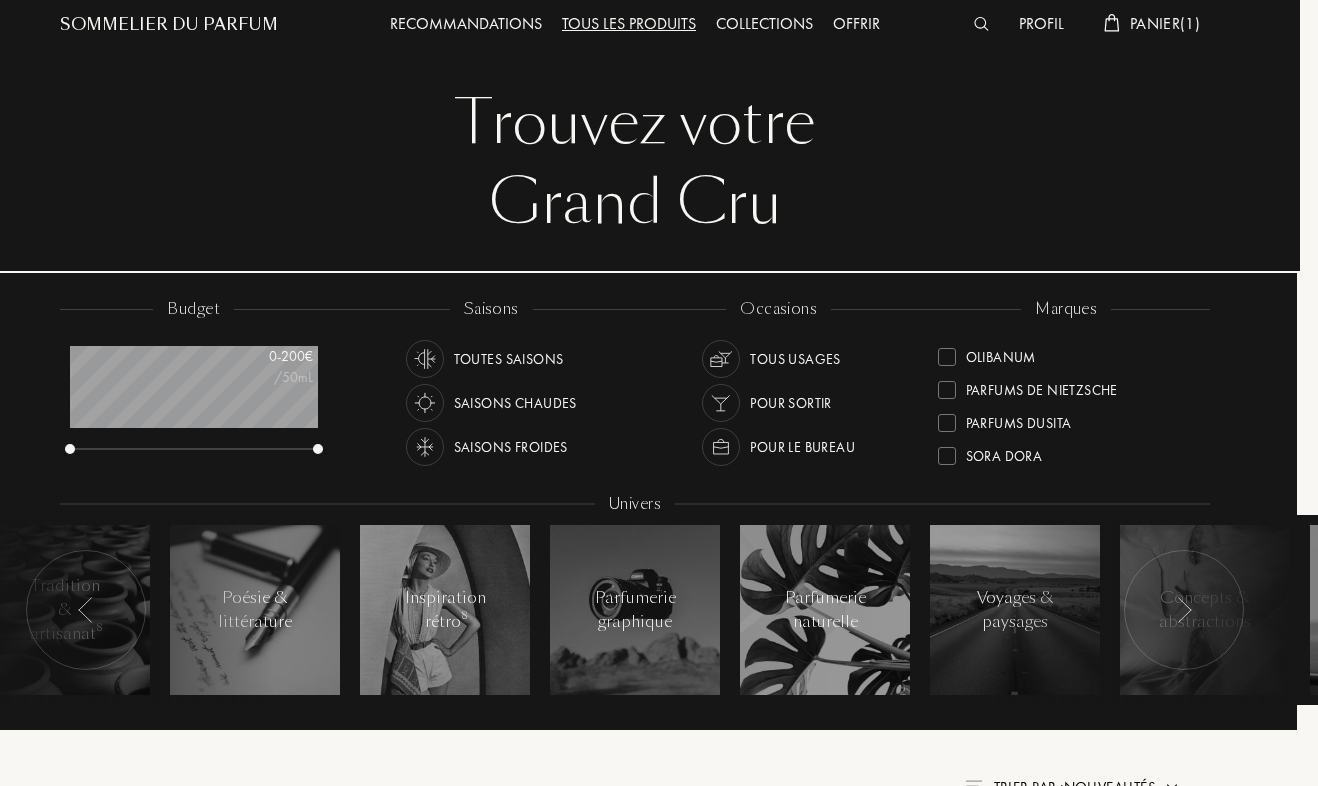 scroll, scrollTop: 1, scrollLeft: 0, axis: vertical 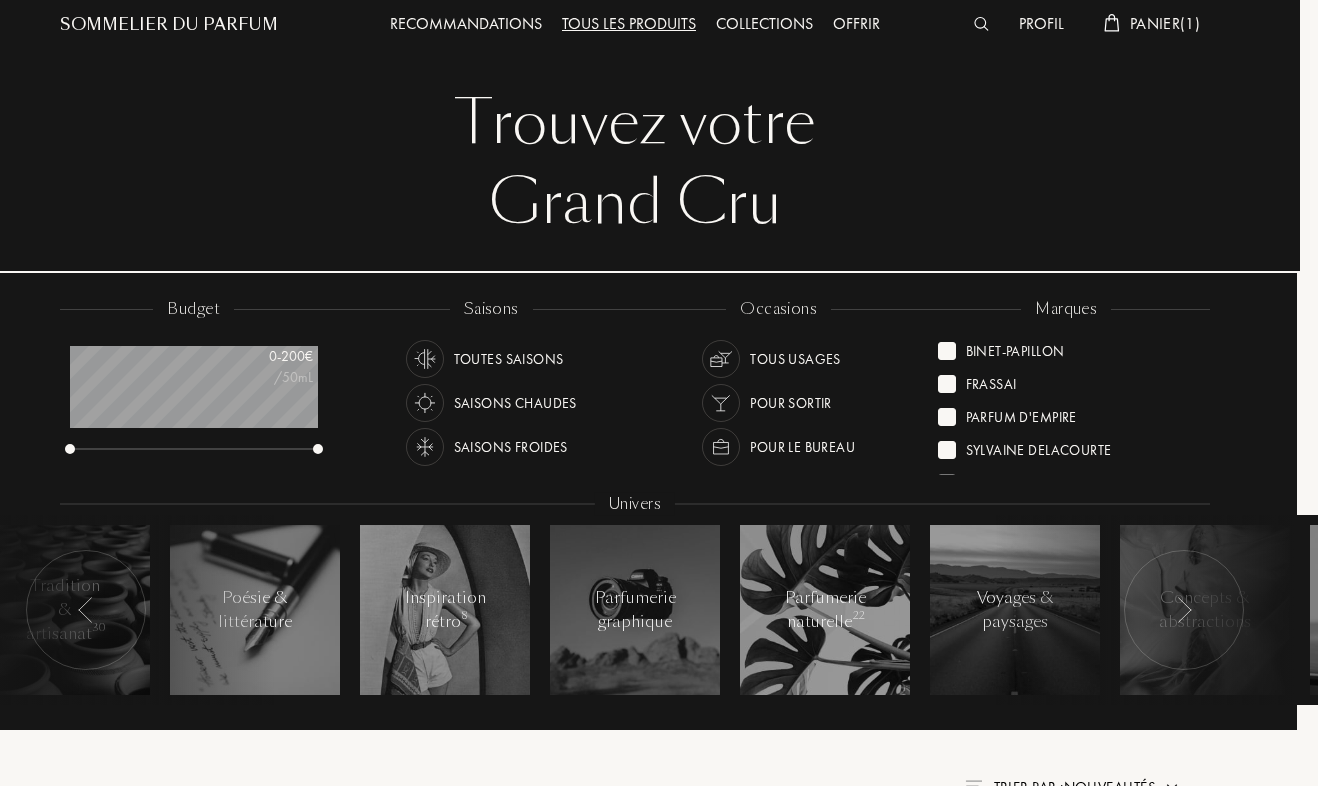click on "Parfum d'Empire" at bounding box center [1021, 413] 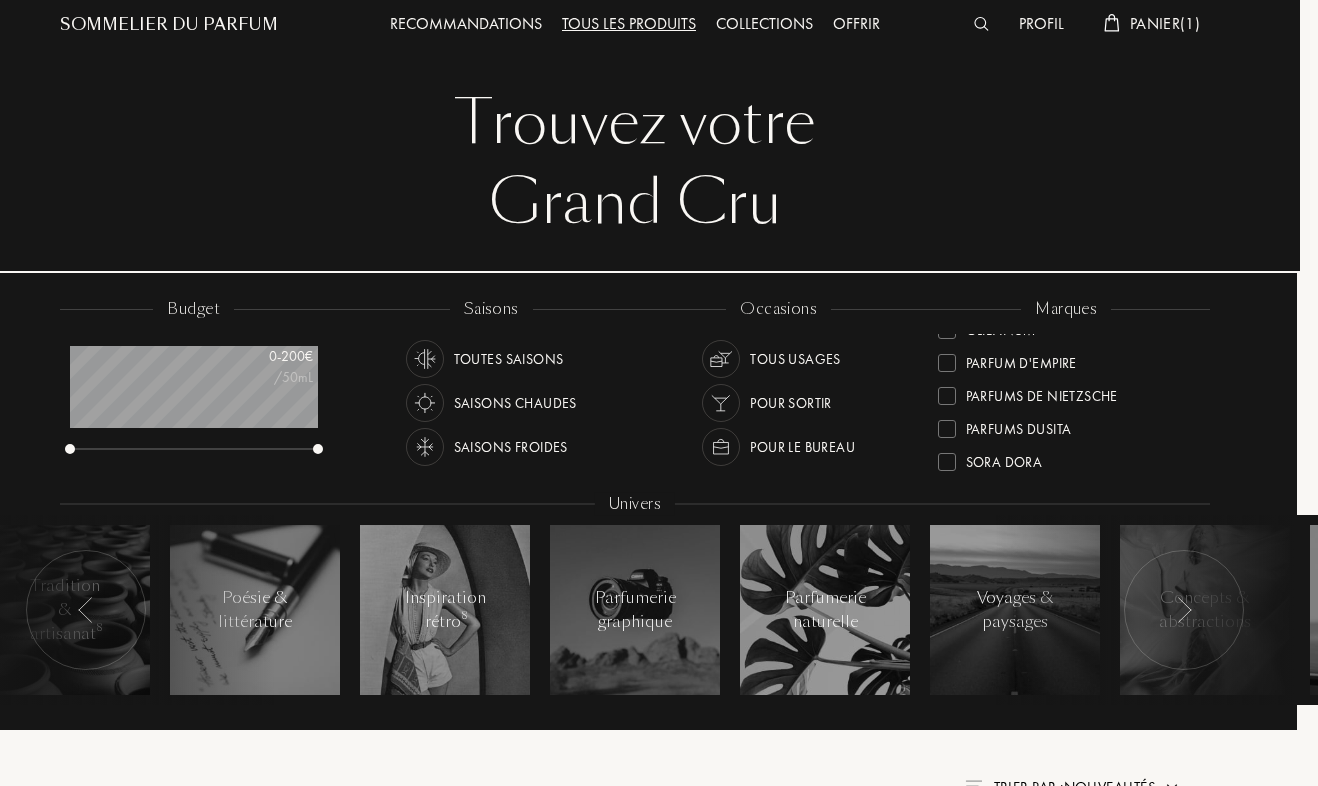 scroll, scrollTop: 624, scrollLeft: 0, axis: vertical 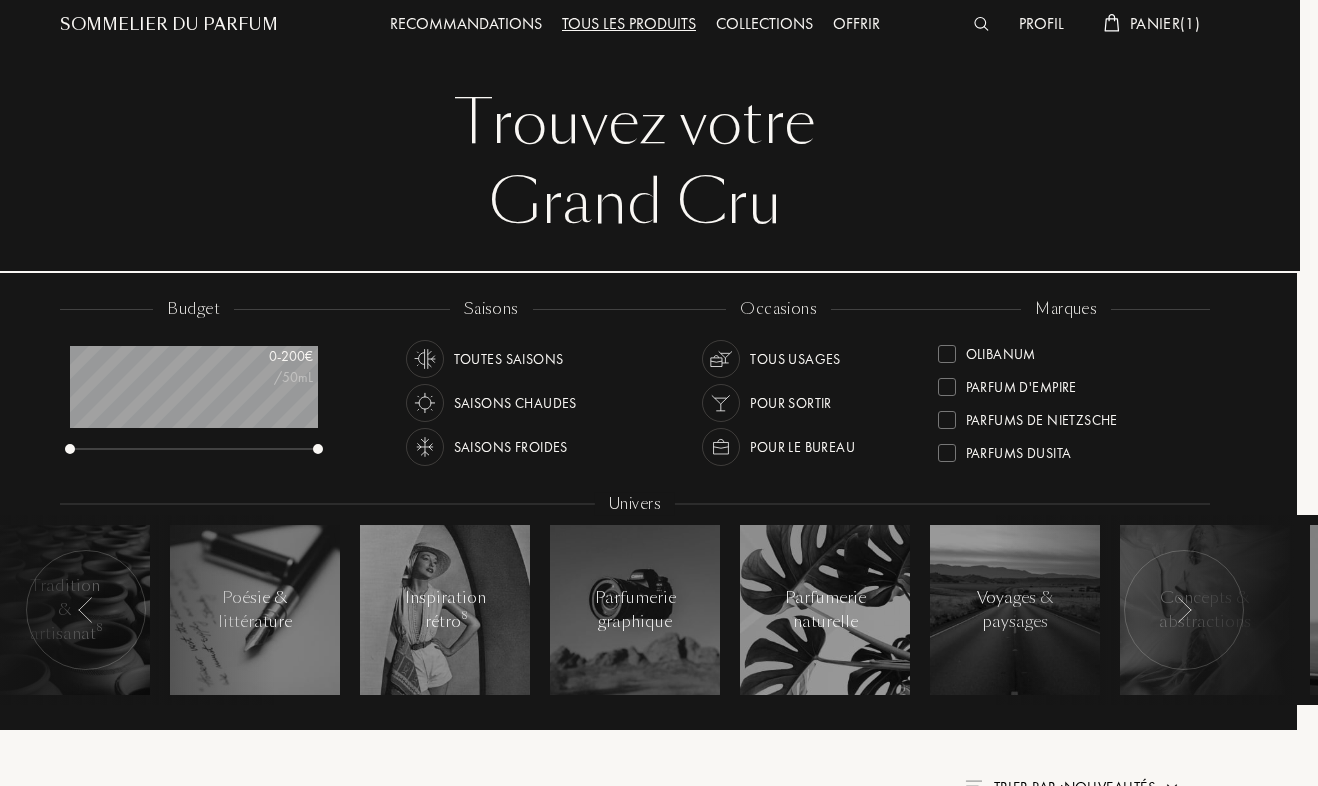 click on "Parfum d'Empire" at bounding box center (1021, 383) 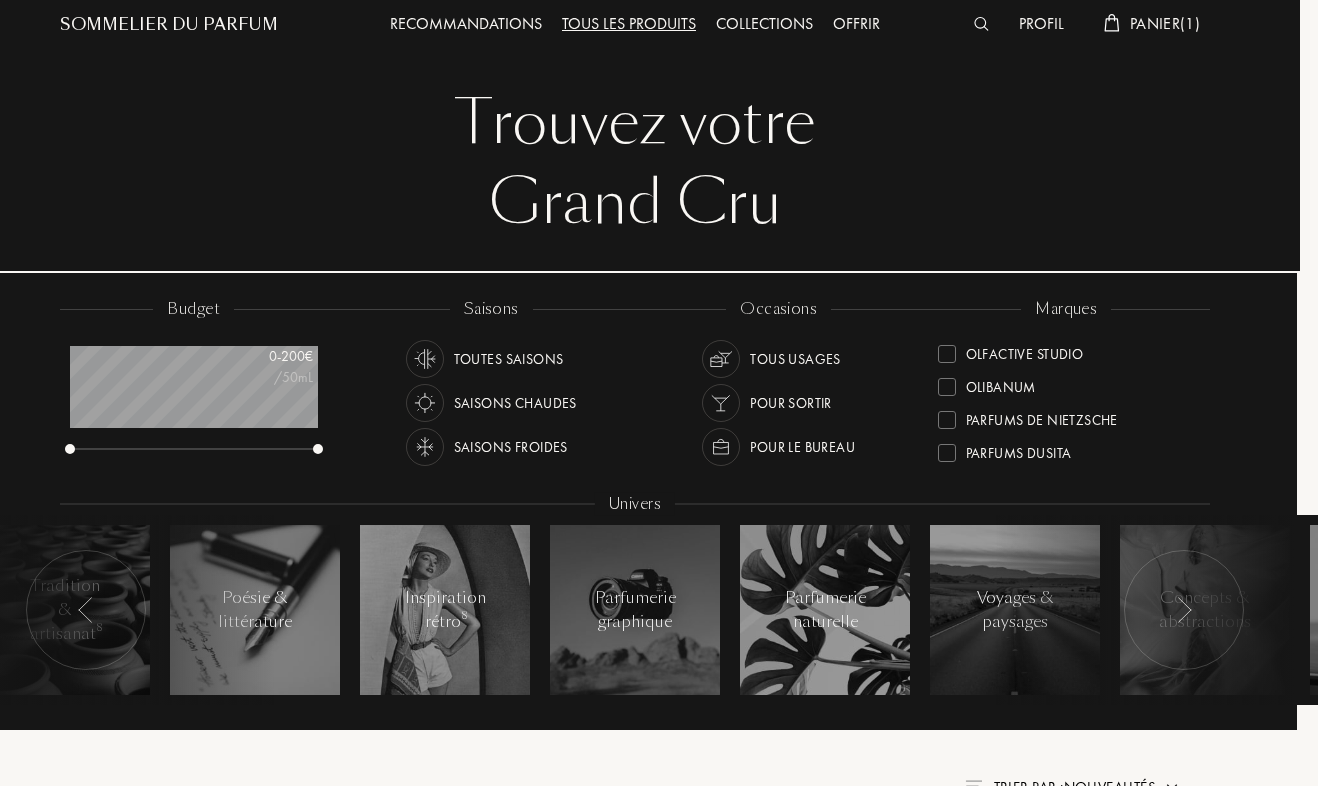 scroll, scrollTop: 0, scrollLeft: 0, axis: both 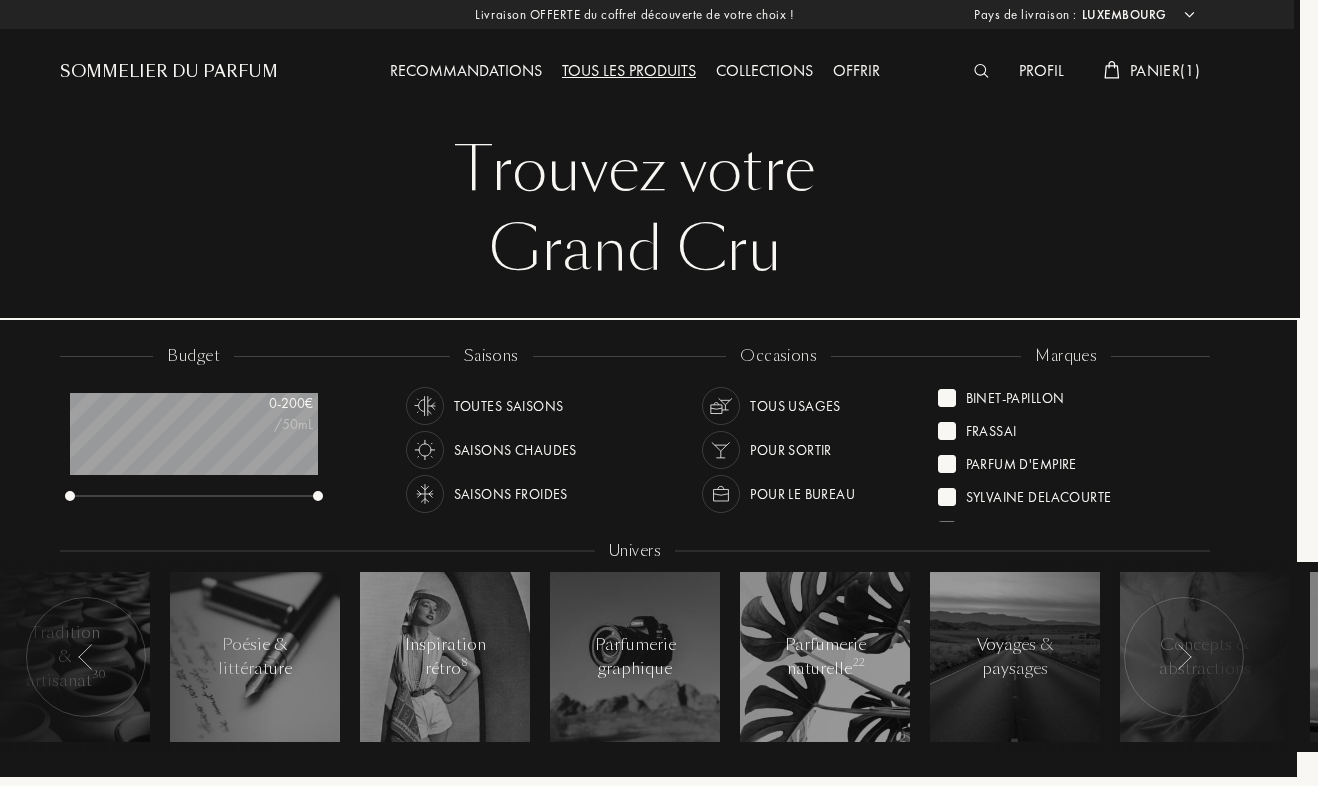 click on "Panier  ( 1 )" at bounding box center (1165, 70) 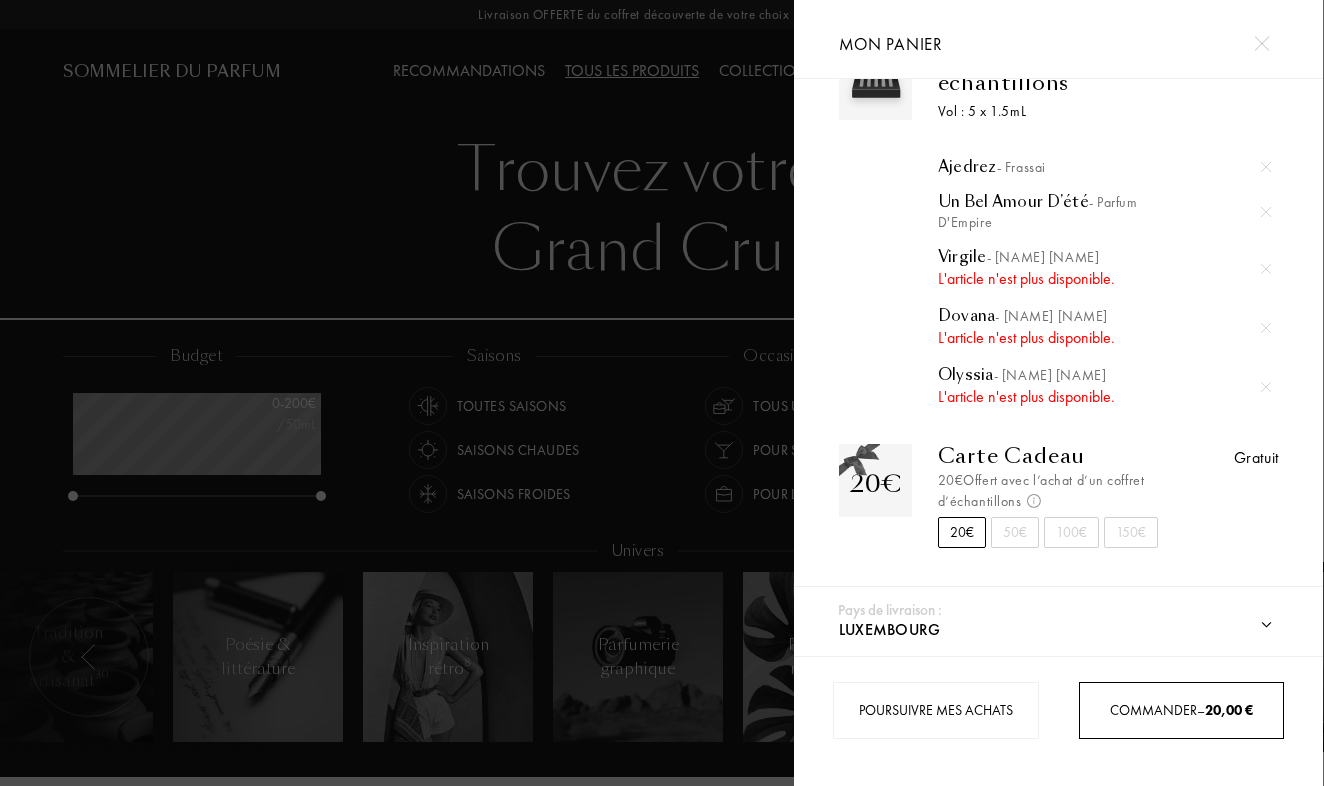 click on "Commander  –  20,00 €" at bounding box center (1182, 710) 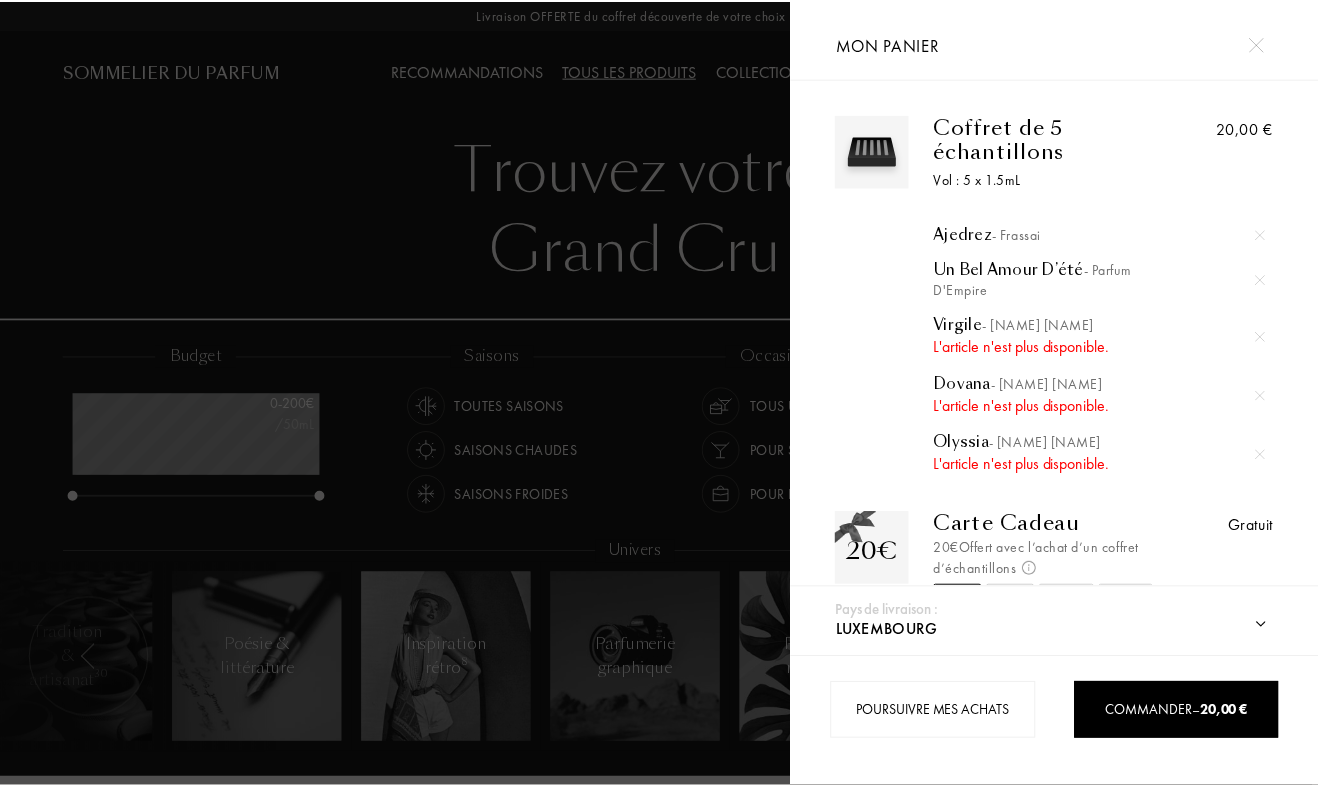scroll, scrollTop: 0, scrollLeft: 0, axis: both 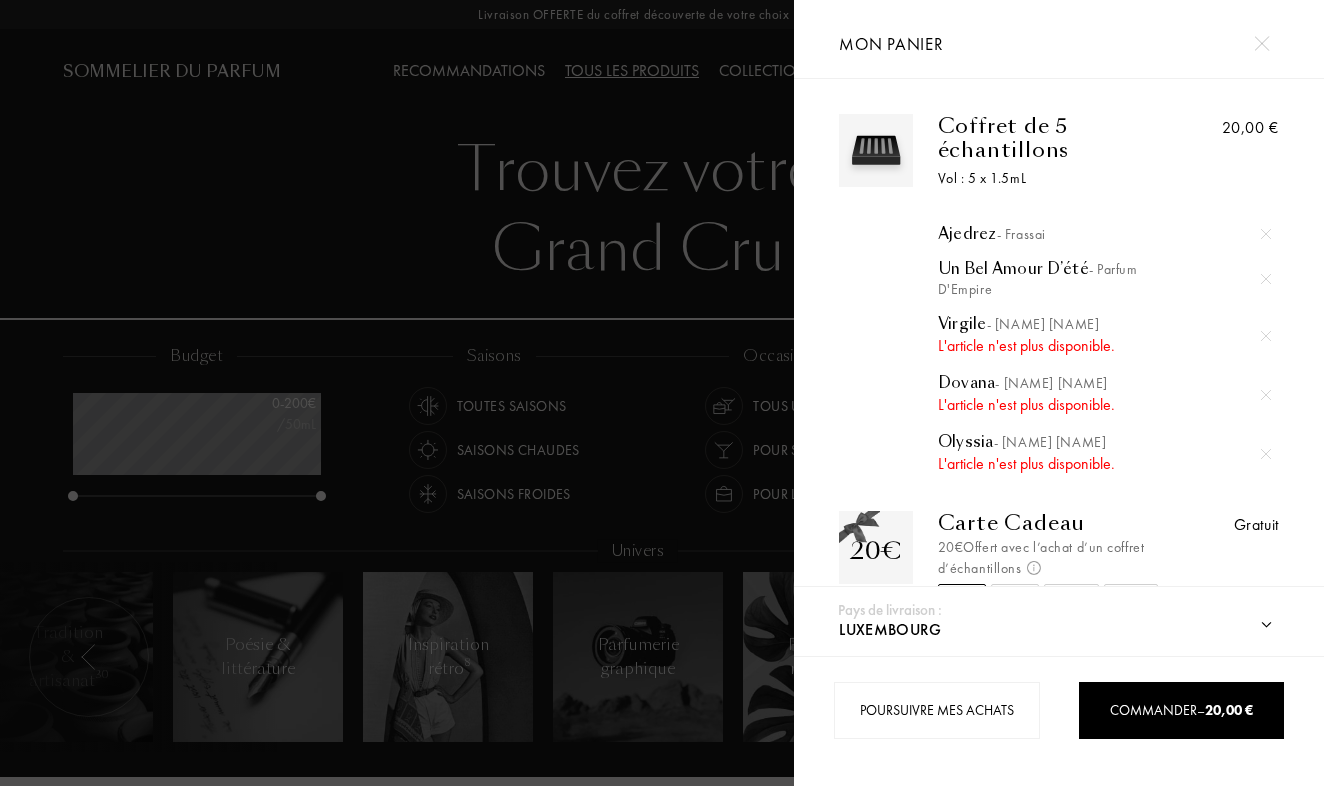 click on "Olyssia  - Sylvaine Delacourte" at bounding box center [1104, 442] 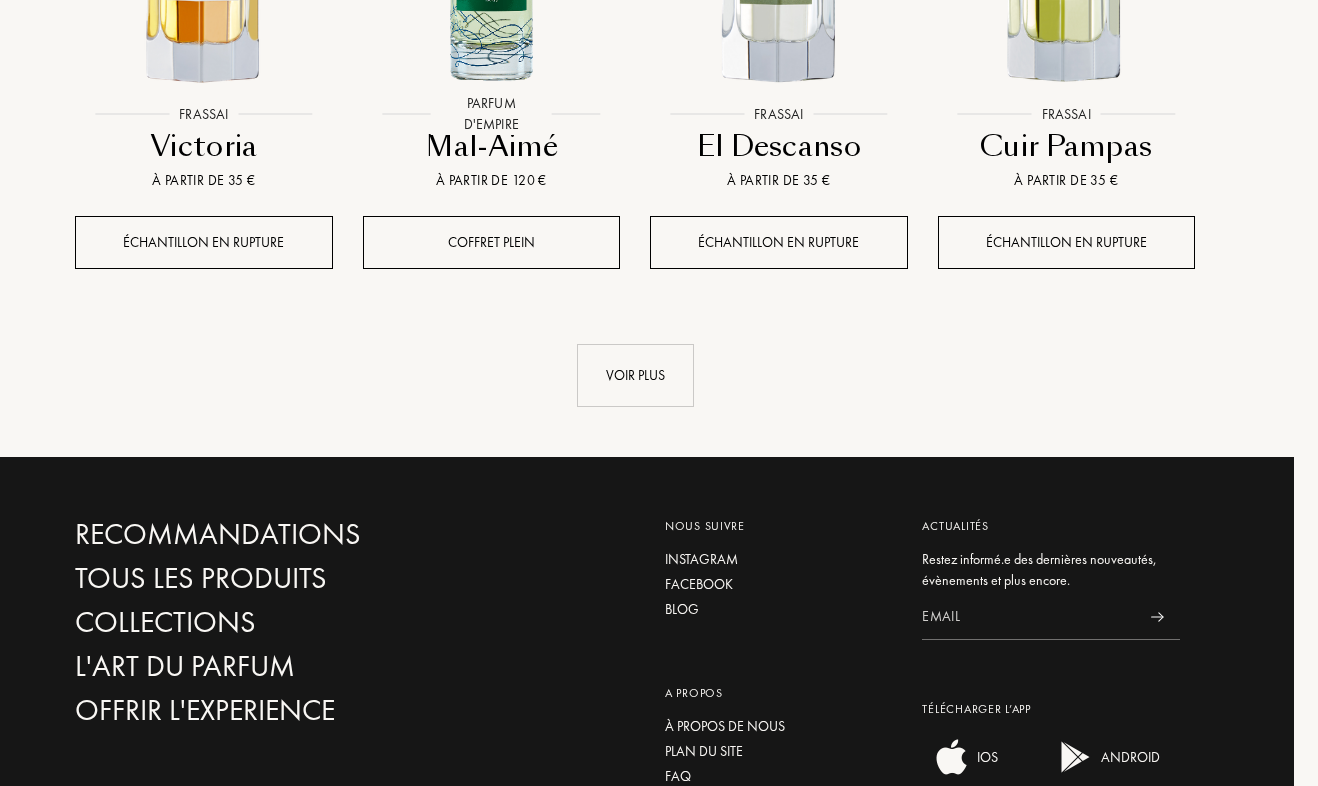 scroll, scrollTop: 2213, scrollLeft: 24, axis: both 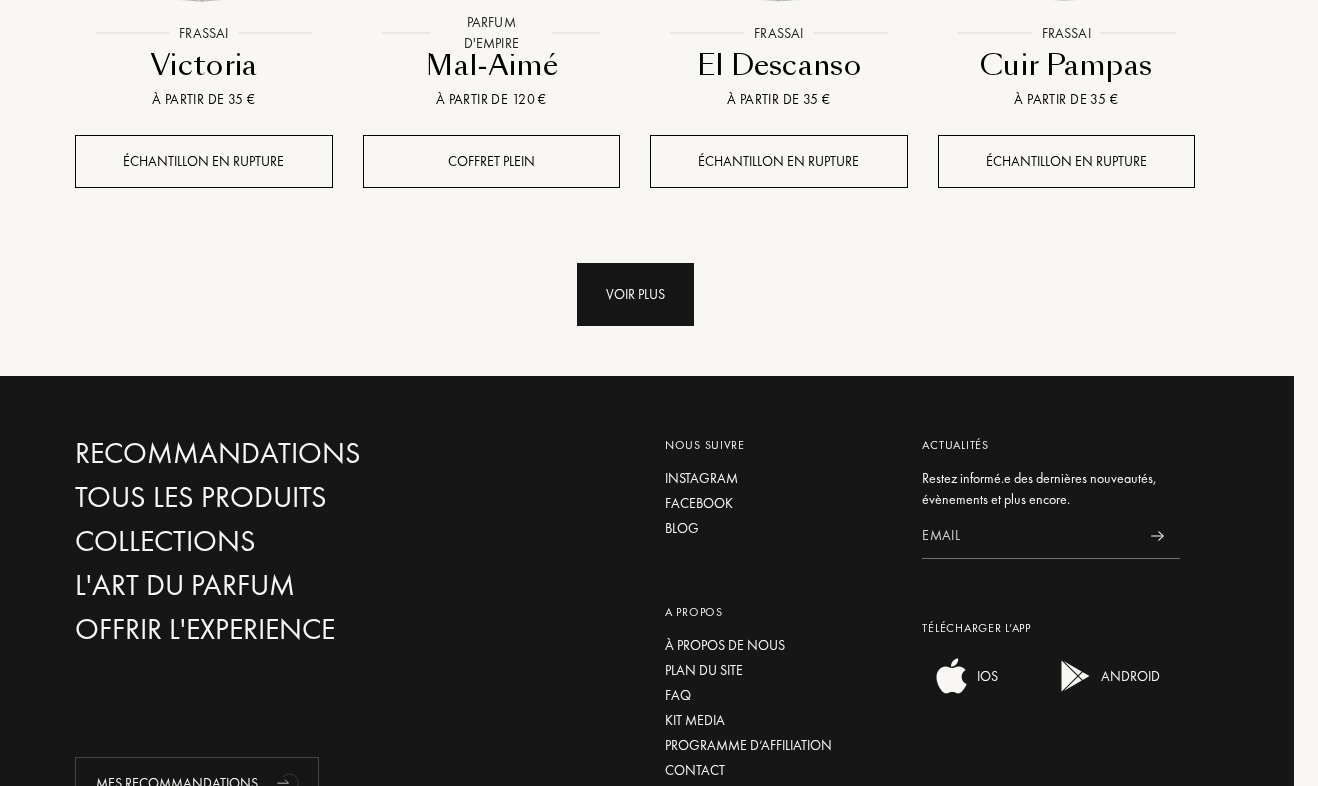 click on "Voir plus" at bounding box center (635, 294) 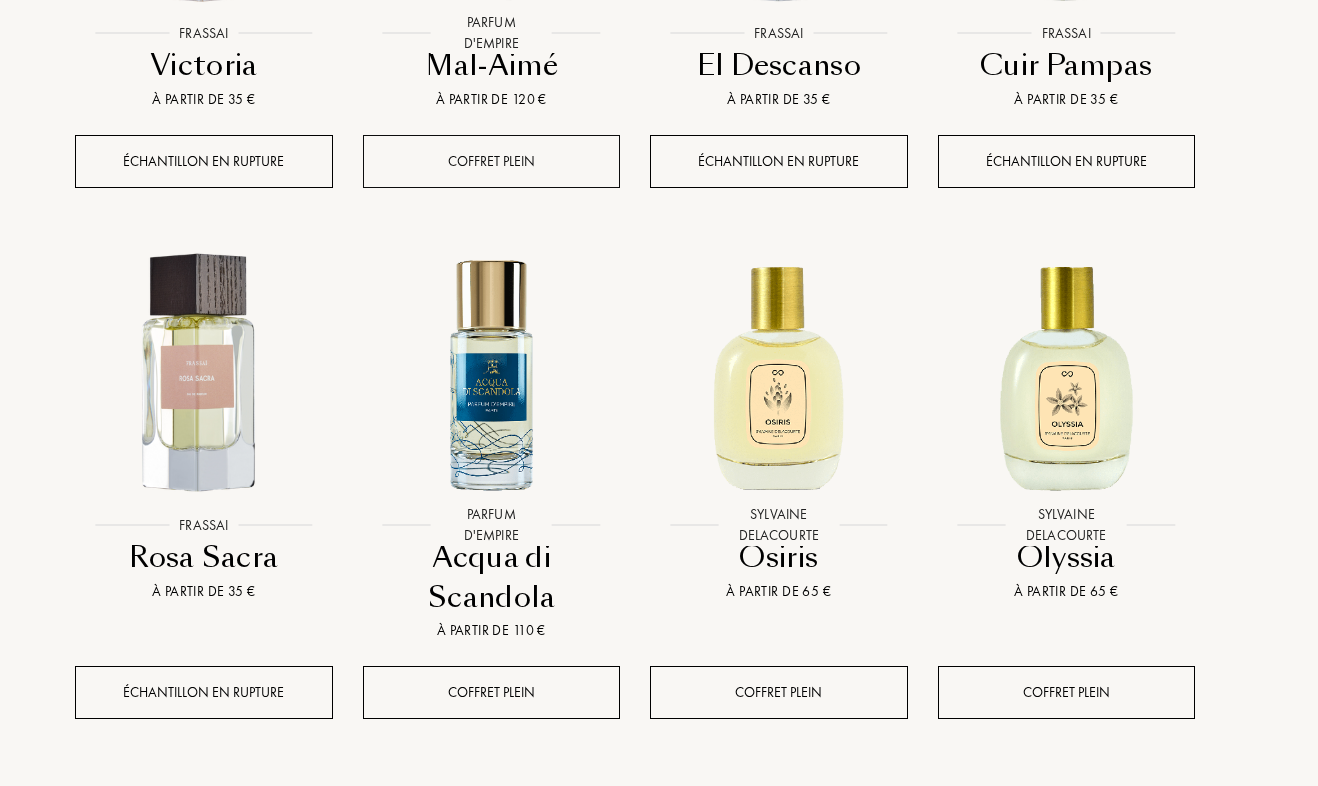click on "Coffret plein" at bounding box center (492, 161) 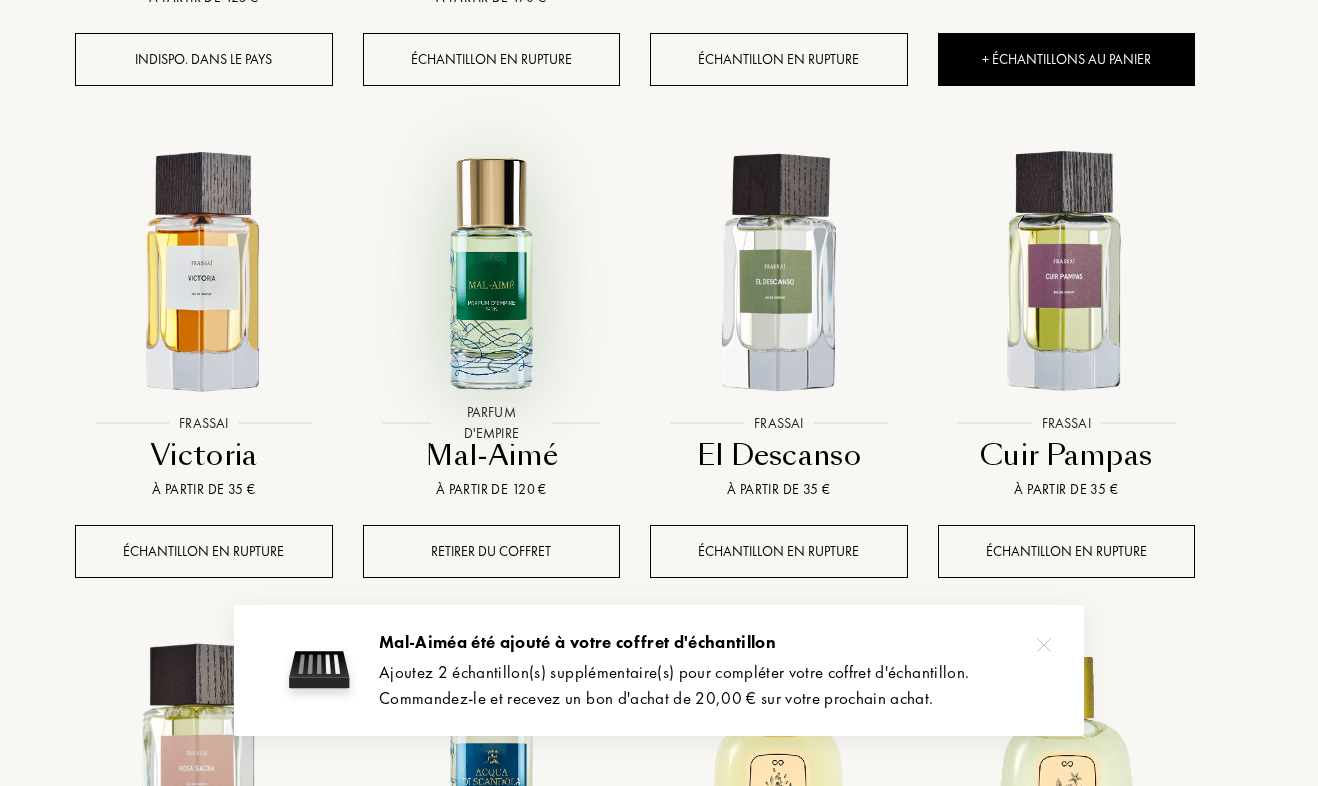 scroll, scrollTop: 1812, scrollLeft: 24, axis: both 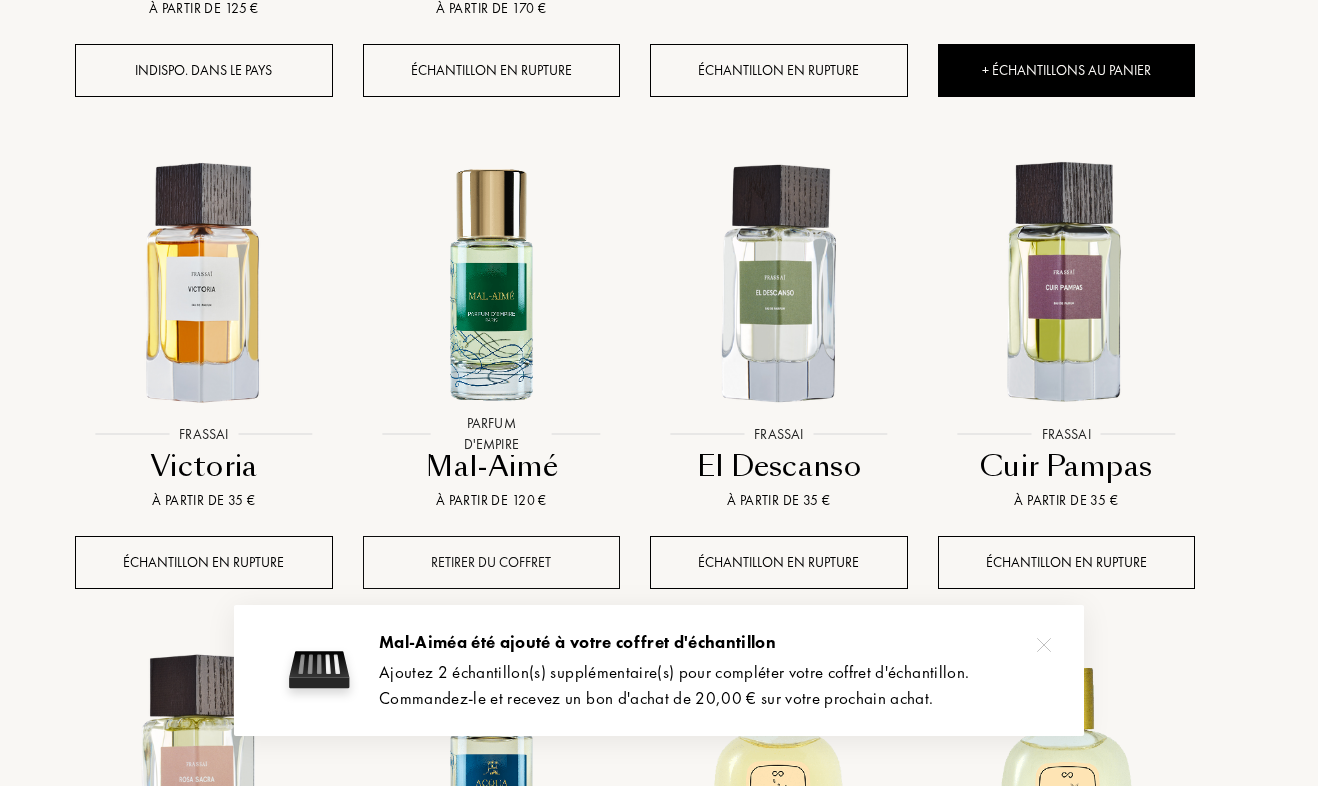 click on "Retirer du coffret" at bounding box center [492, 562] 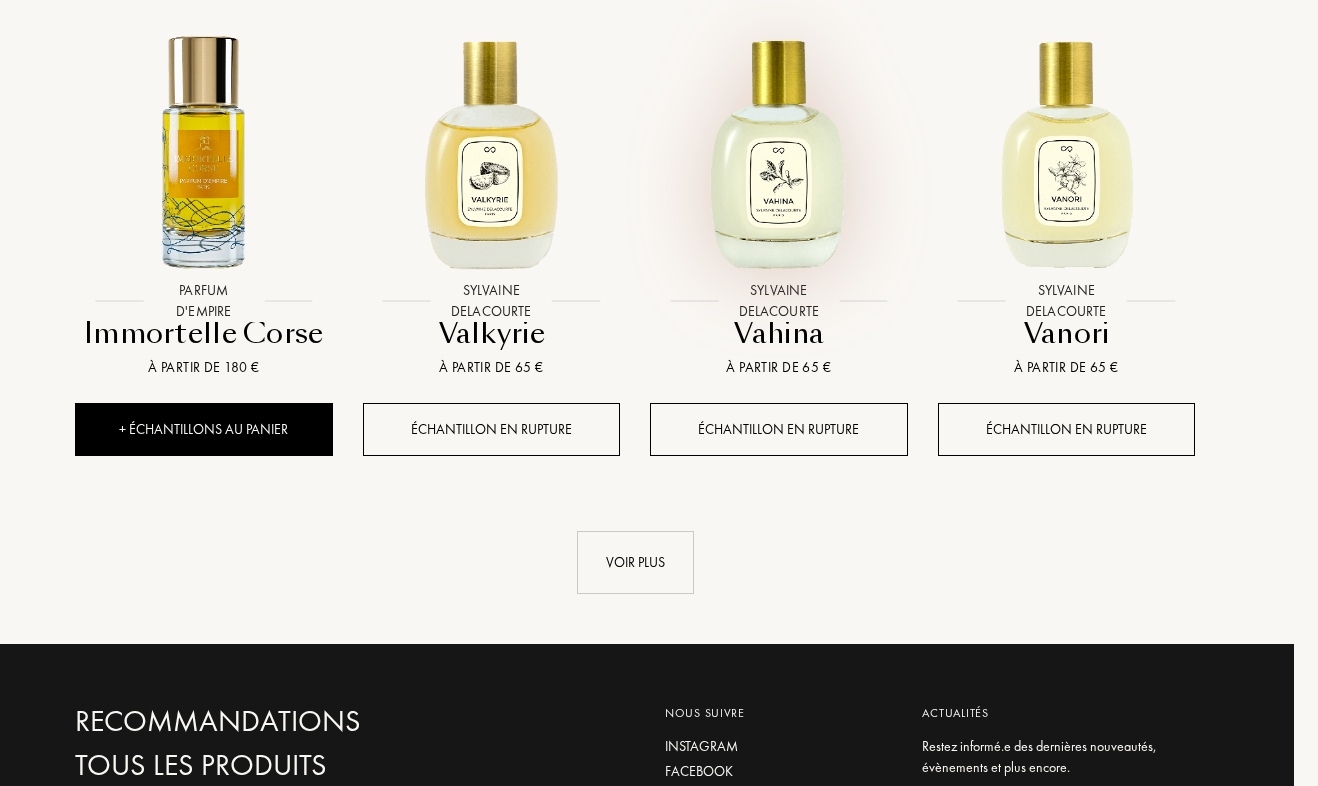scroll, scrollTop: 3496, scrollLeft: 24, axis: both 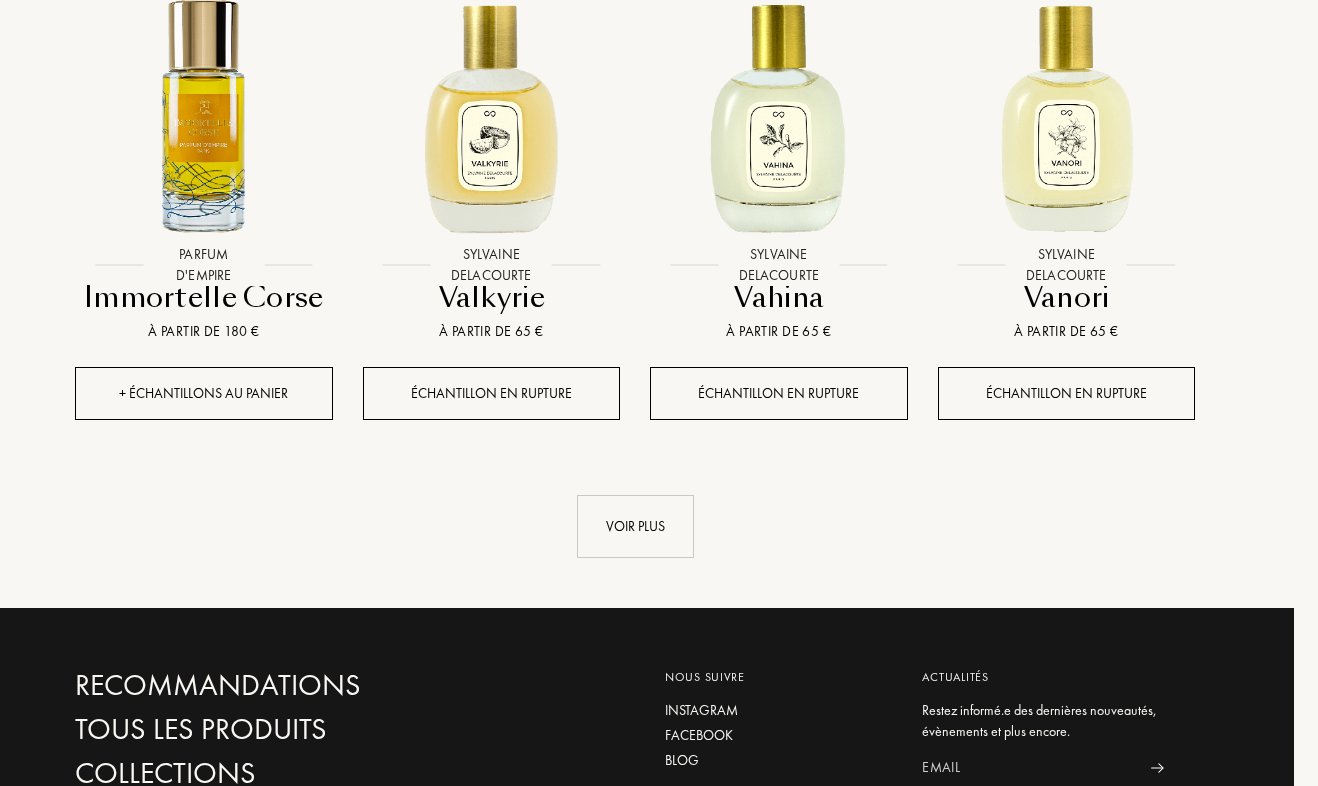 click on "+ Échantillons au panier" at bounding box center (204, 393) 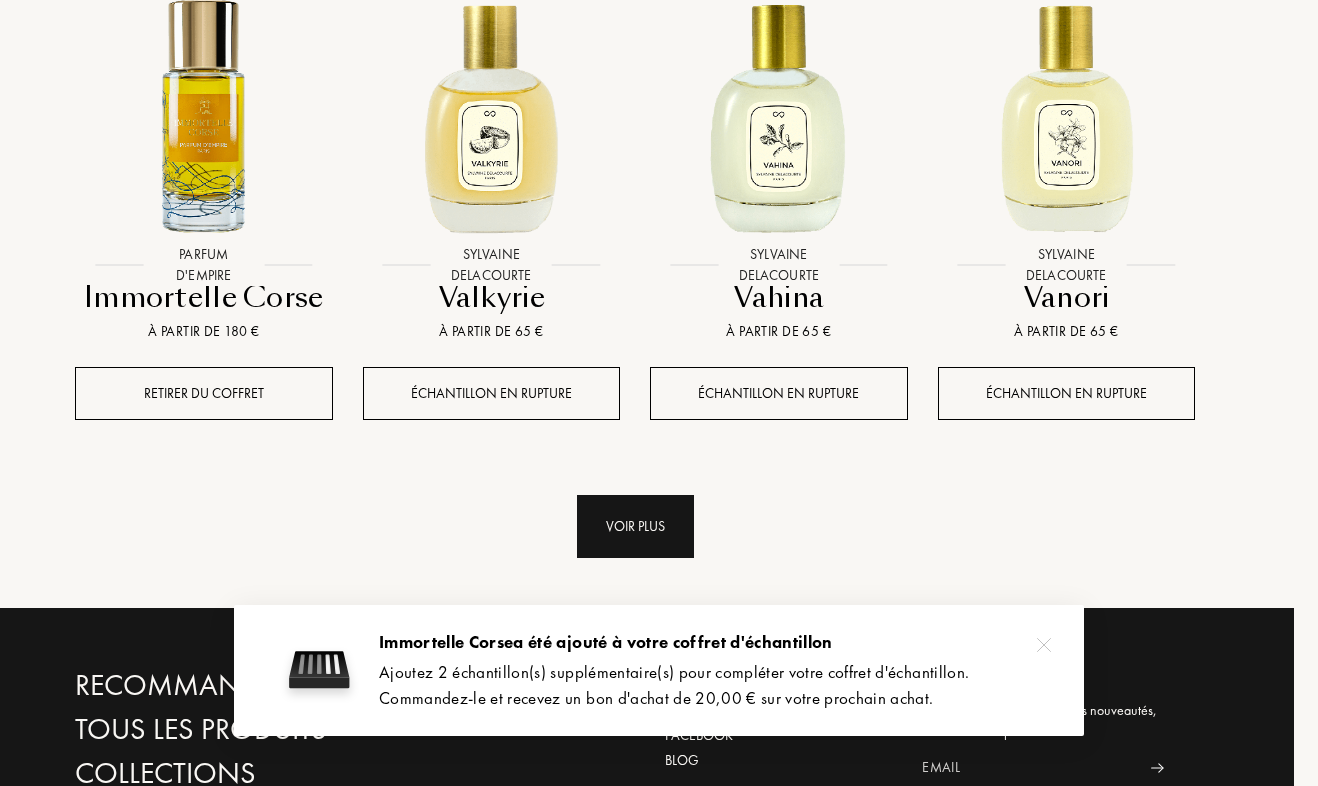 click on "Voir plus" at bounding box center (635, 526) 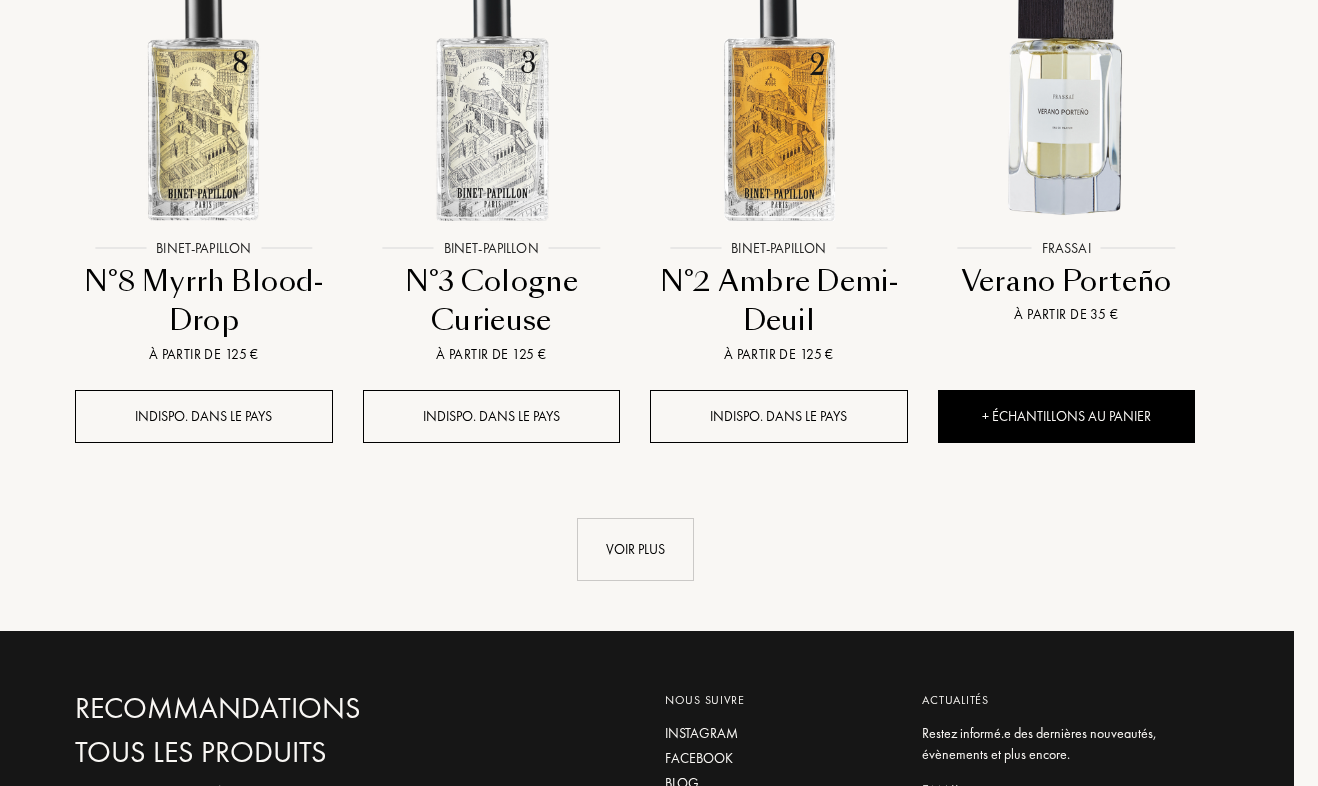 scroll, scrollTop: 5019, scrollLeft: 24, axis: both 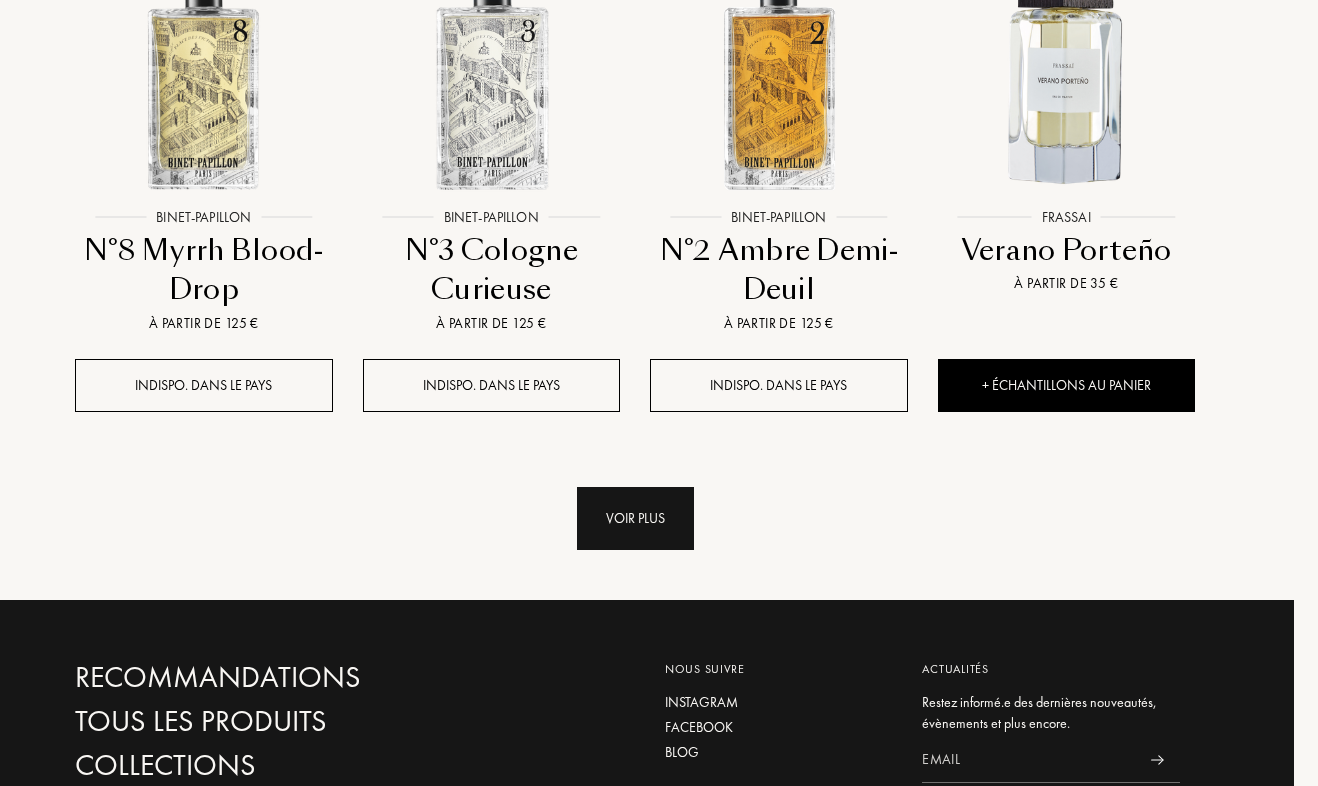 click on "Voir plus" at bounding box center (635, 518) 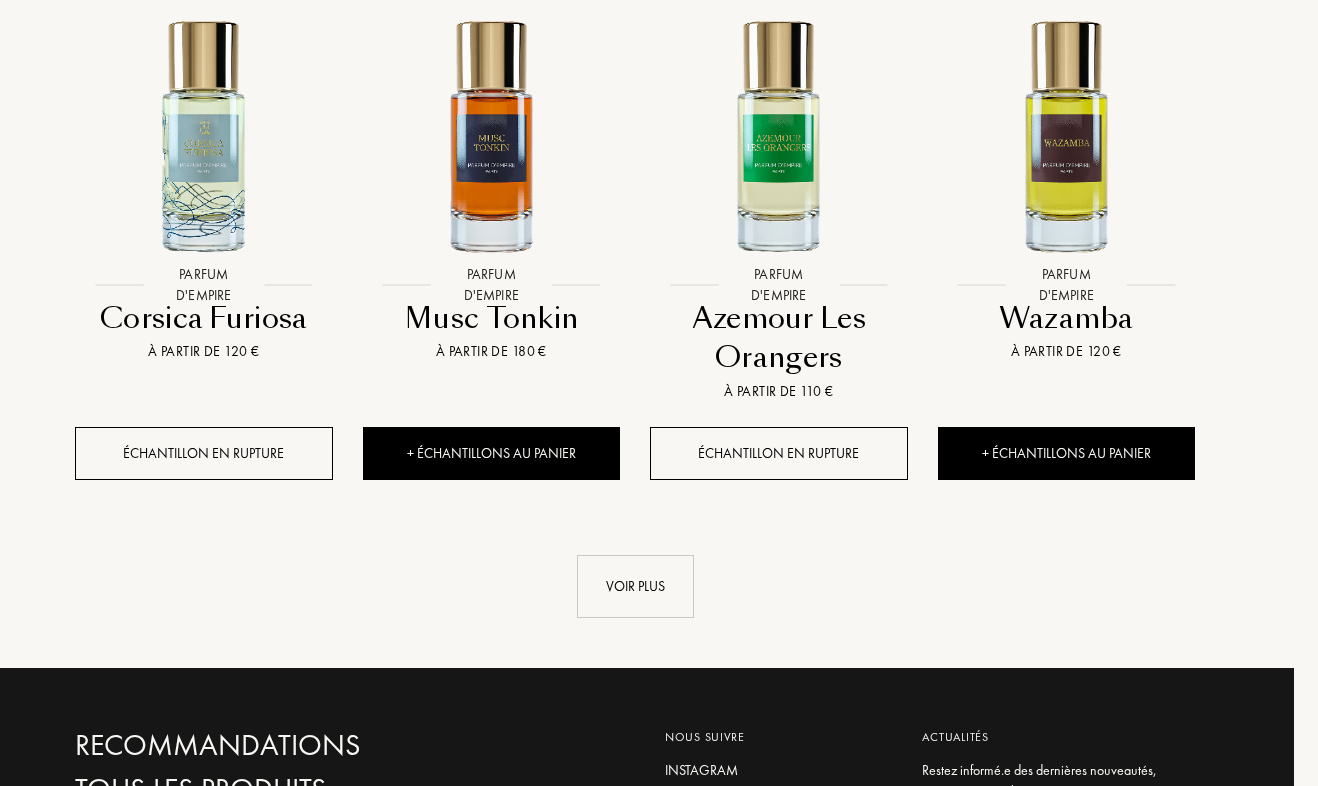scroll, scrollTop: 6511, scrollLeft: 24, axis: both 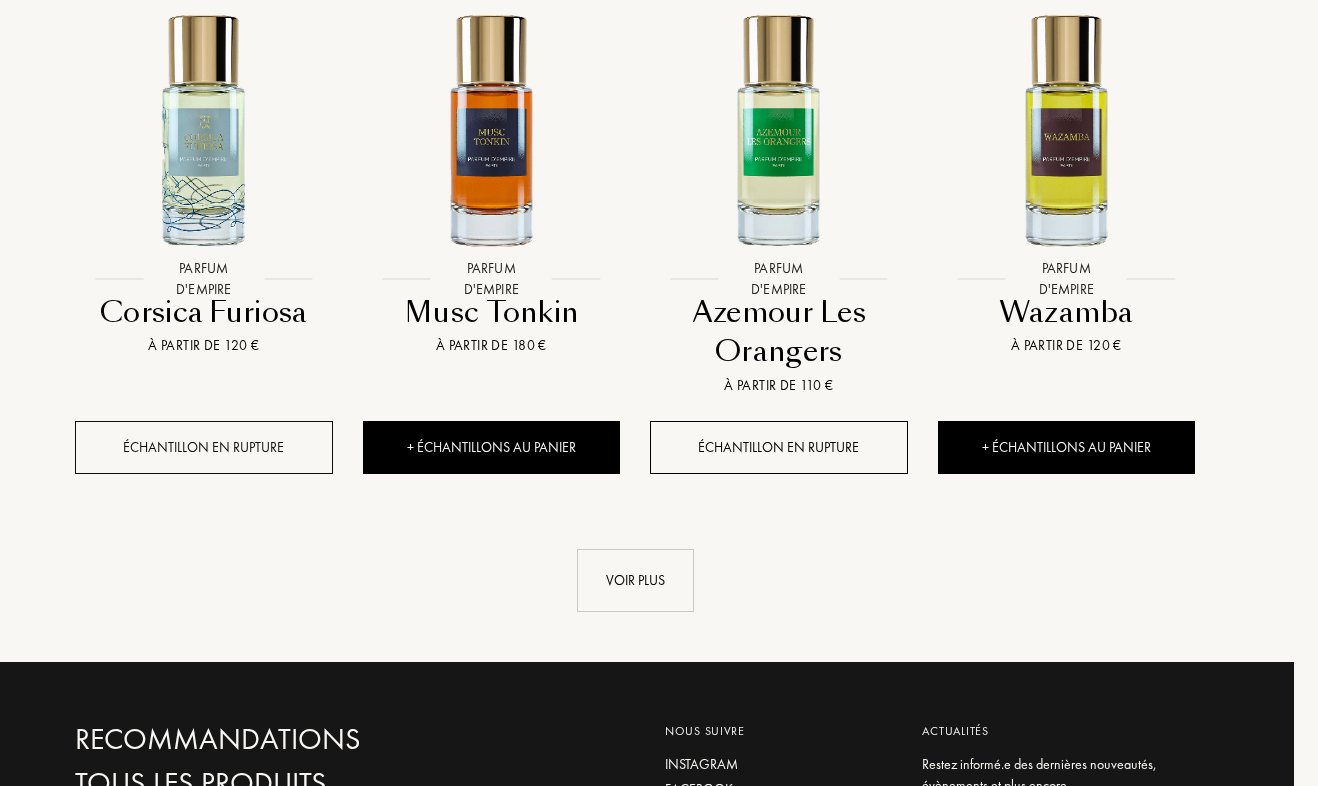 click on "Échantillon en rupture" at bounding box center (204, 447) 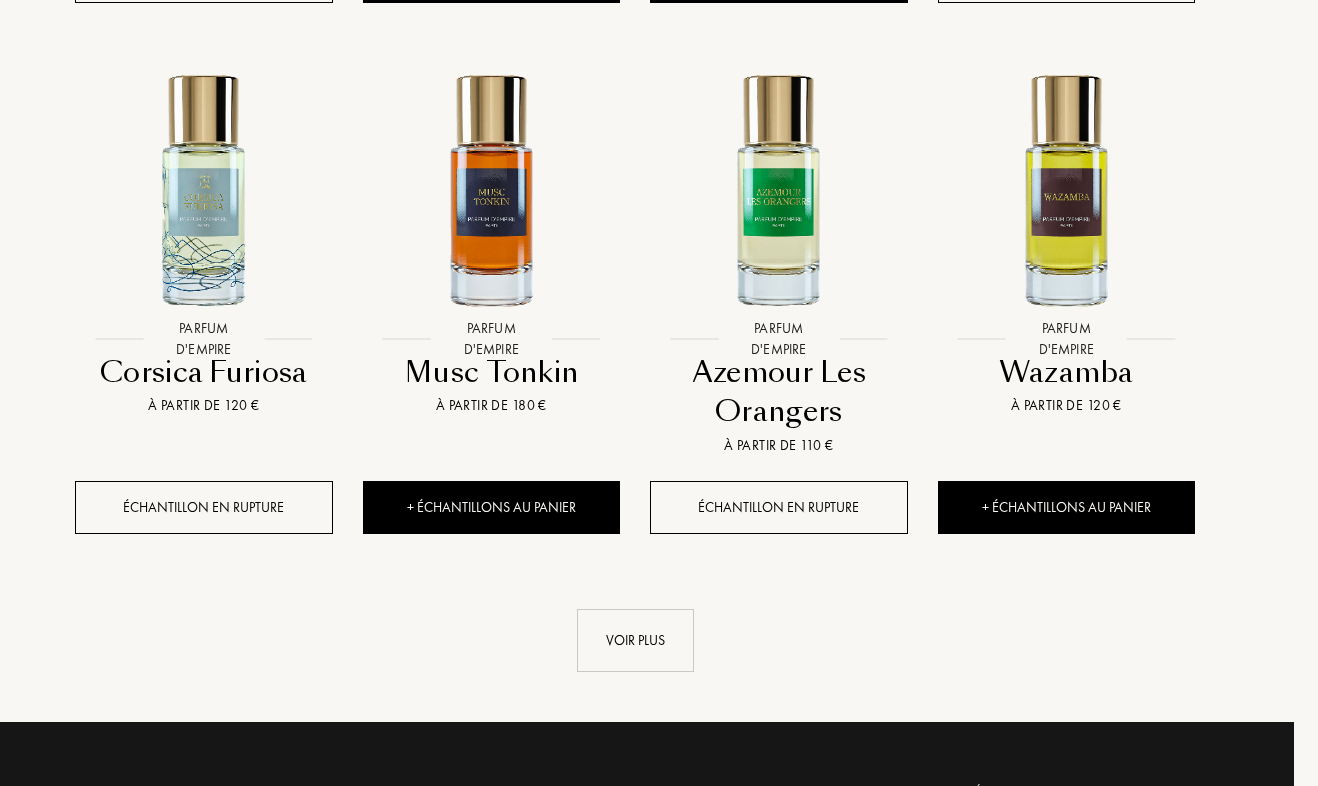 scroll, scrollTop: 6457, scrollLeft: 24, axis: both 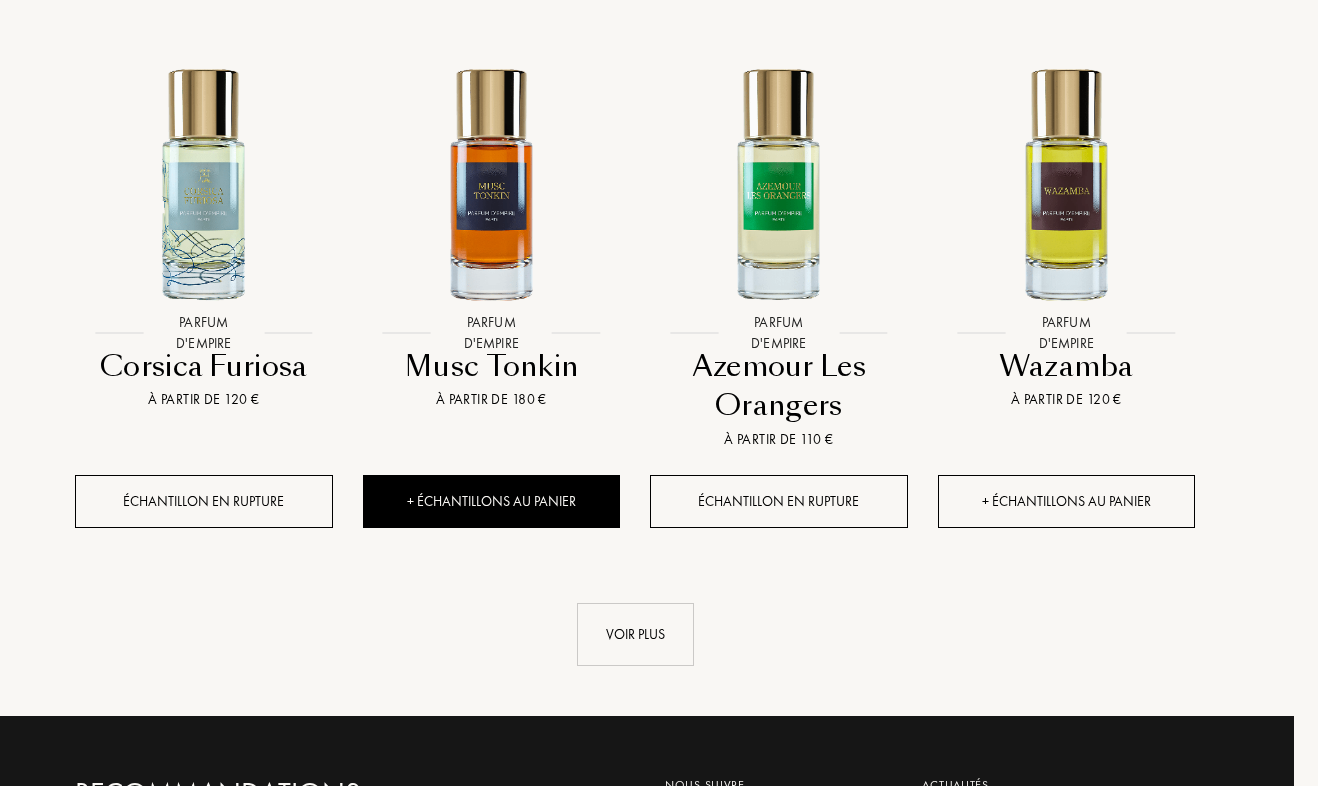 click on "+ Échantillons au panier" at bounding box center [1067, 501] 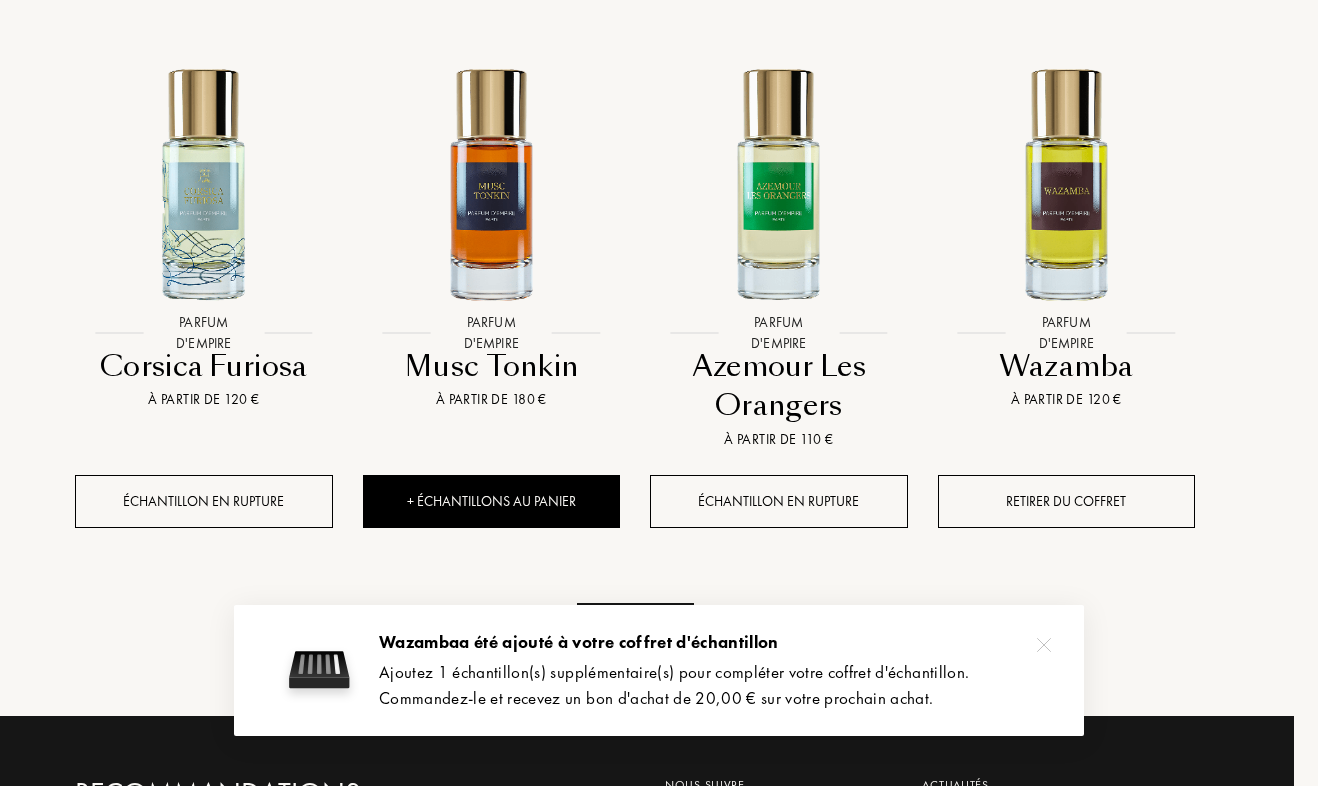 click on "Voir plus" at bounding box center [635, 634] 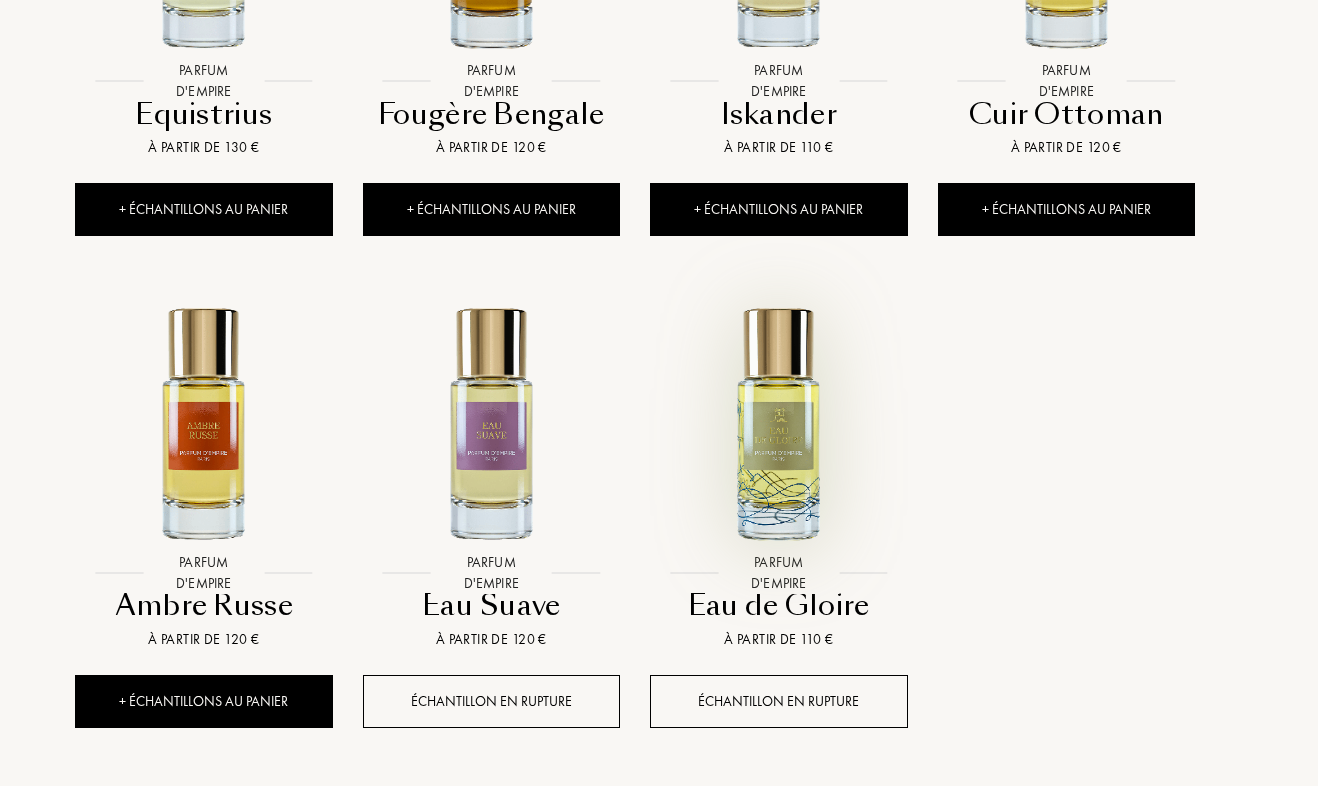 scroll, scrollTop: 7784, scrollLeft: 24, axis: both 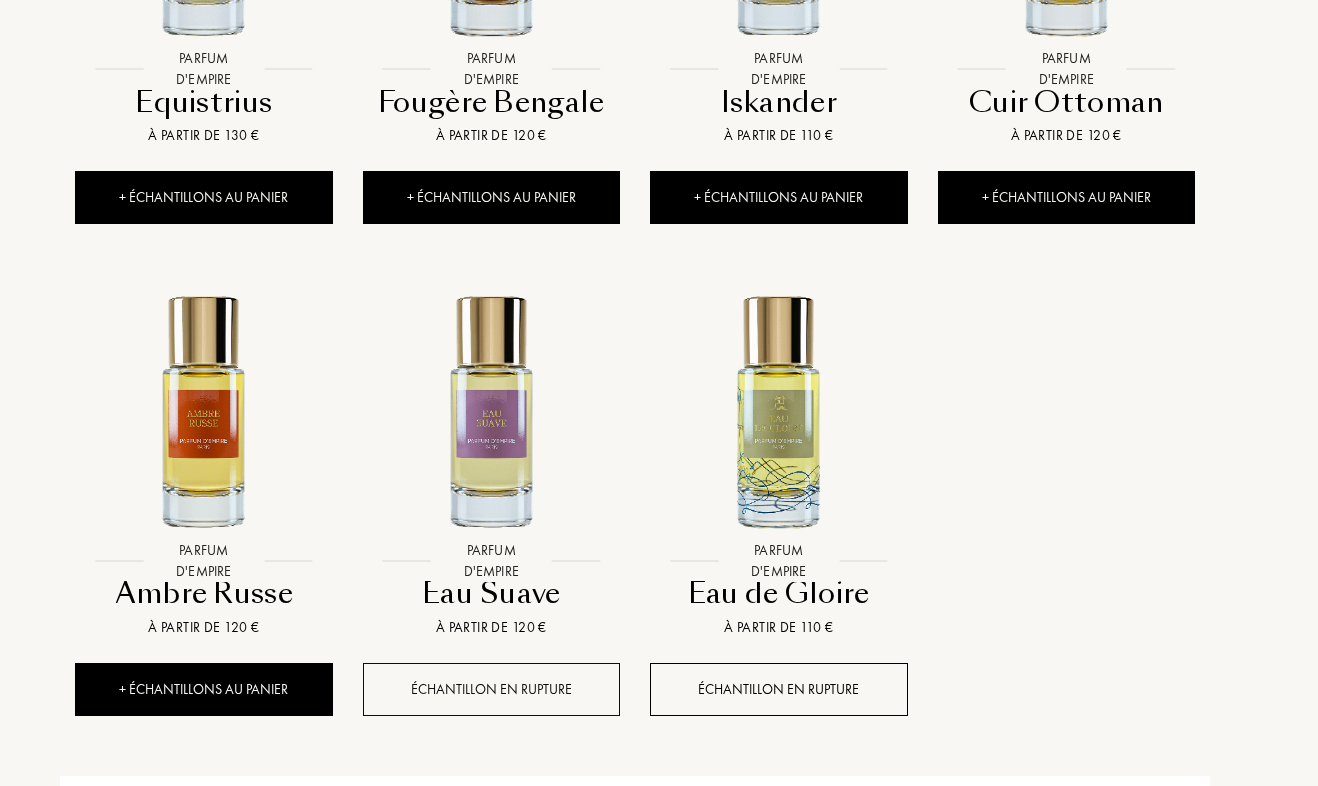 click on "Échantillon en rupture" at bounding box center [492, 689] 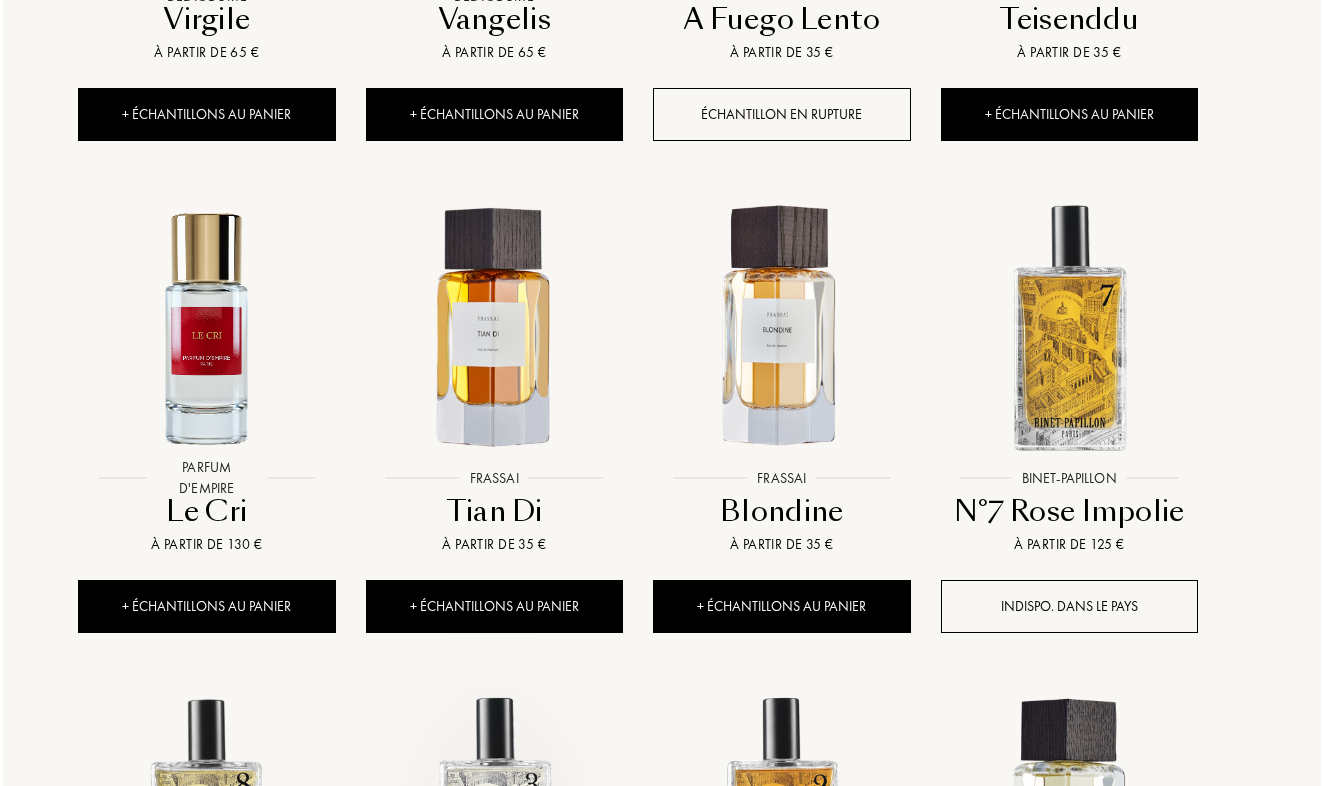 scroll, scrollTop: 4230, scrollLeft: 24, axis: both 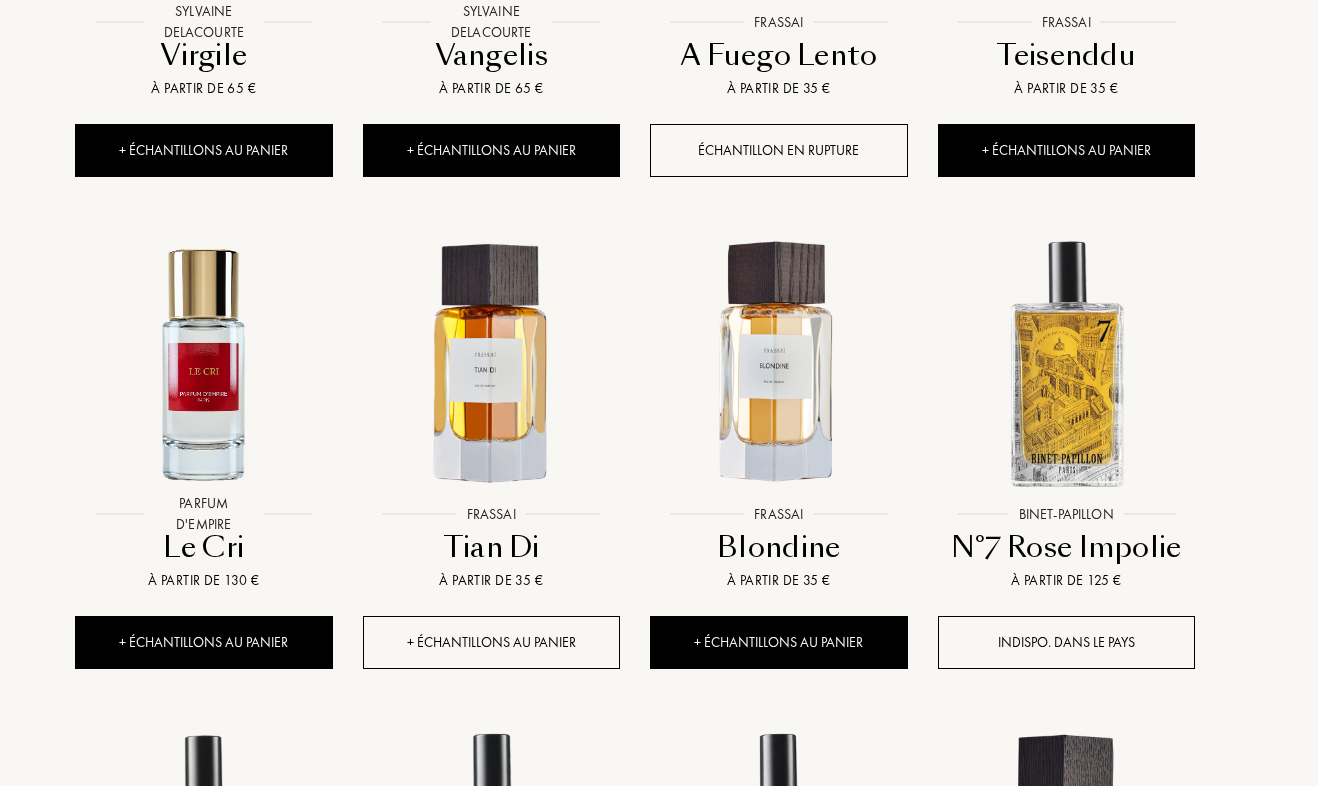 click on "+ Échantillons au panier" at bounding box center (492, 642) 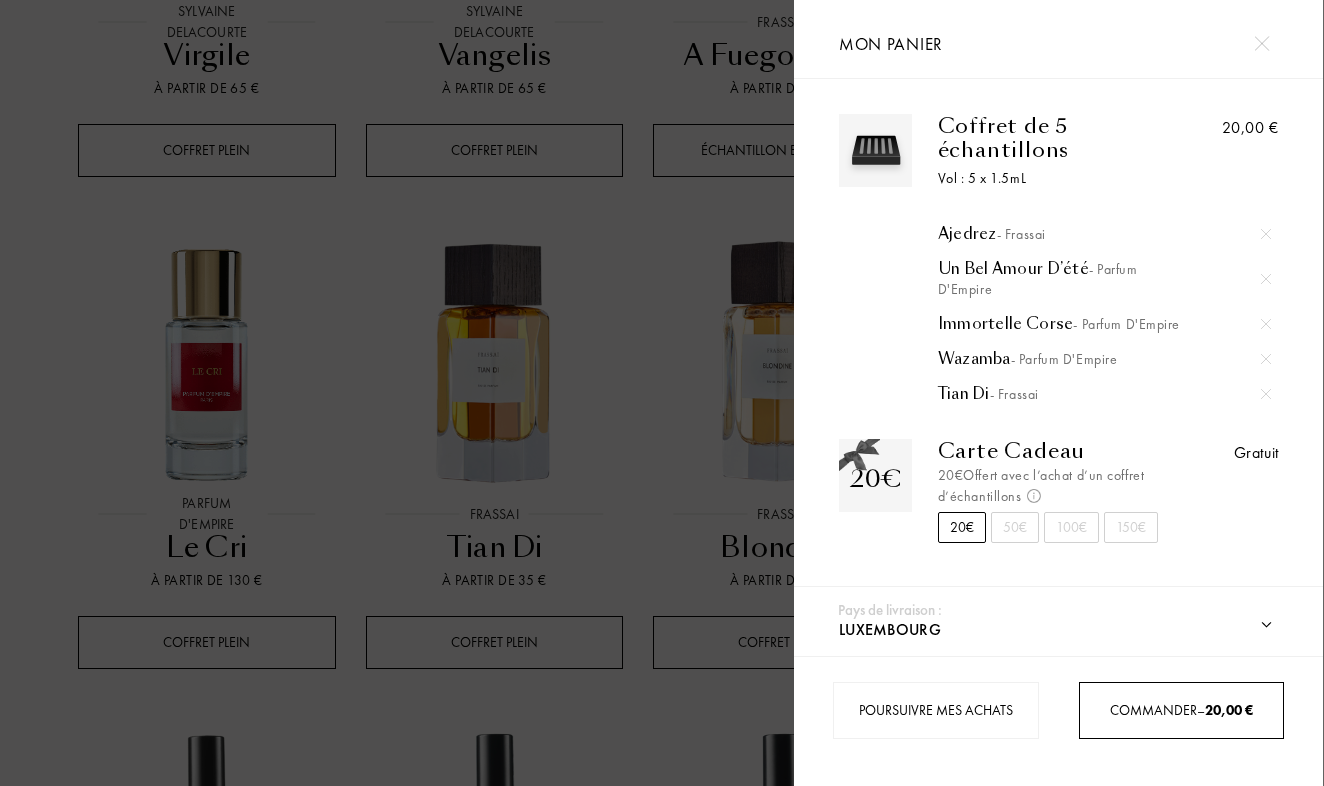 click on "Commander  –  20,00 €" at bounding box center (1181, 710) 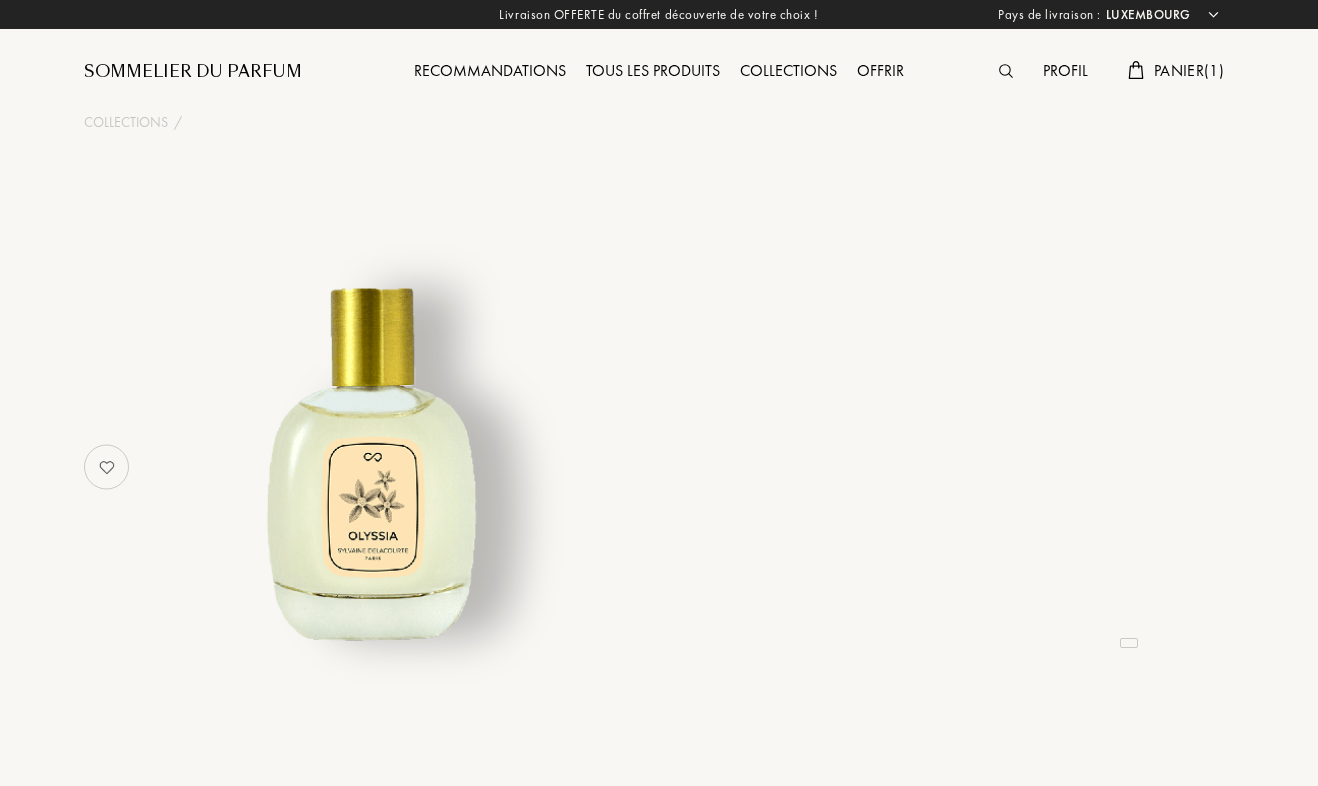 select on "LU" 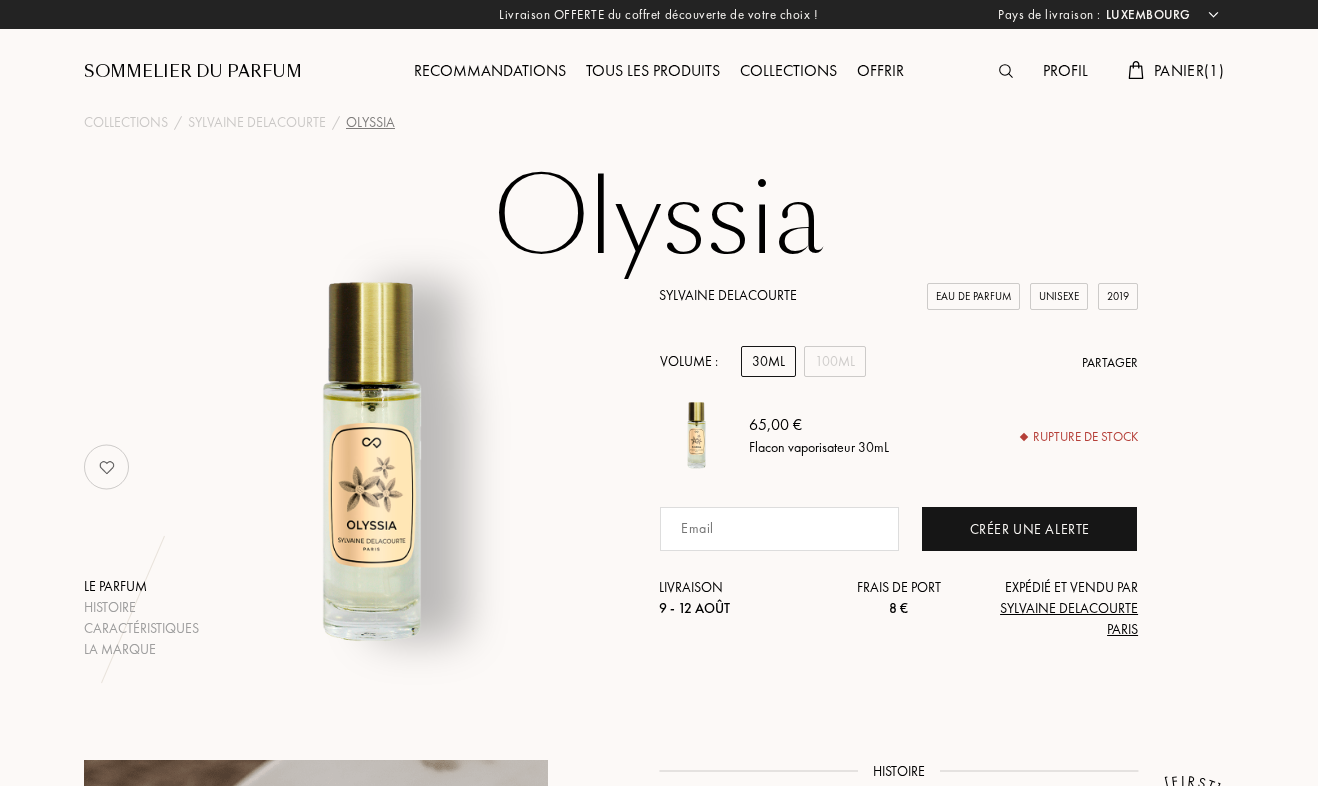 click on "Panier  ( 1 )" at bounding box center [1189, 70] 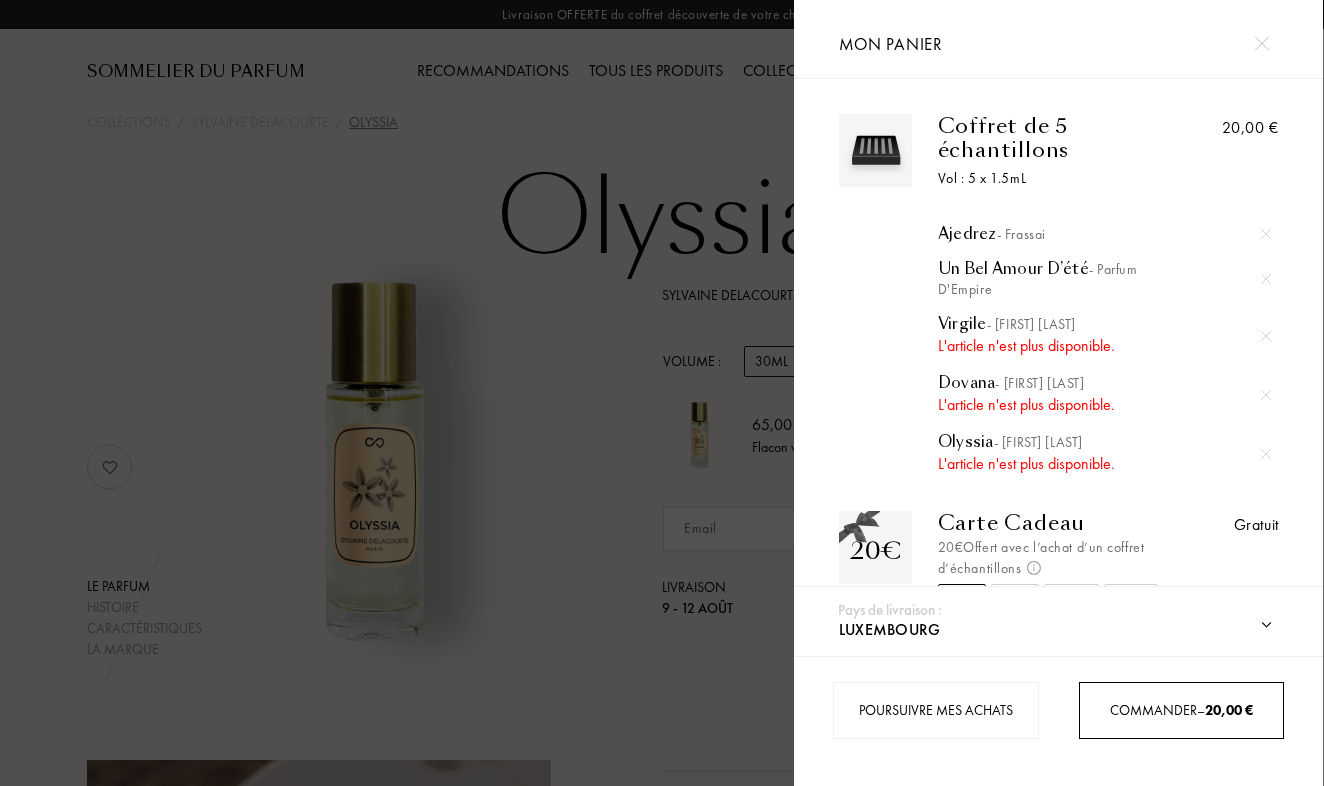 click on "Commander  –  20,00 €" at bounding box center (1181, 710) 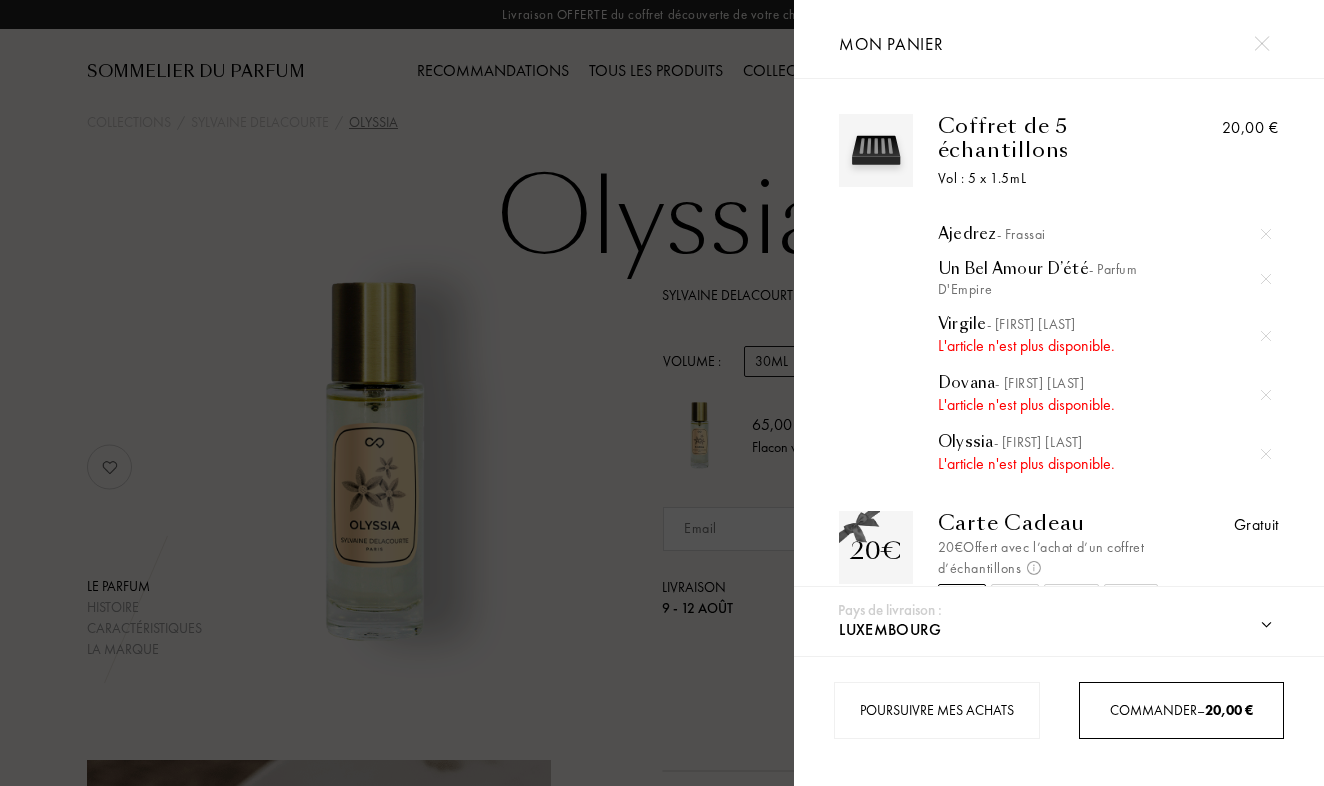 click at bounding box center (1266, 336) 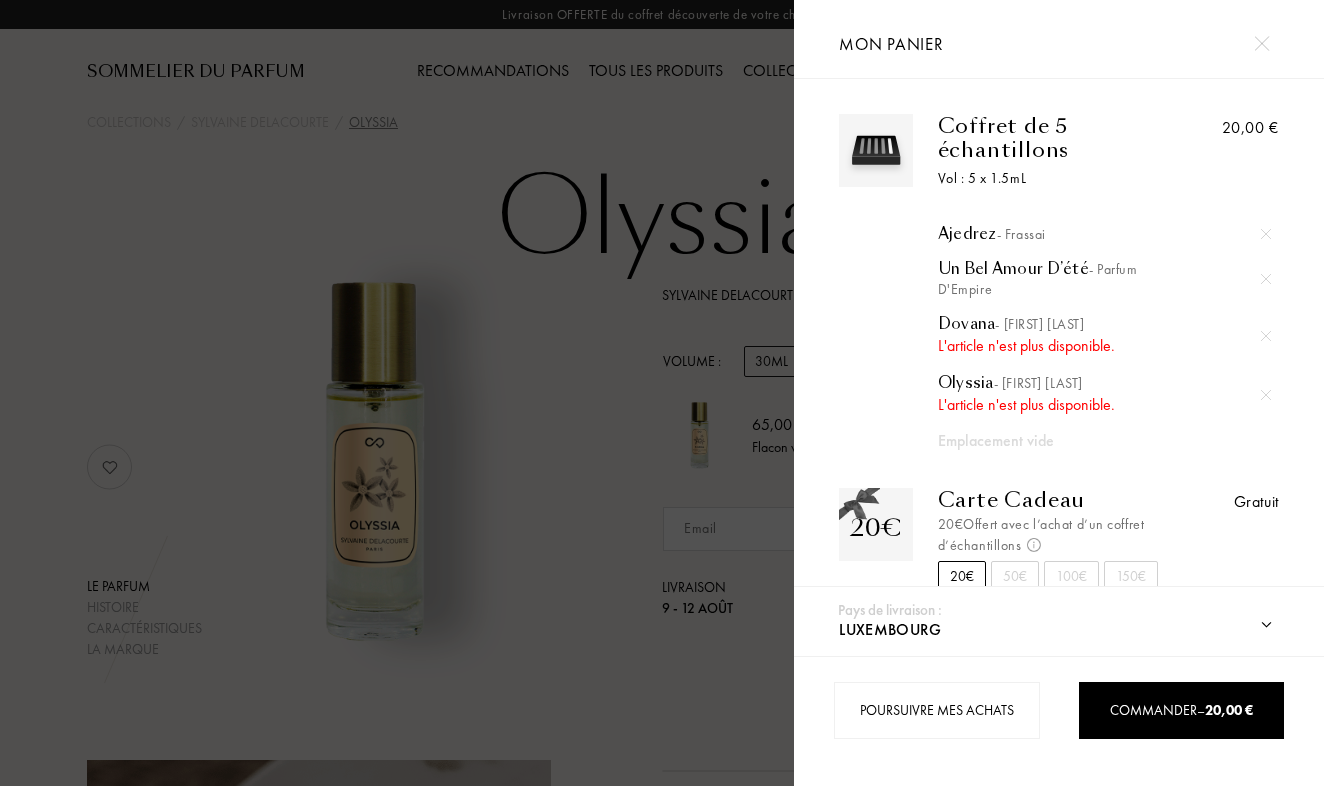 click at bounding box center (1266, 336) 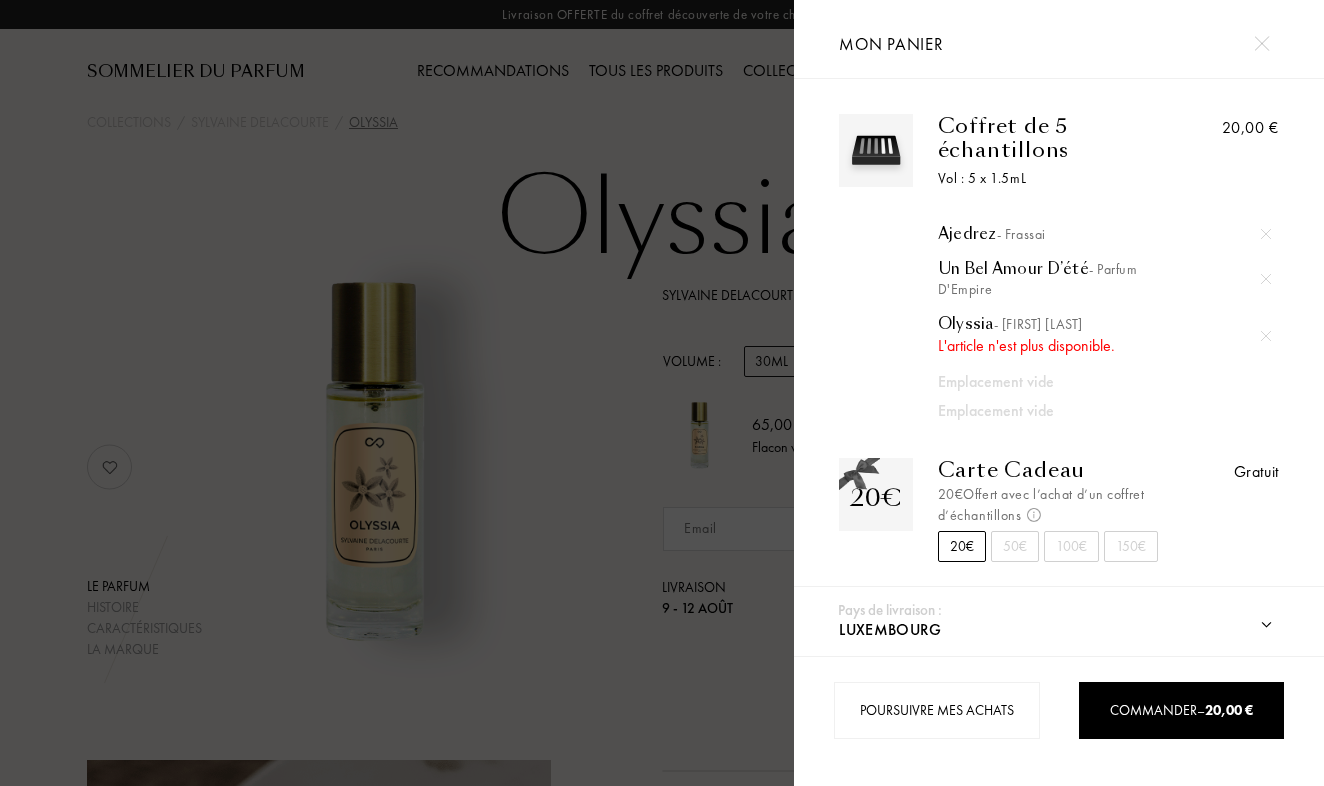 click at bounding box center [1266, 336] 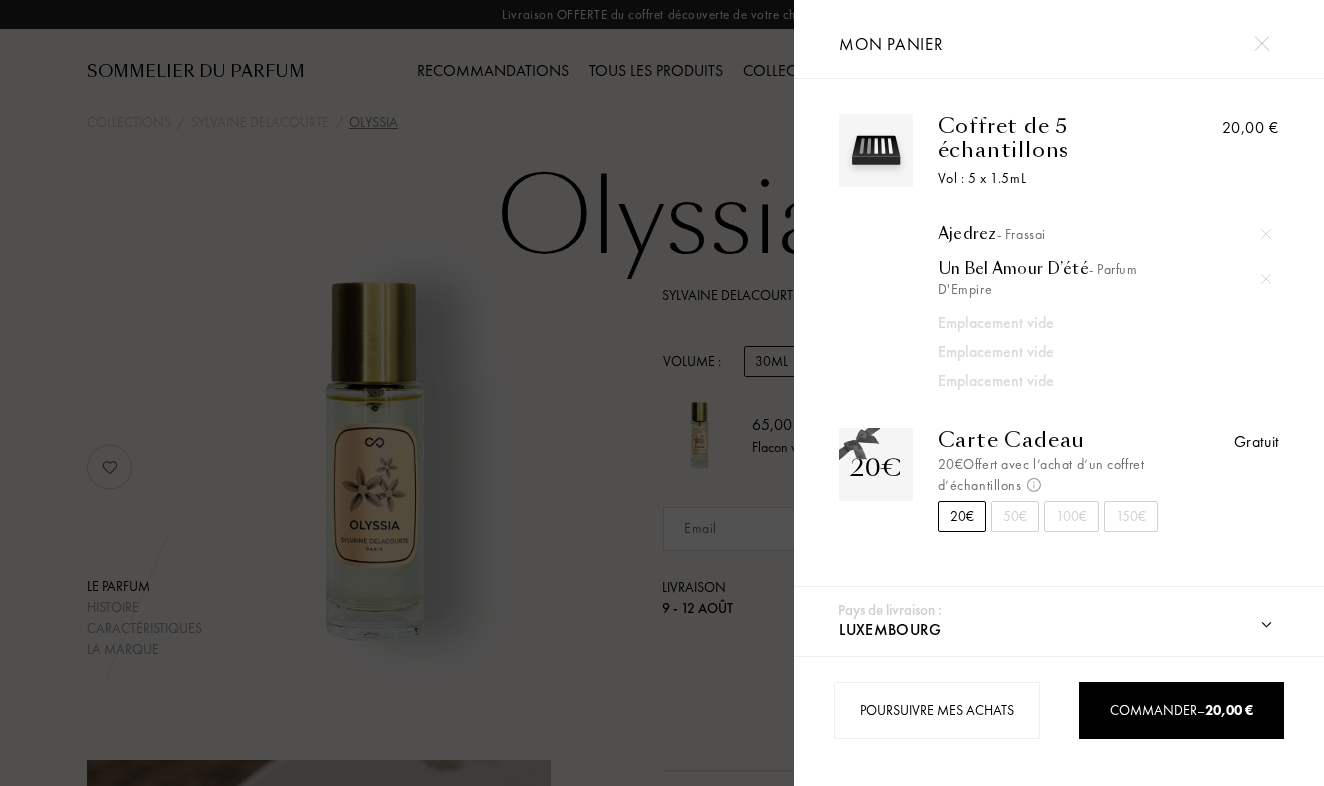 click at bounding box center (397, 393) 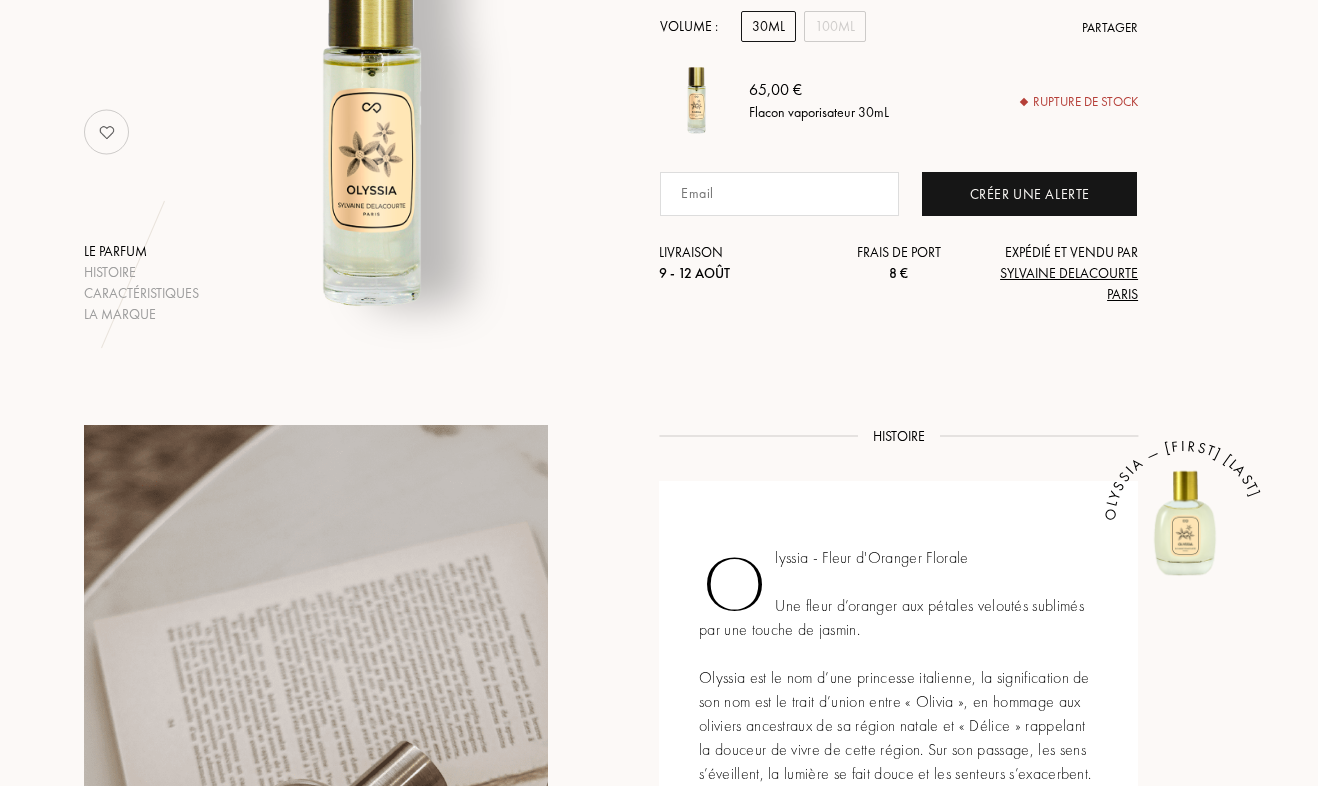 scroll, scrollTop: 494, scrollLeft: 0, axis: vertical 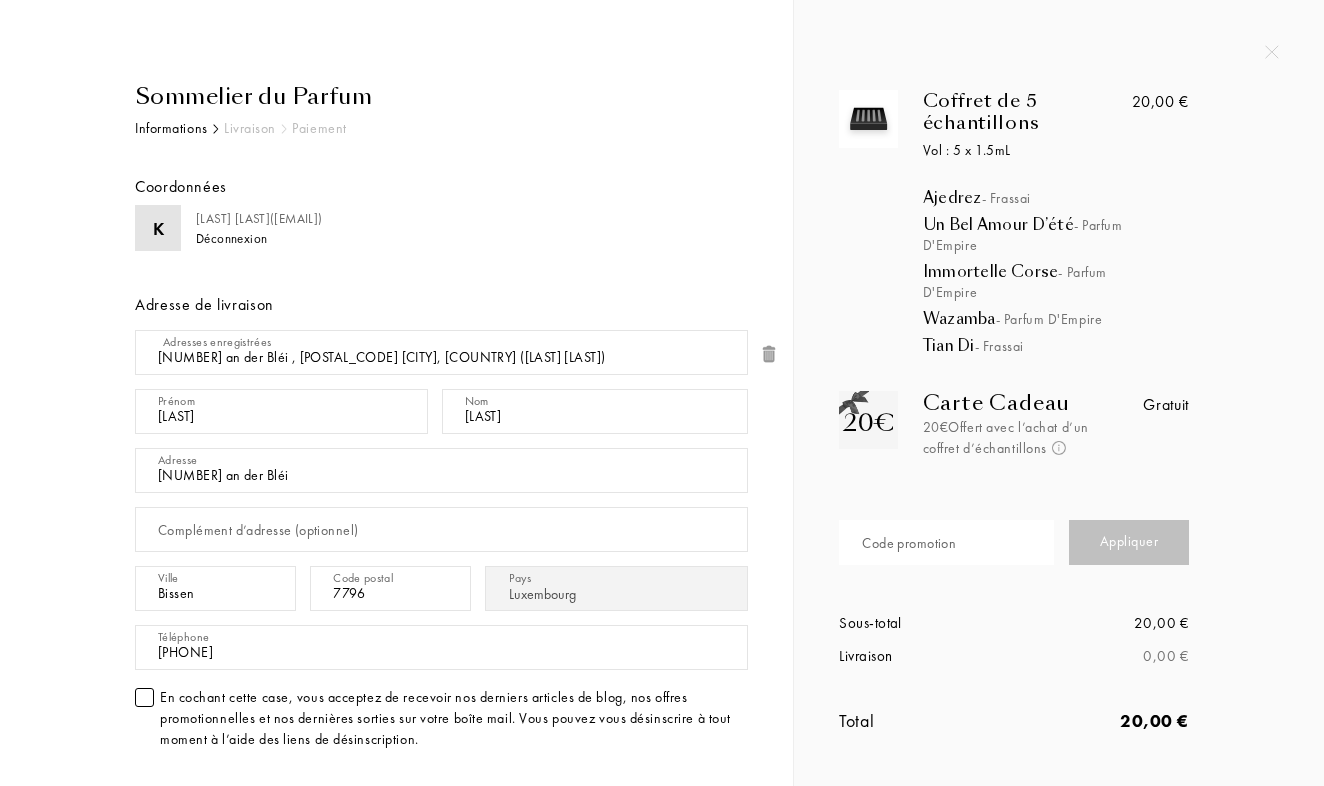select on "LU" 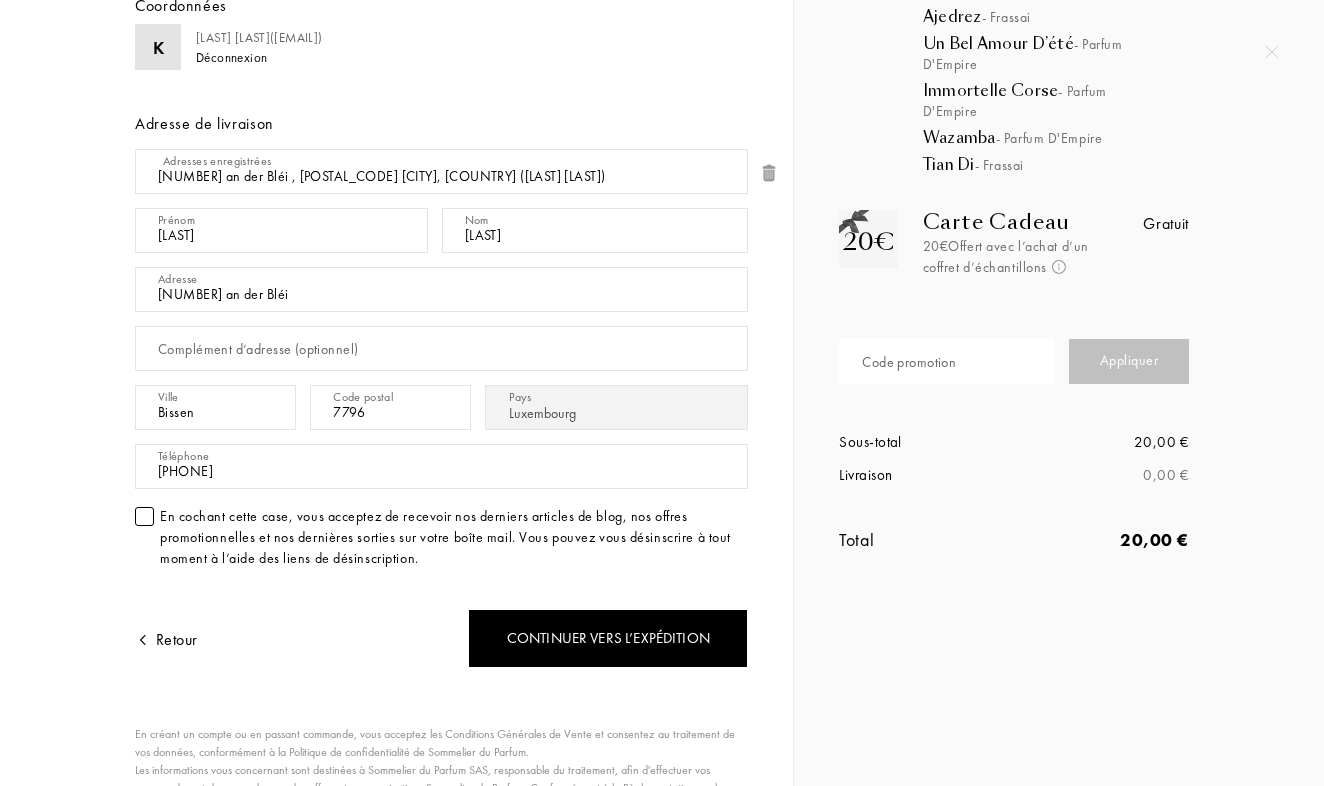 scroll, scrollTop: 182, scrollLeft: 0, axis: vertical 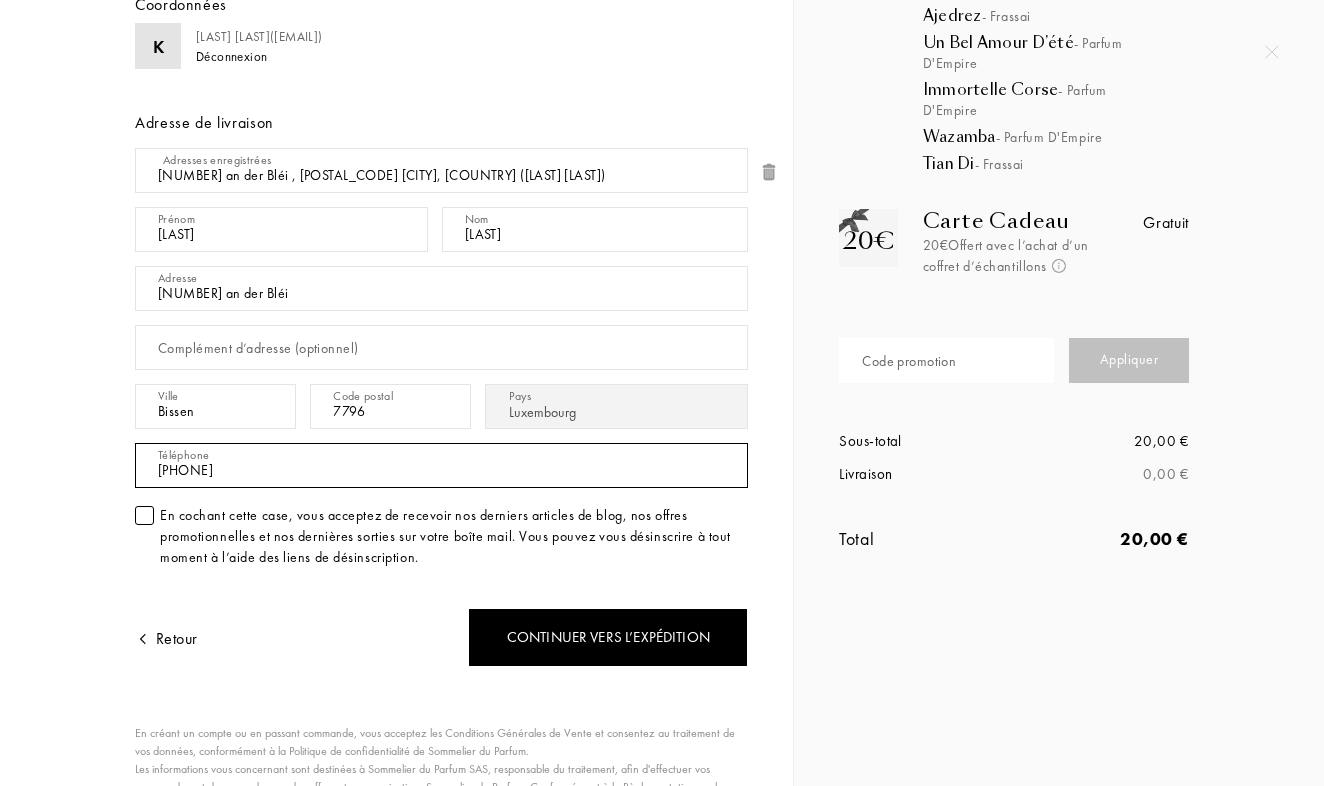 click on "[PHONE]" at bounding box center (441, 465) 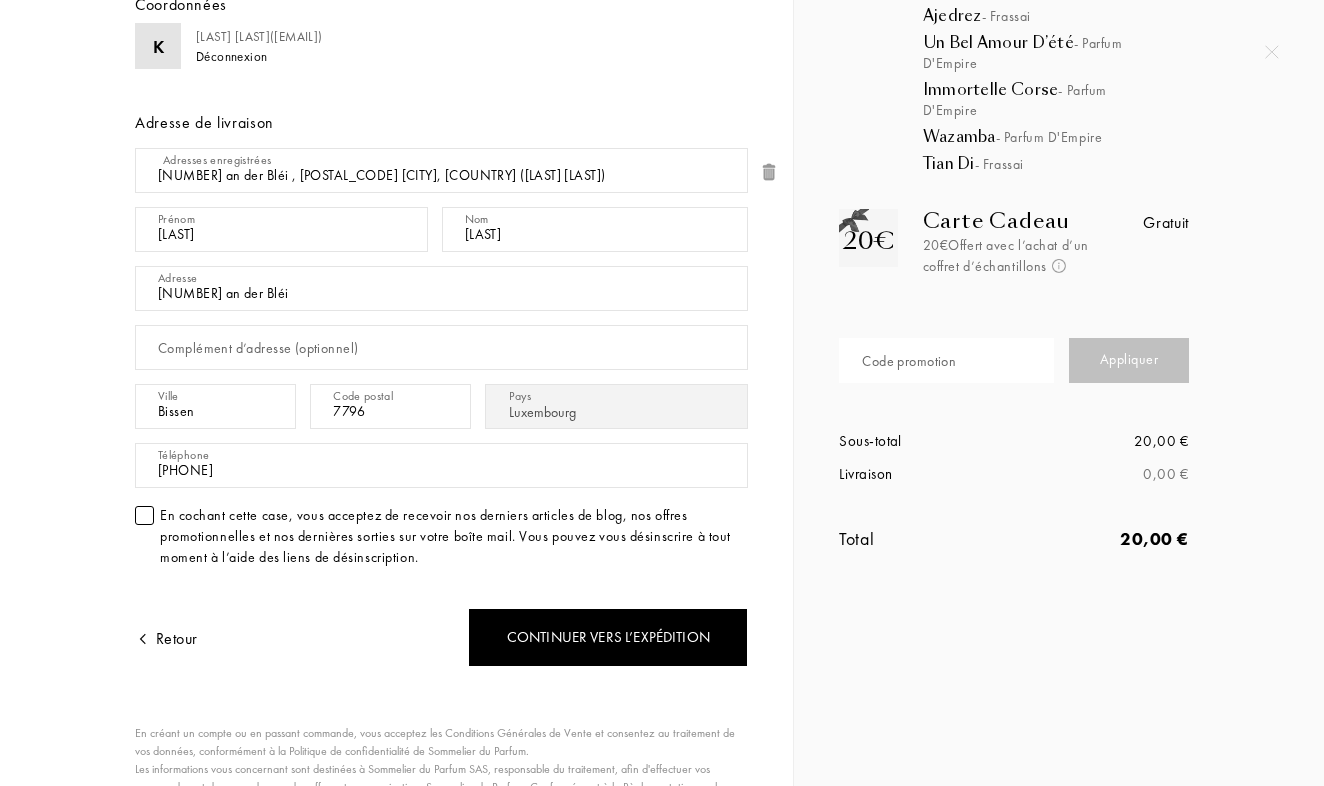 click on "En cochant cette case, vous acceptez de recevoir nos derniers articles de blog, nos offres promotionnelles et nos dernières sorties sur votre boîte mail. Vous pouvez vous désinscrire à tout moment à l’aide des liens de désinscription." at bounding box center (454, 536) 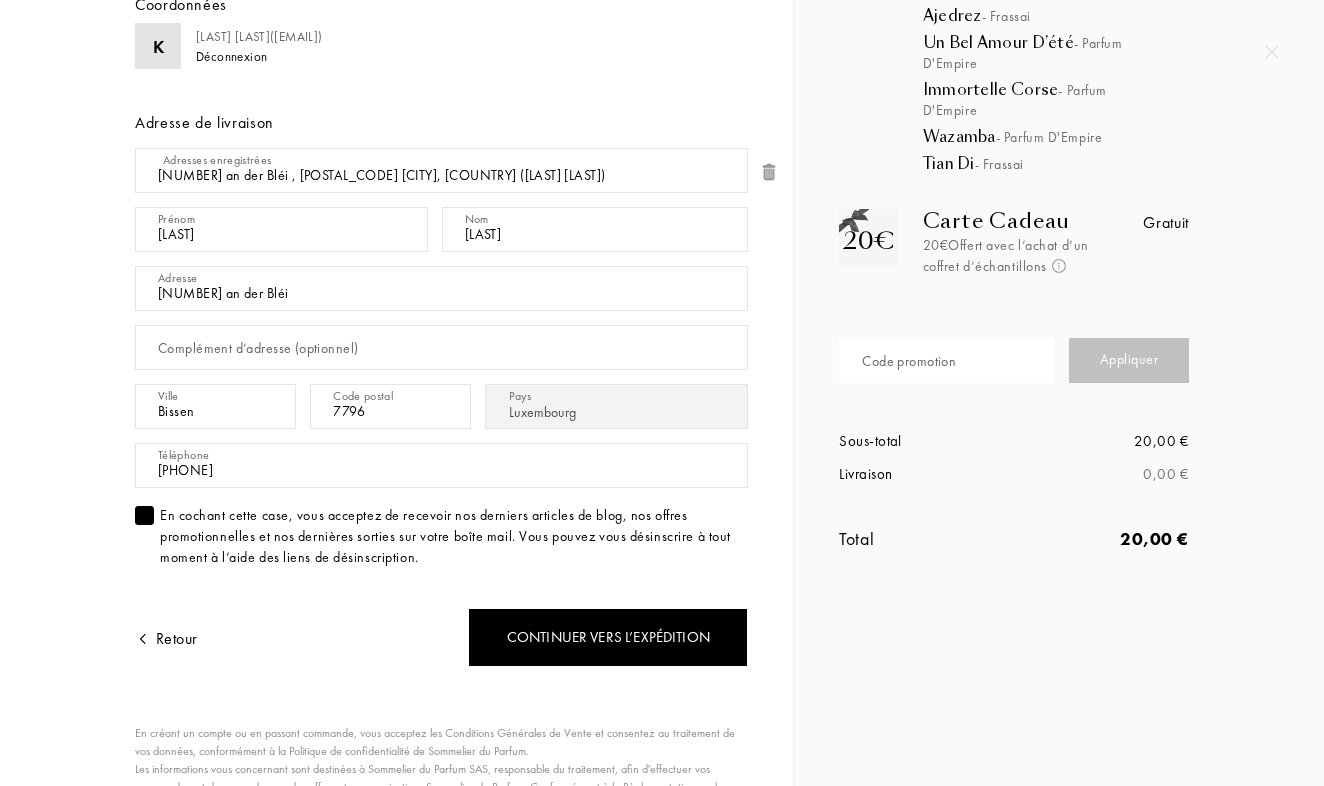 click at bounding box center [144, 515] 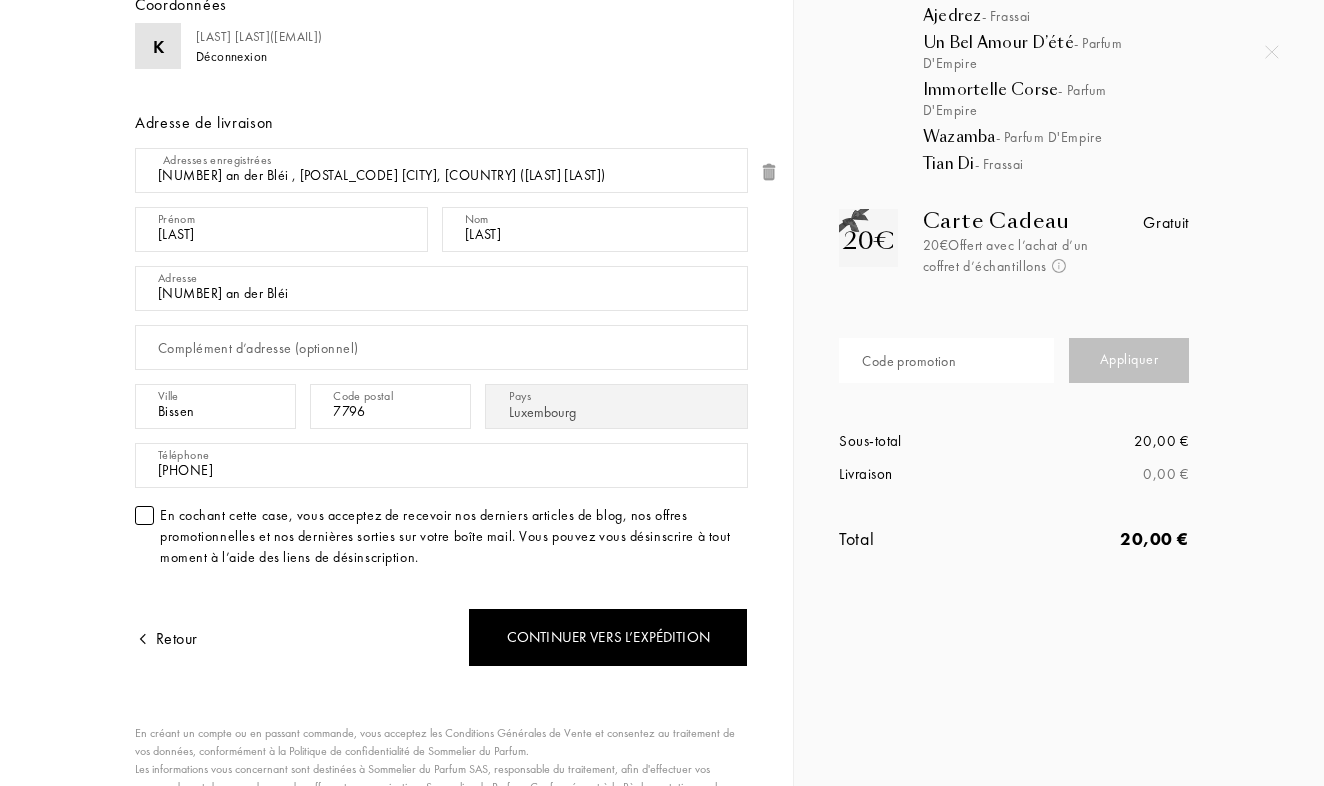 click at bounding box center [144, 515] 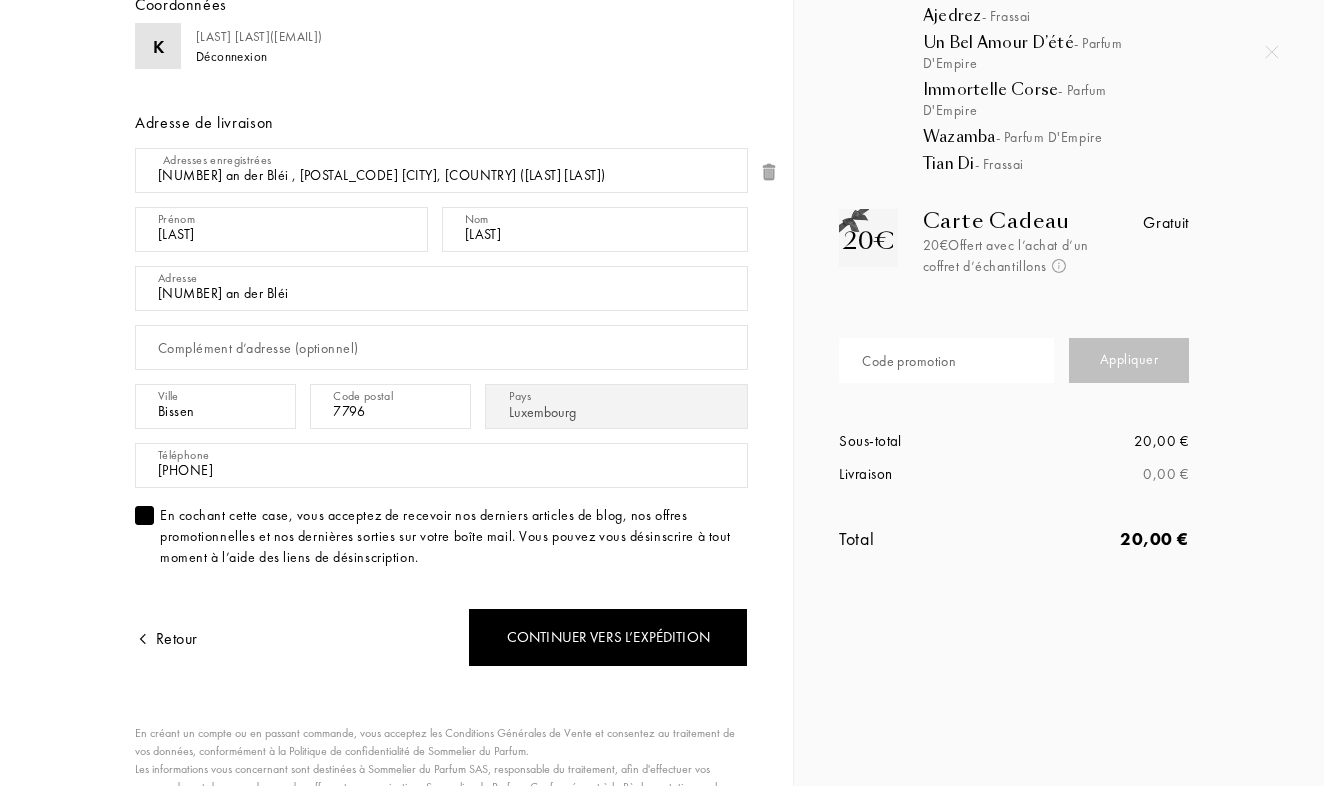 click on "Code promotion" at bounding box center [909, 361] 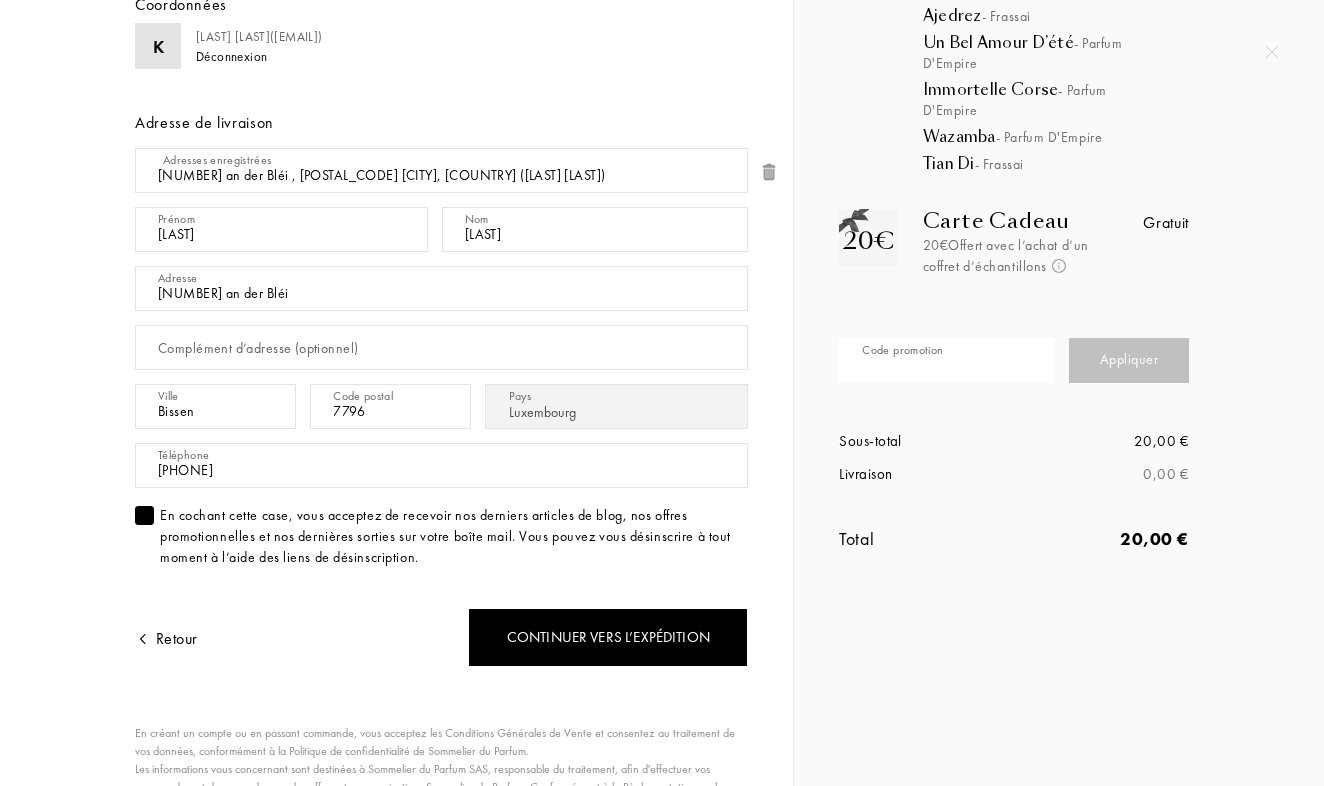 click at bounding box center [946, 360] 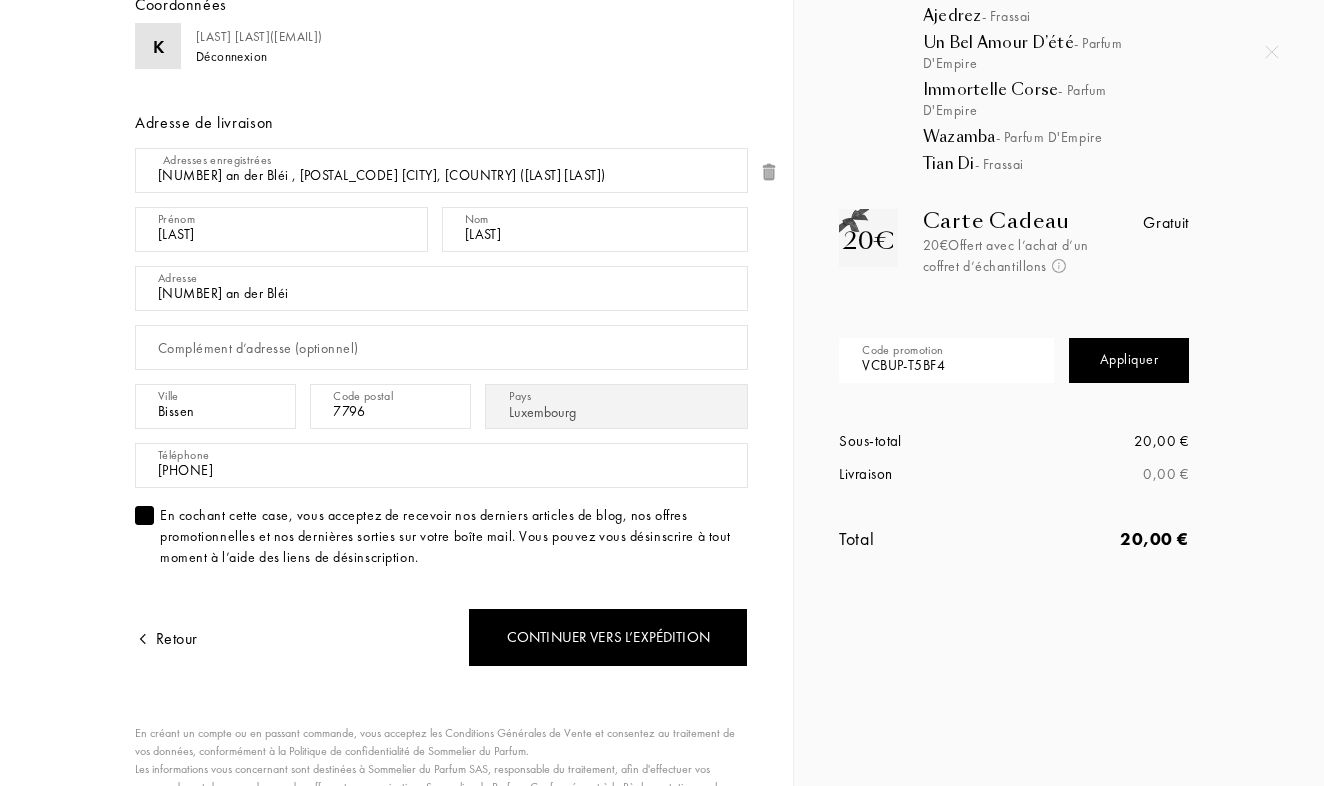 type on "VCBUP-T5BF4" 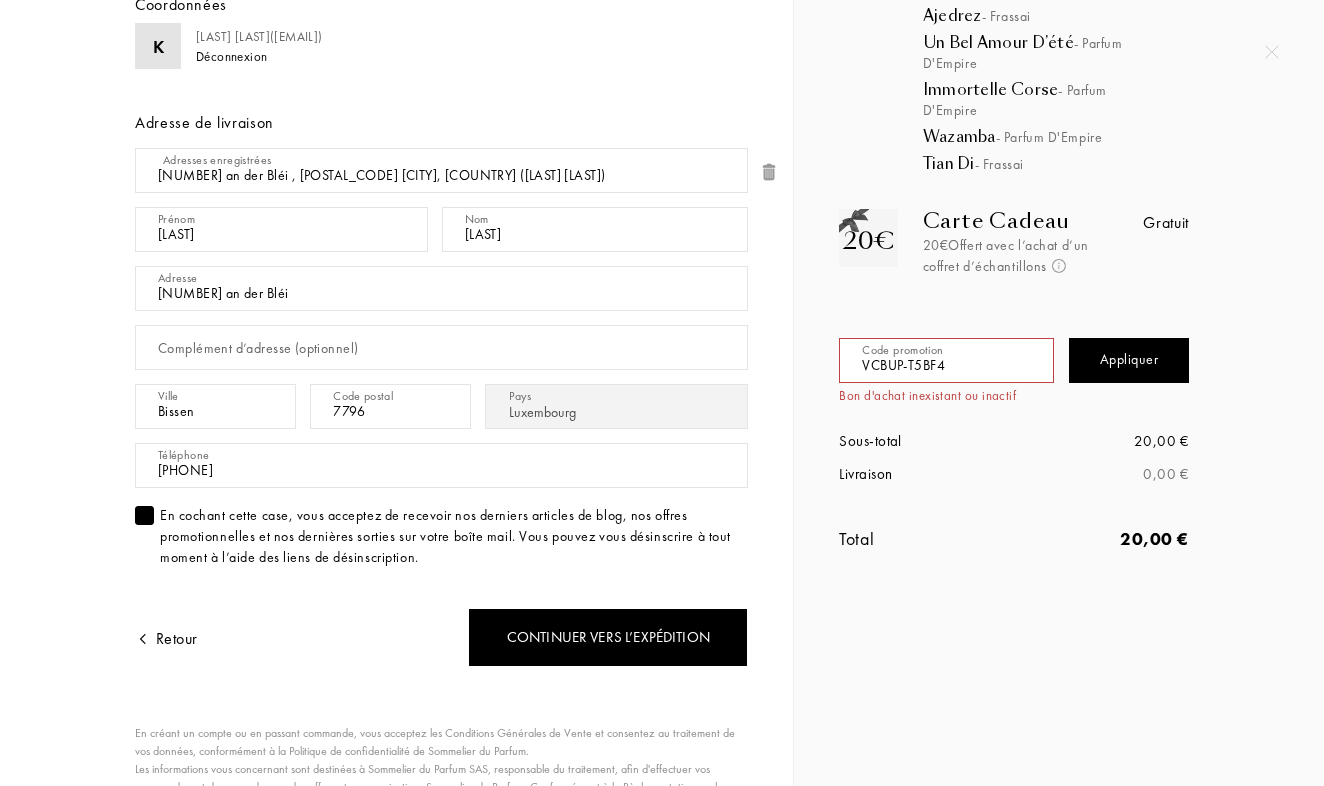 click on "Appliquer" at bounding box center [1129, 360] 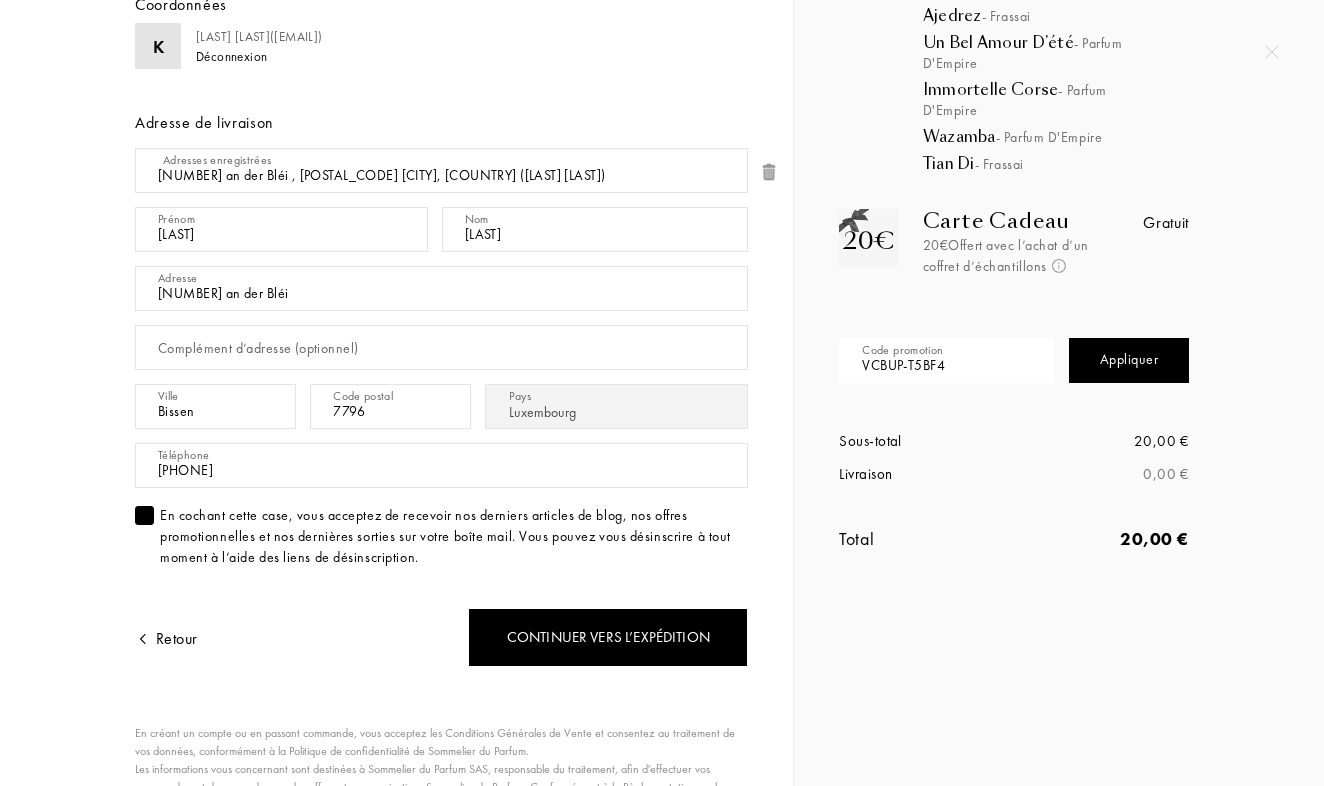click on "VCBUP-T5BF4" at bounding box center [946, 360] 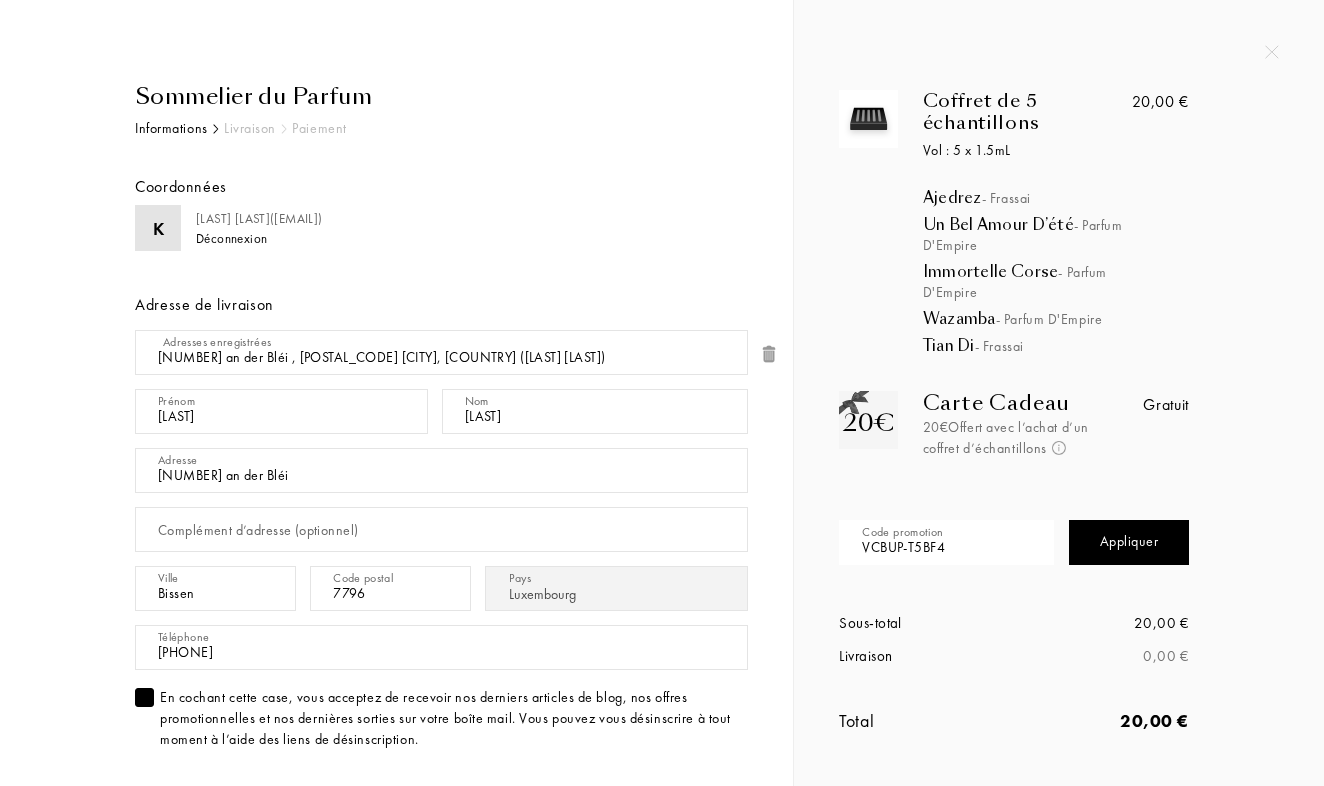scroll, scrollTop: 0, scrollLeft: 0, axis: both 